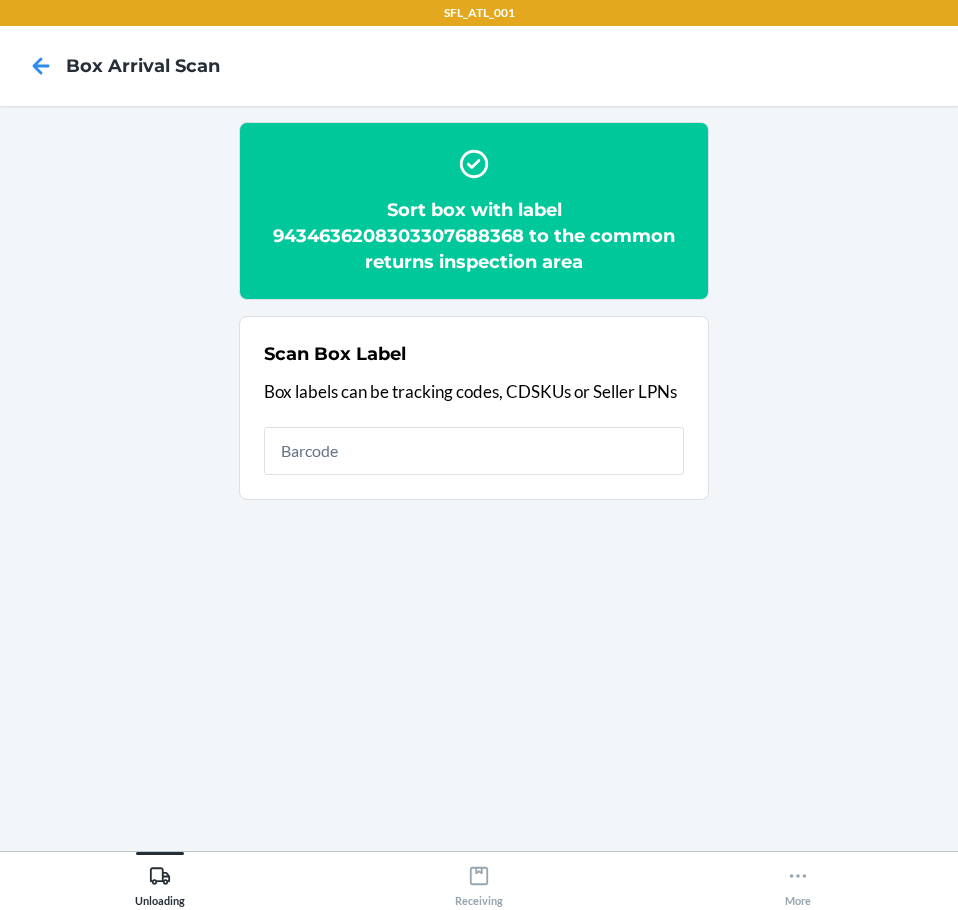 scroll, scrollTop: 0, scrollLeft: 0, axis: both 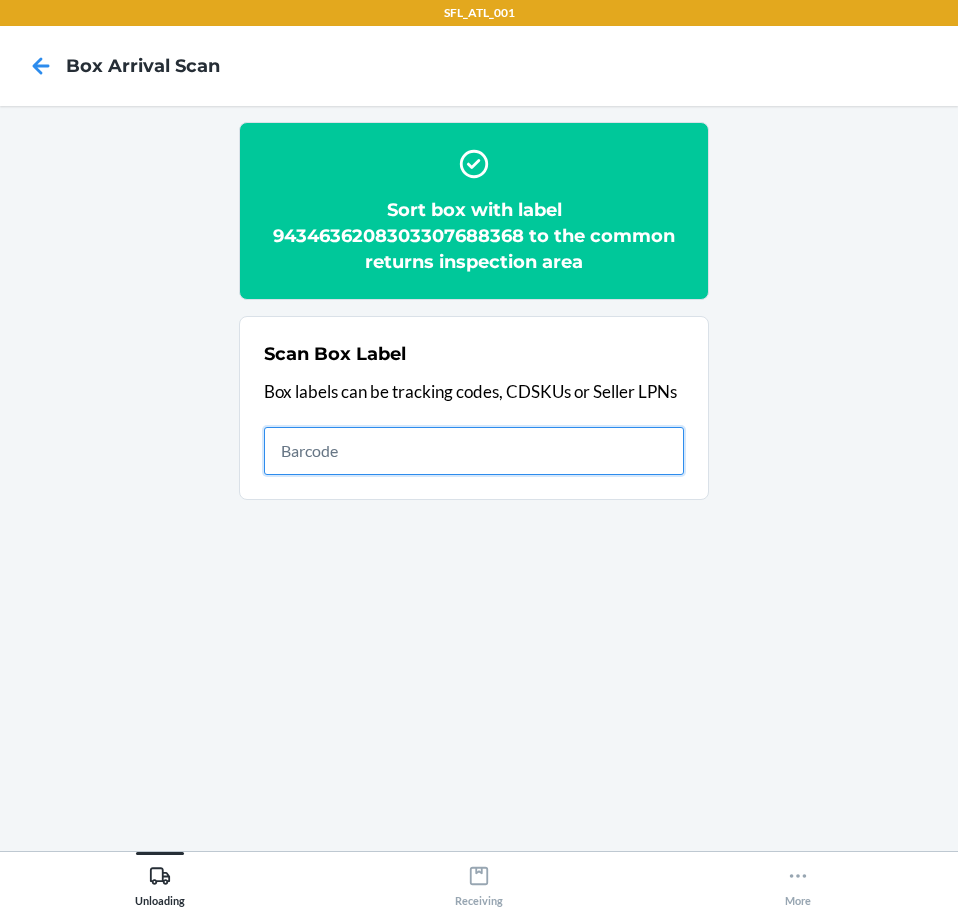 click at bounding box center (474, 451) 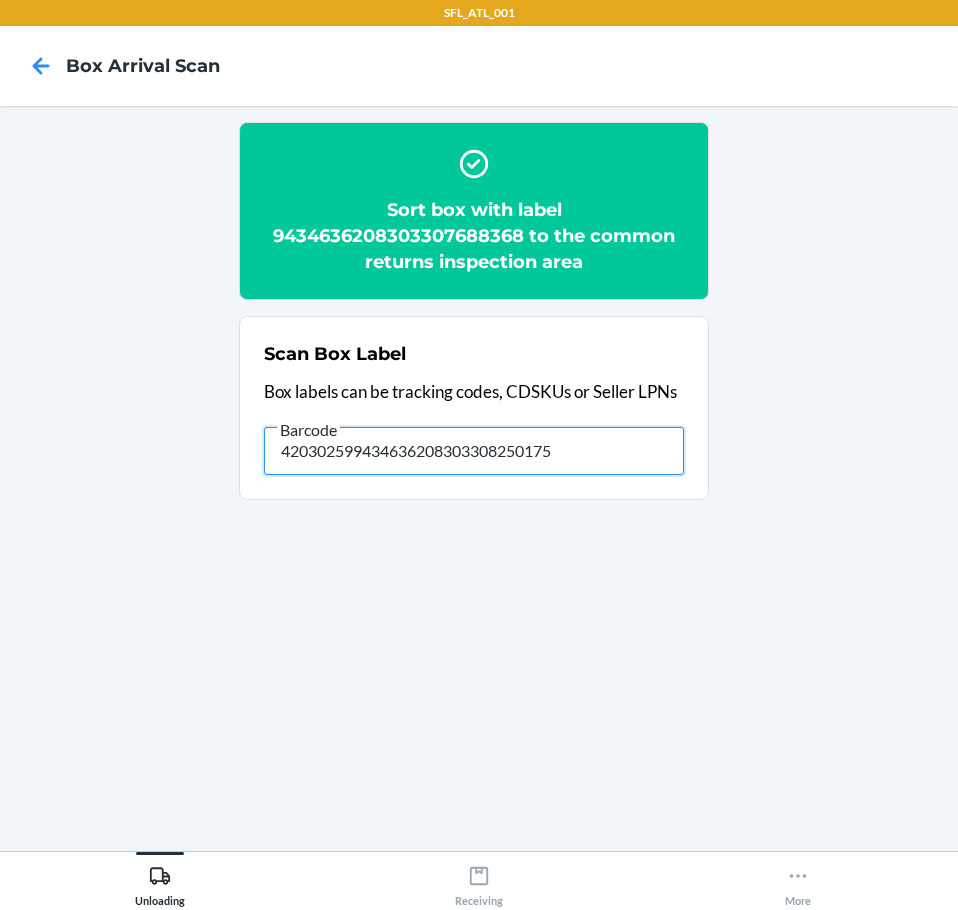type on "420302599434636208303308250175" 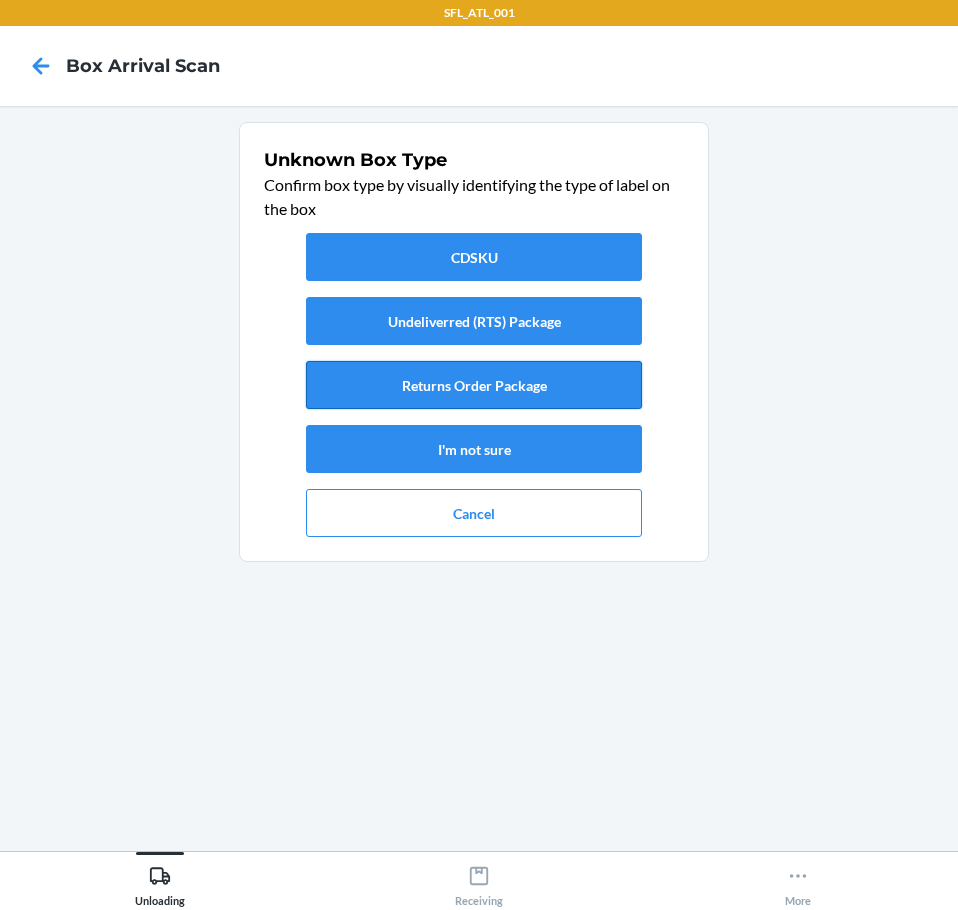 click on "Returns Order Package" at bounding box center (474, 385) 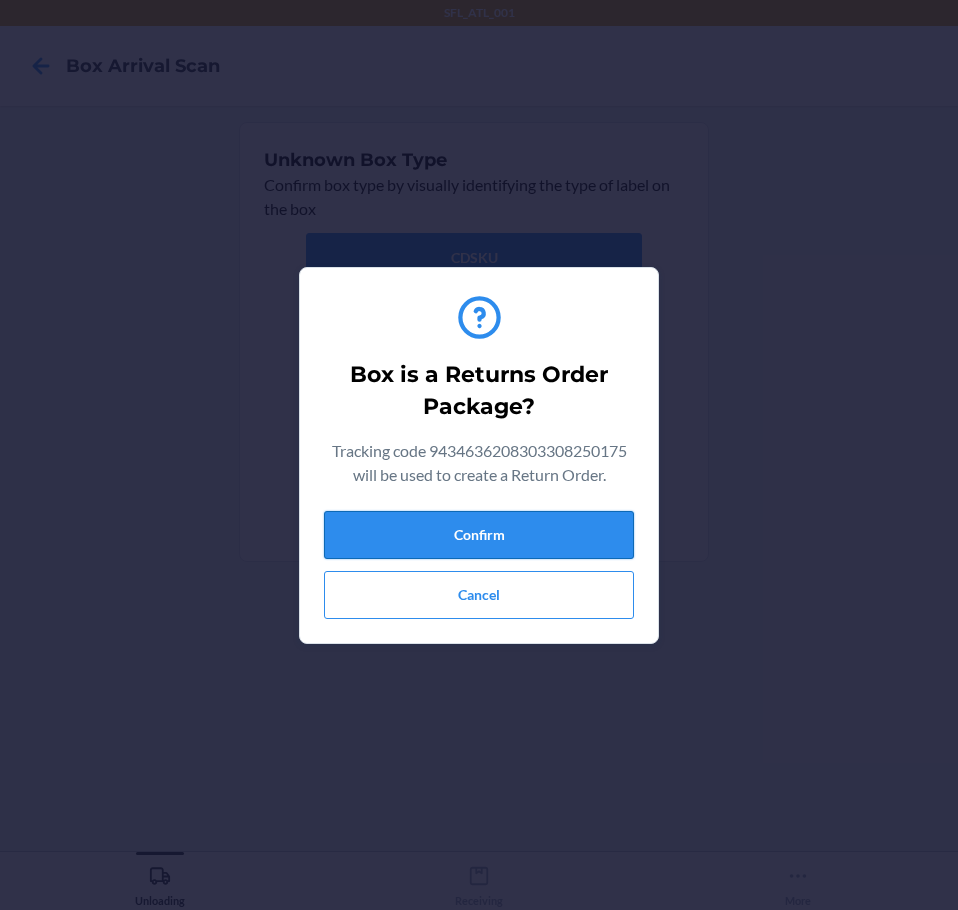 click on "Confirm" at bounding box center (479, 535) 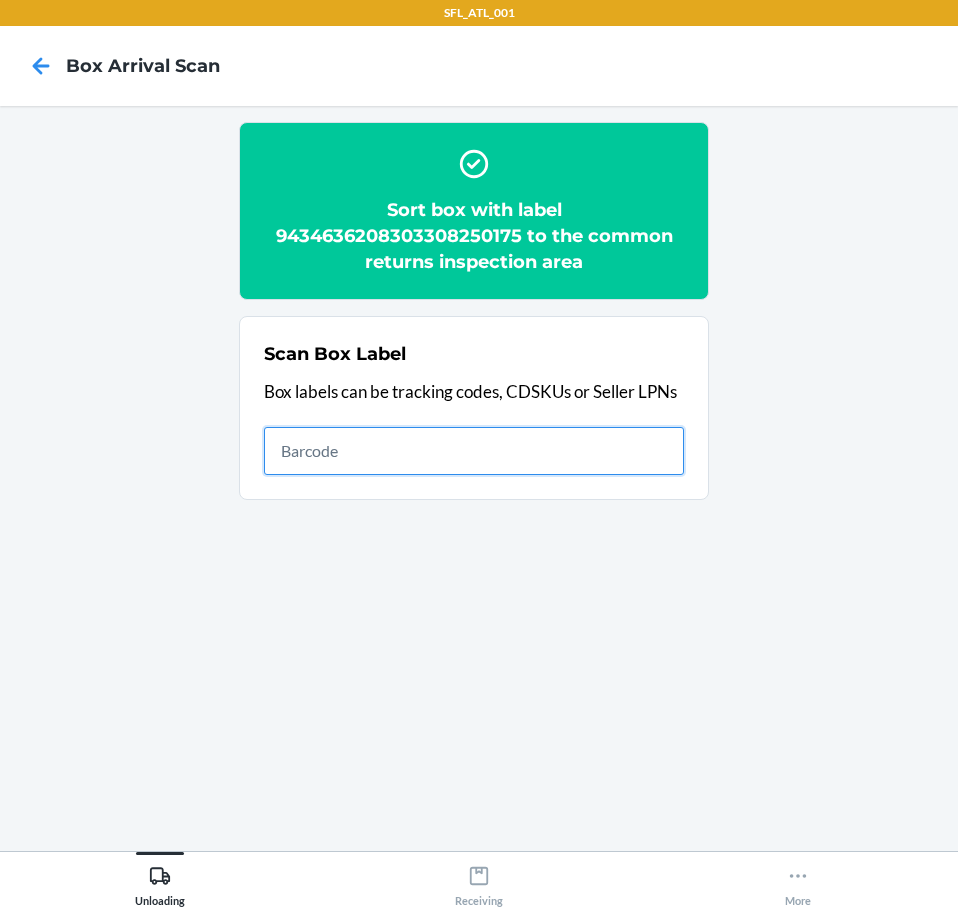 click at bounding box center (474, 451) 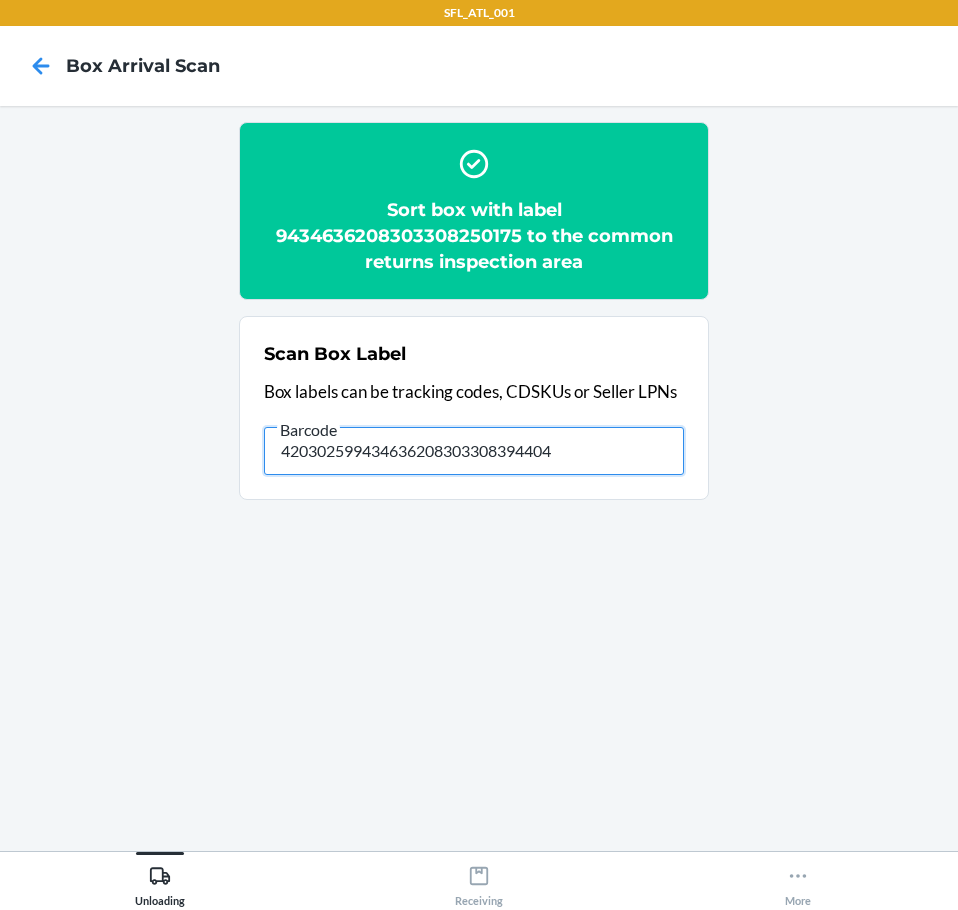 type on "420302599434636208303308394404" 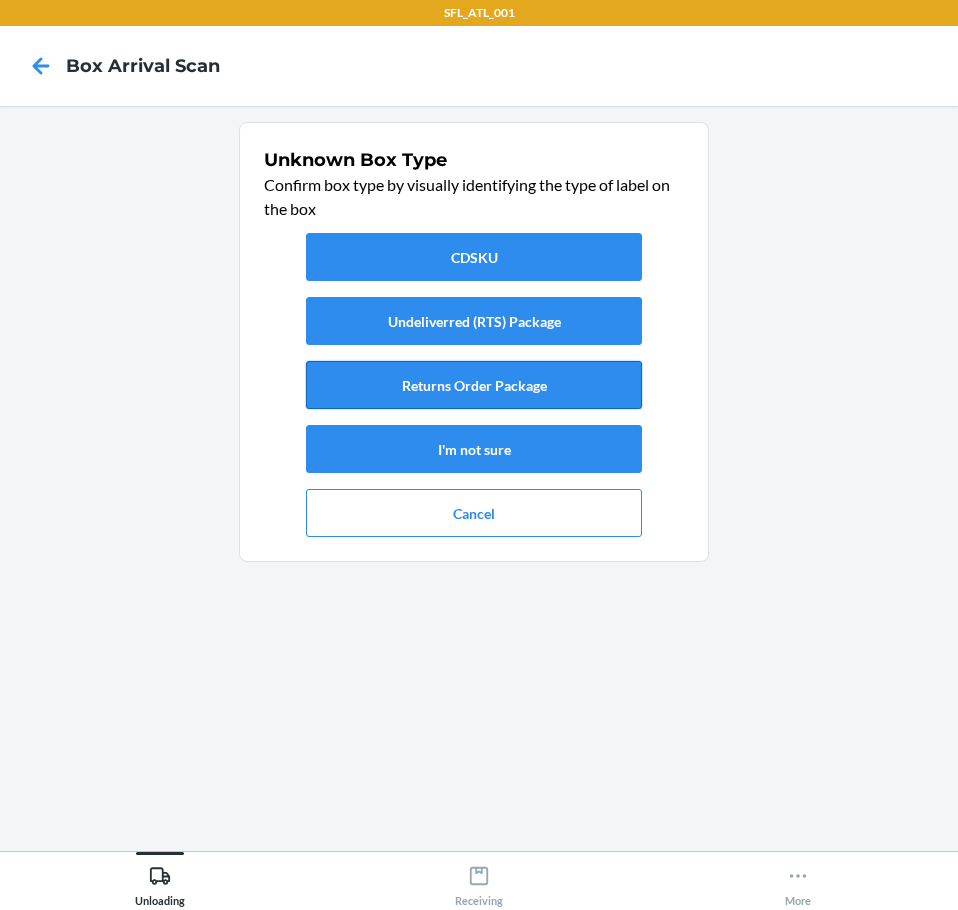 click on "Returns Order Package" at bounding box center (474, 385) 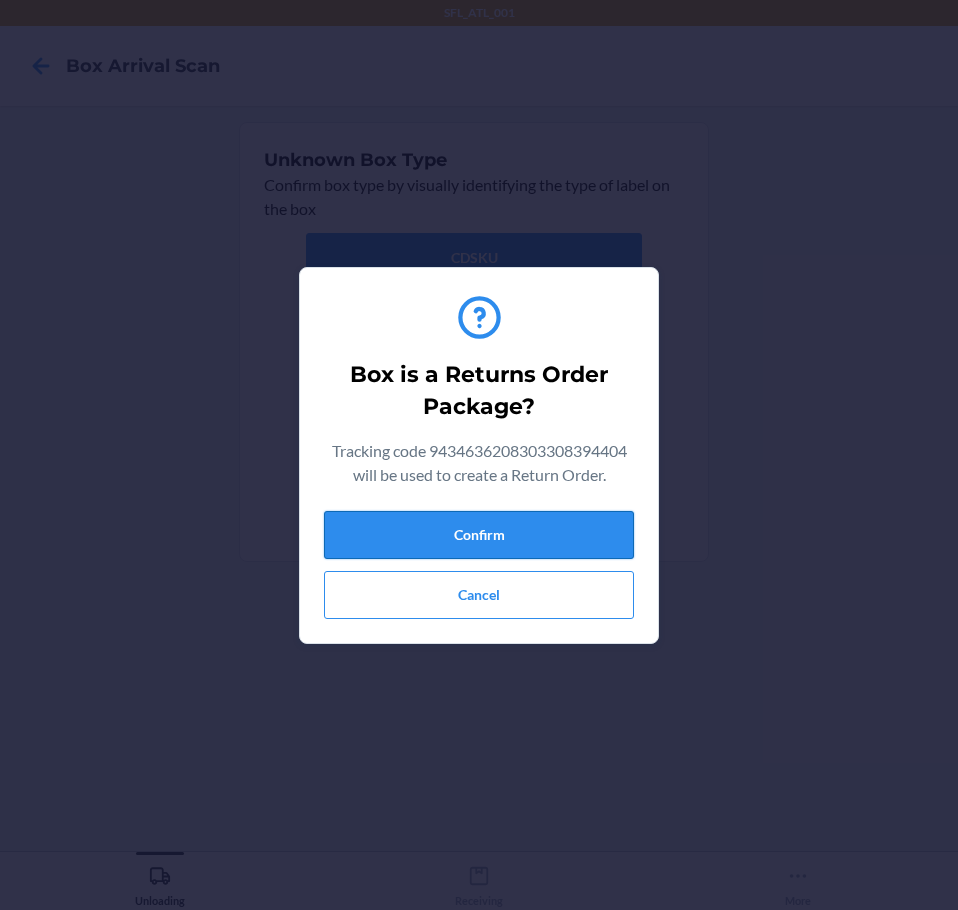 click on "Confirm" at bounding box center [479, 535] 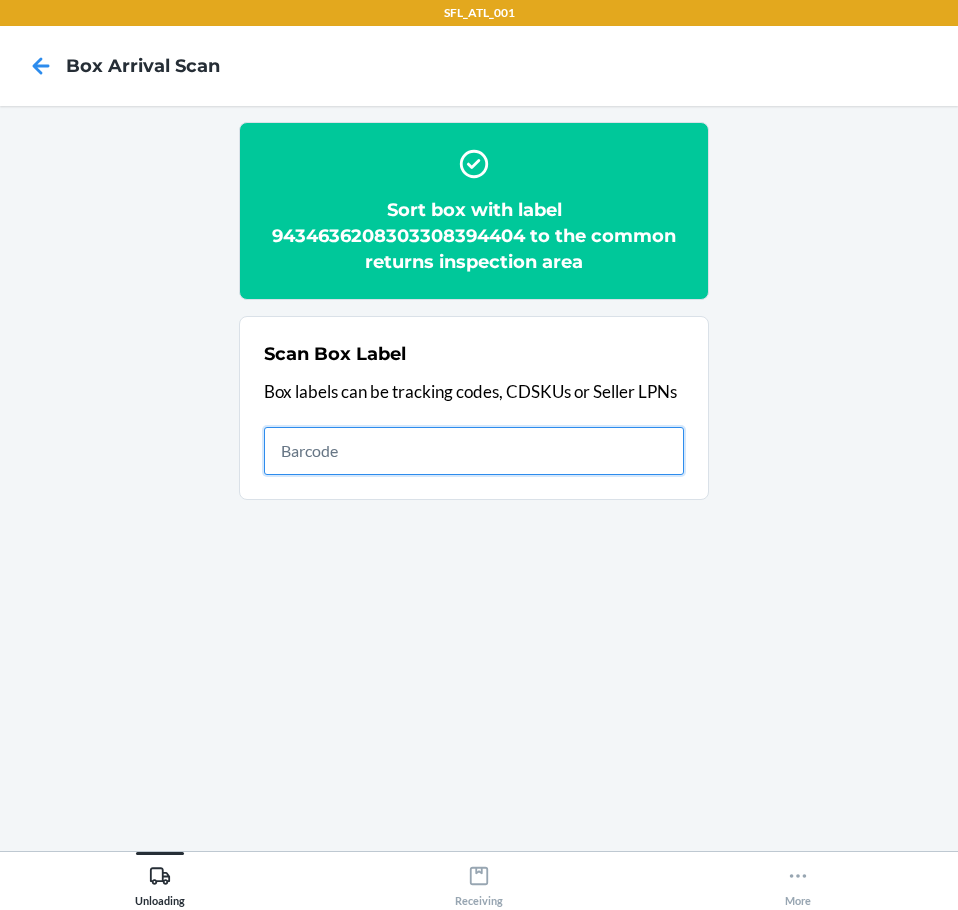 click at bounding box center (474, 451) 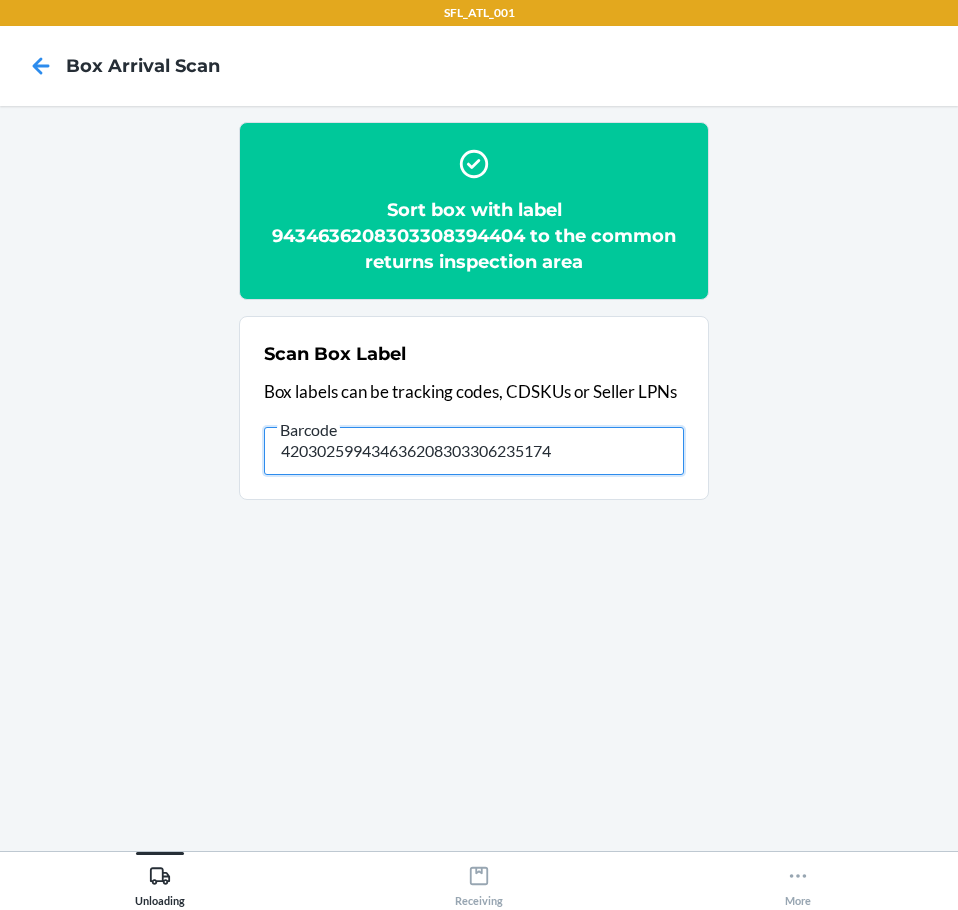 type on "420302599434636208303306235174" 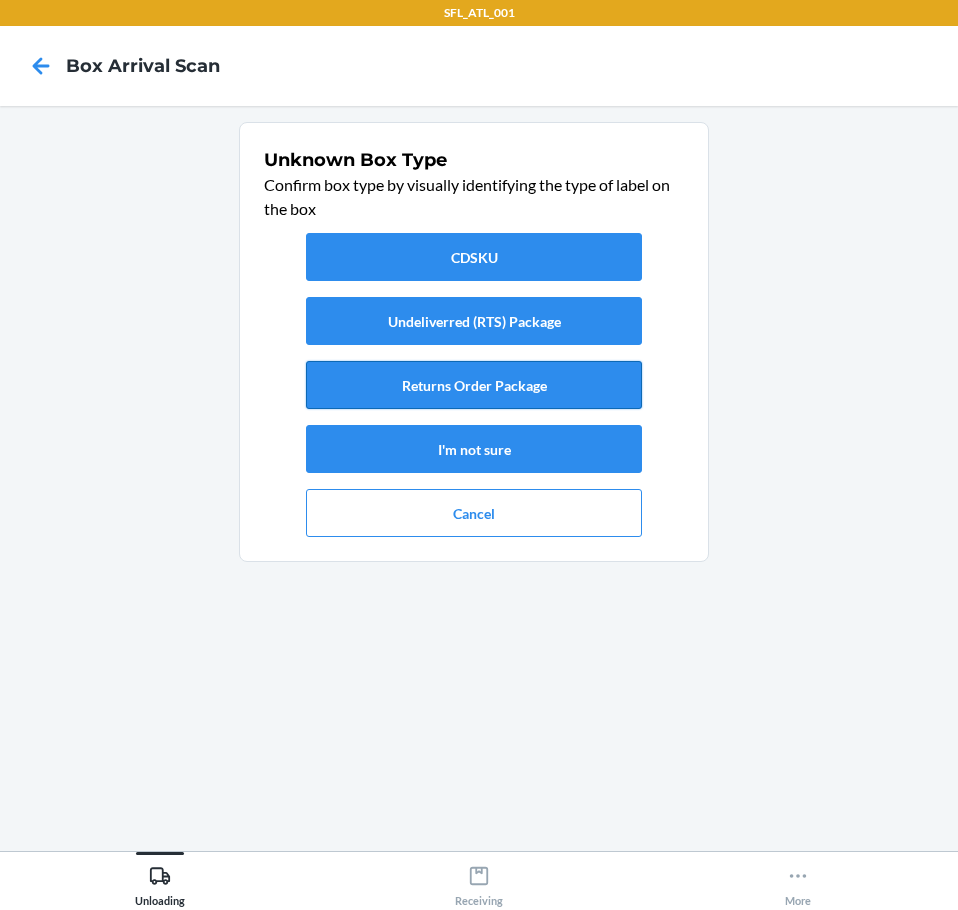 click on "Returns Order Package" at bounding box center [474, 385] 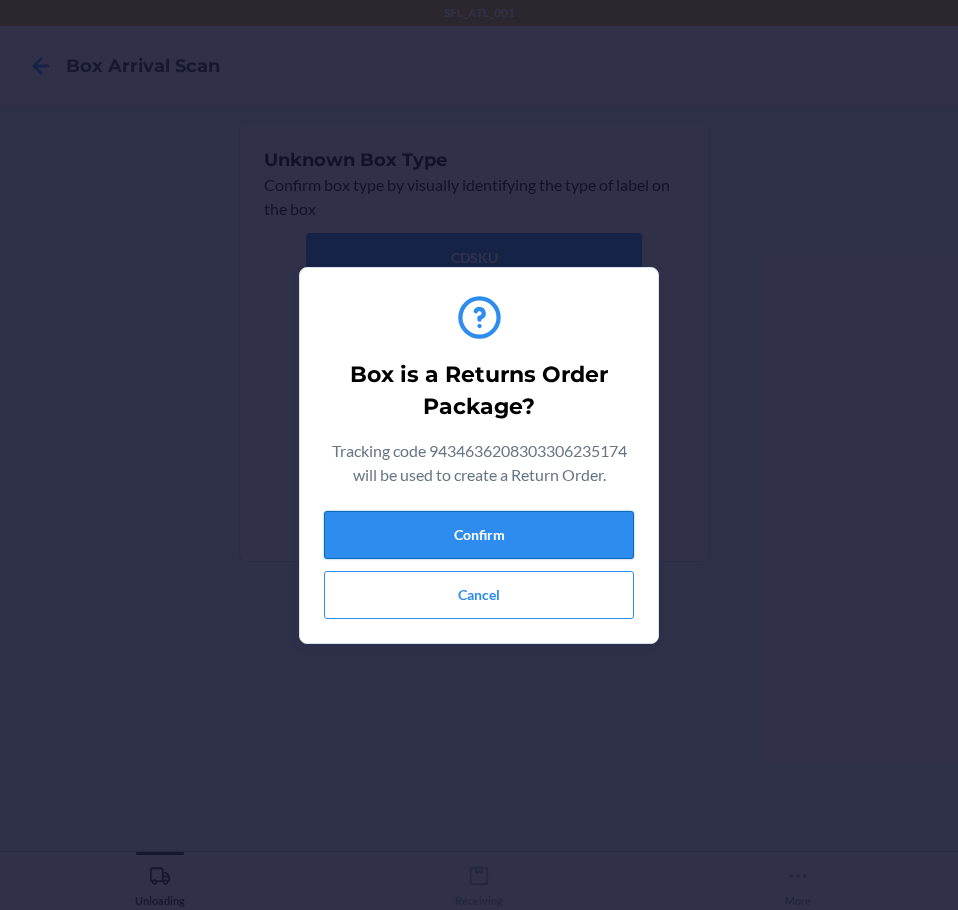 click on "Confirm" at bounding box center (479, 535) 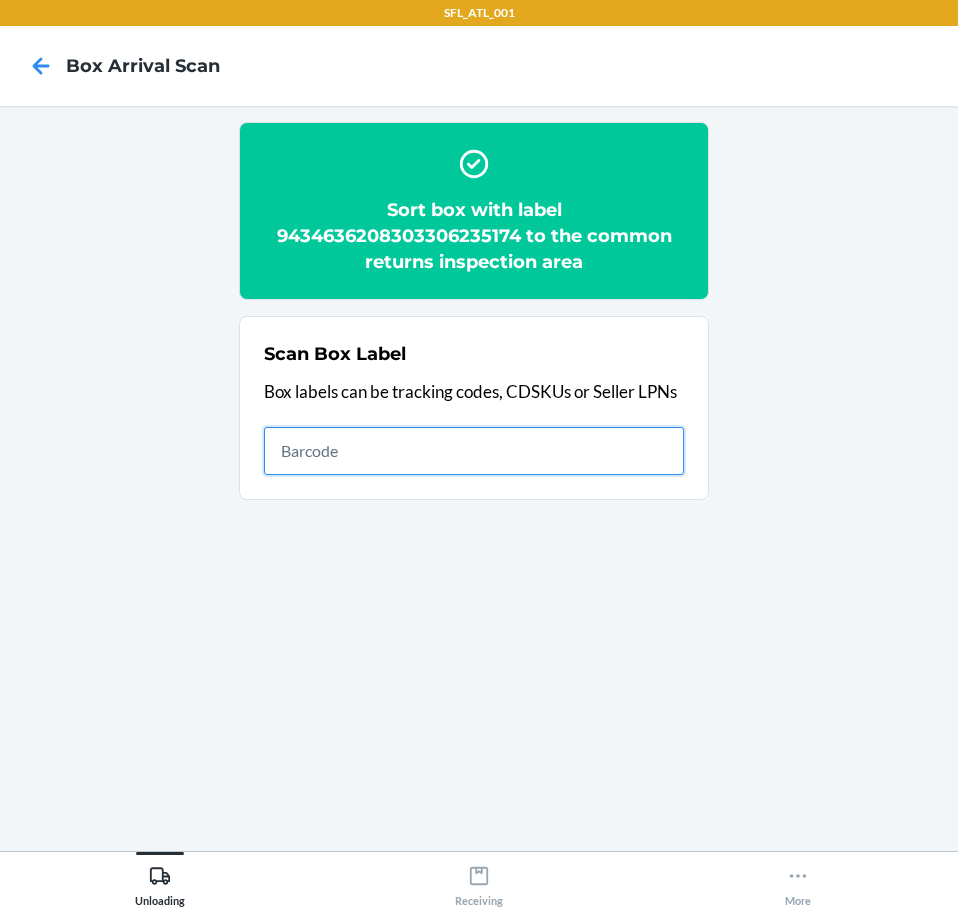 click at bounding box center (474, 451) 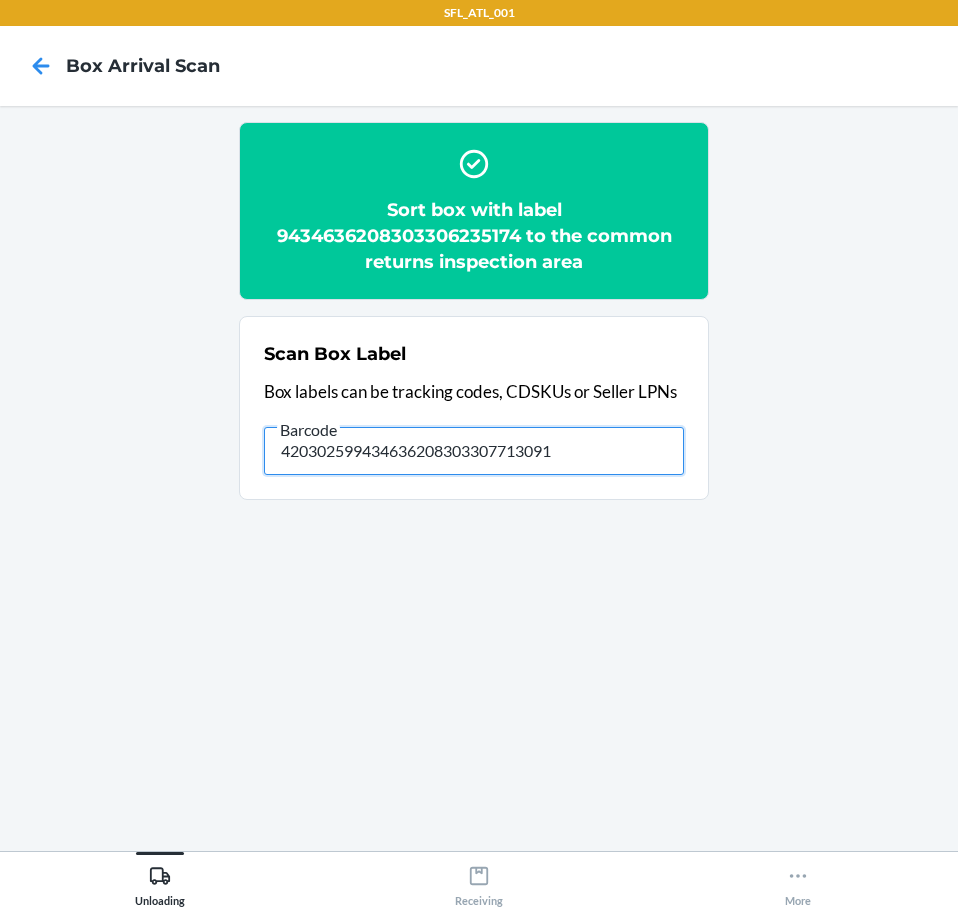 type on "420302599434636208303307713091" 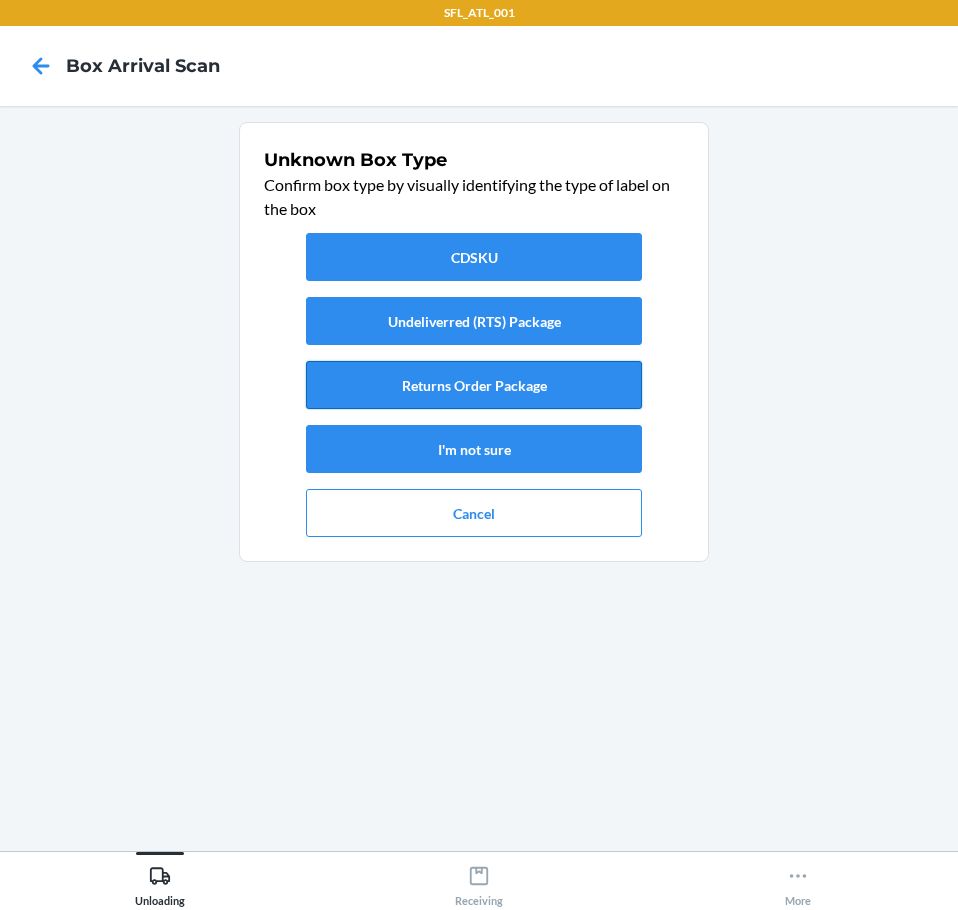 click on "Returns Order Package" at bounding box center (474, 385) 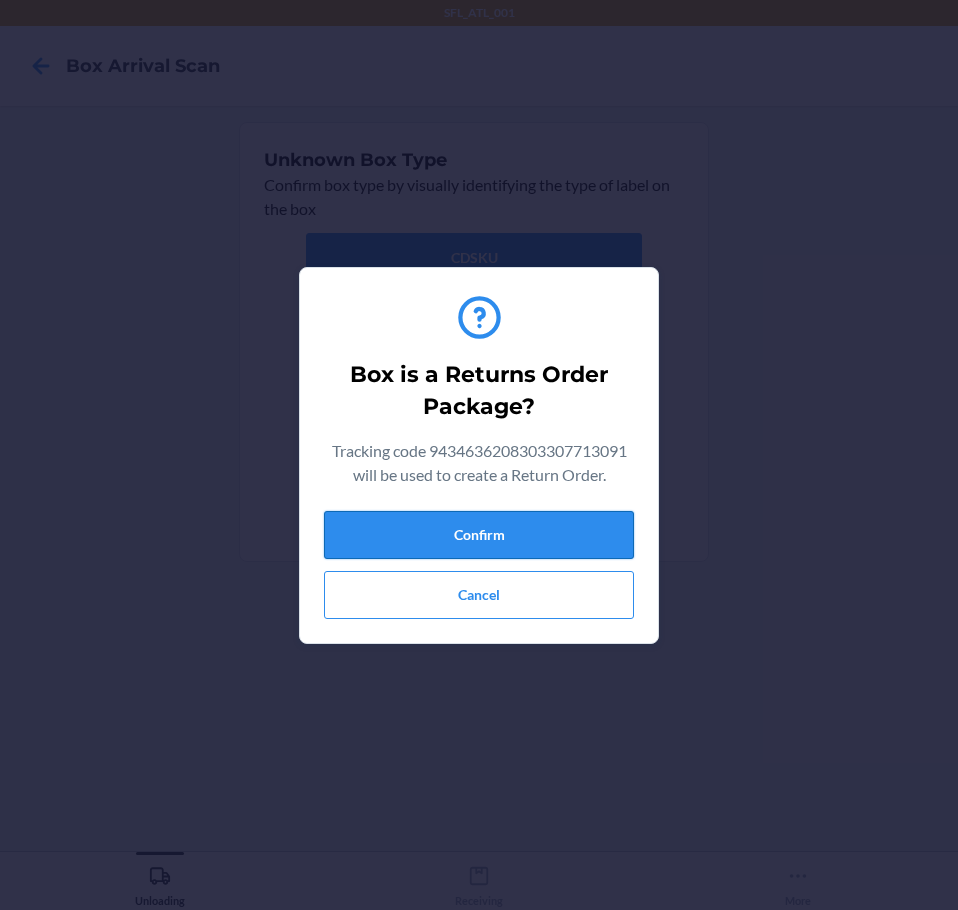 click on "Confirm" at bounding box center (479, 535) 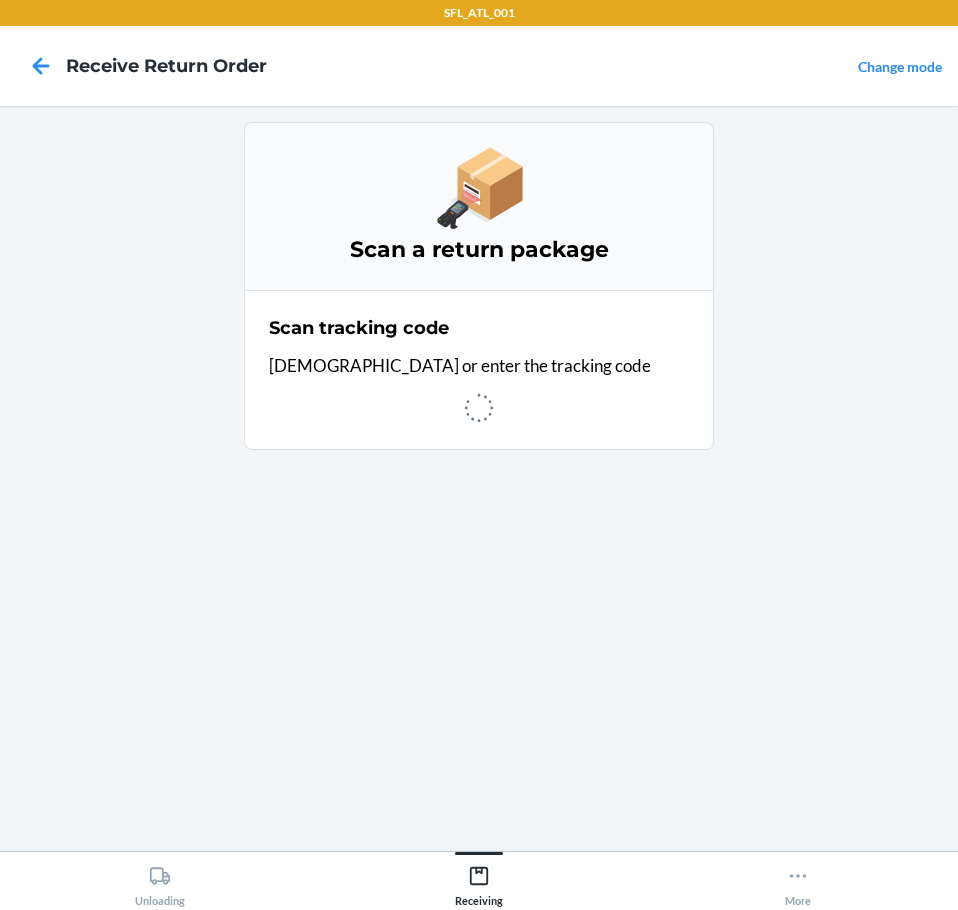 scroll, scrollTop: 0, scrollLeft: 0, axis: both 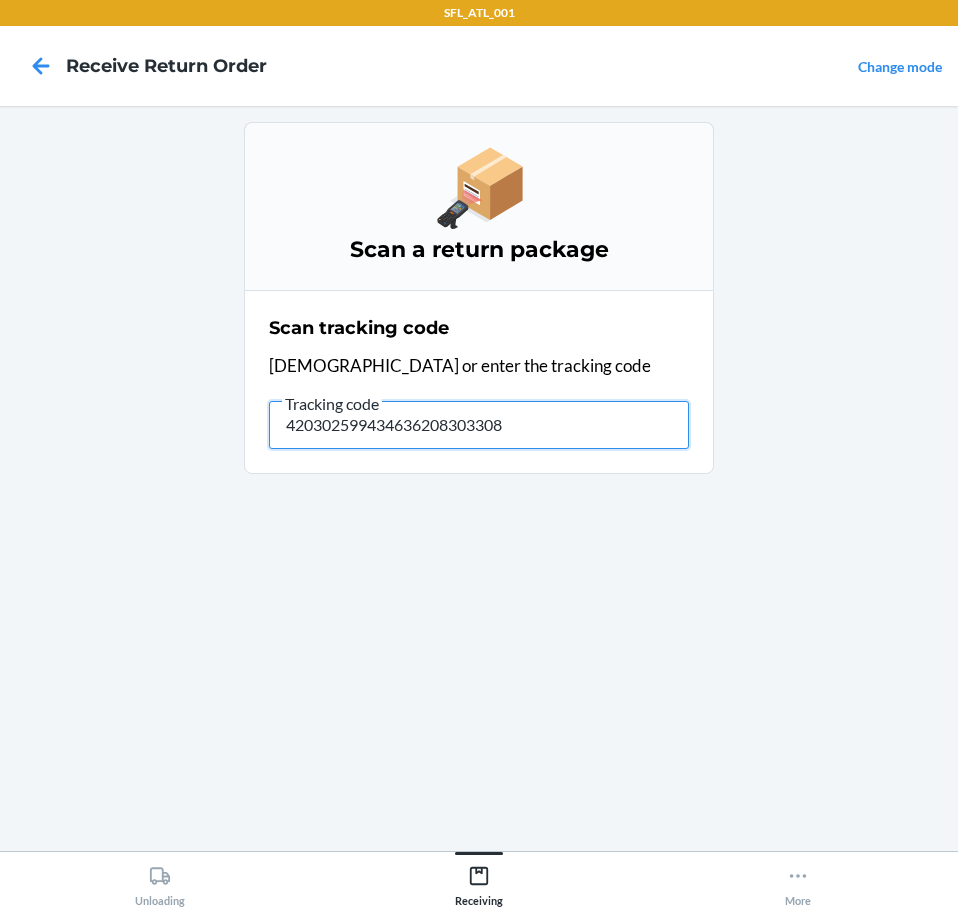 type on "4203025994346362083033082" 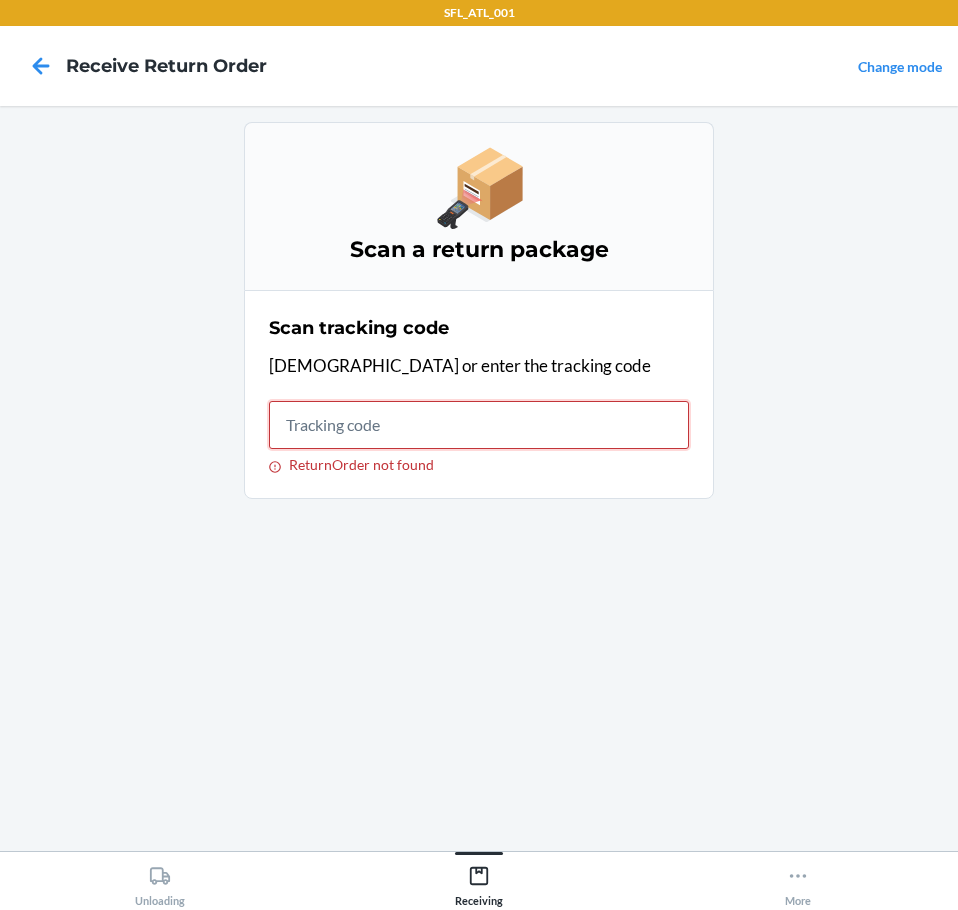 click on "ReturnOrder not found" at bounding box center (479, 425) 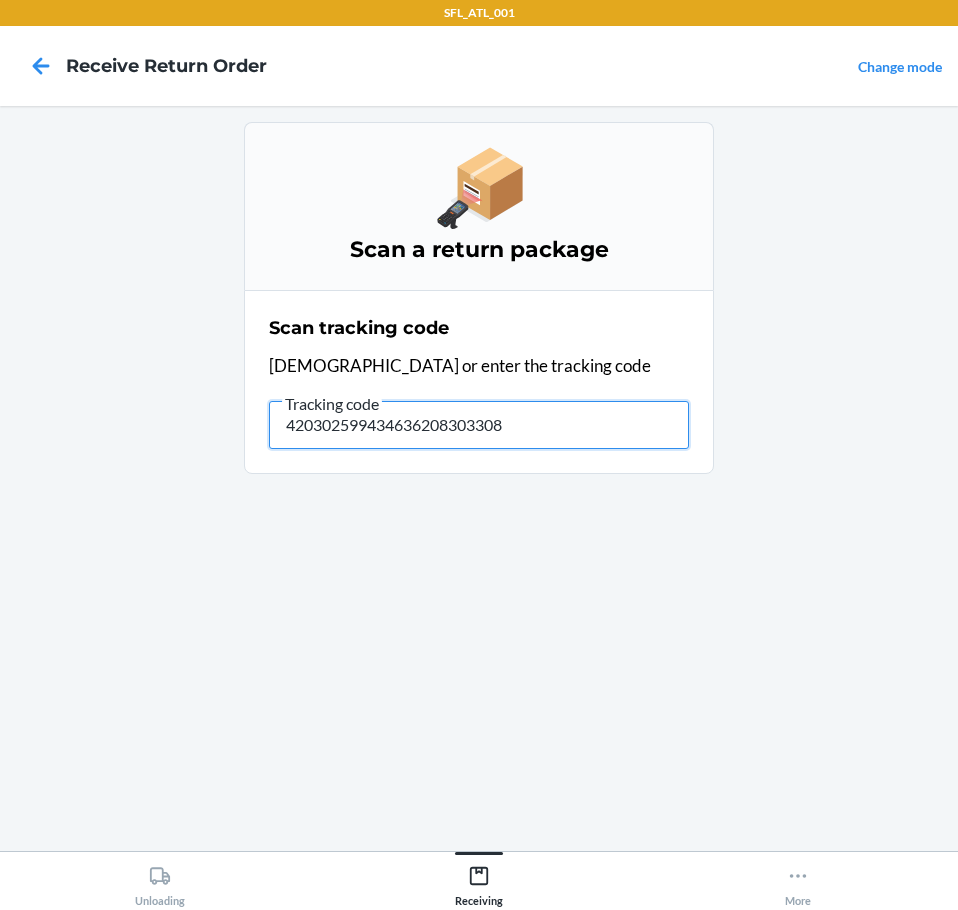 type on "4203025994346362083033082" 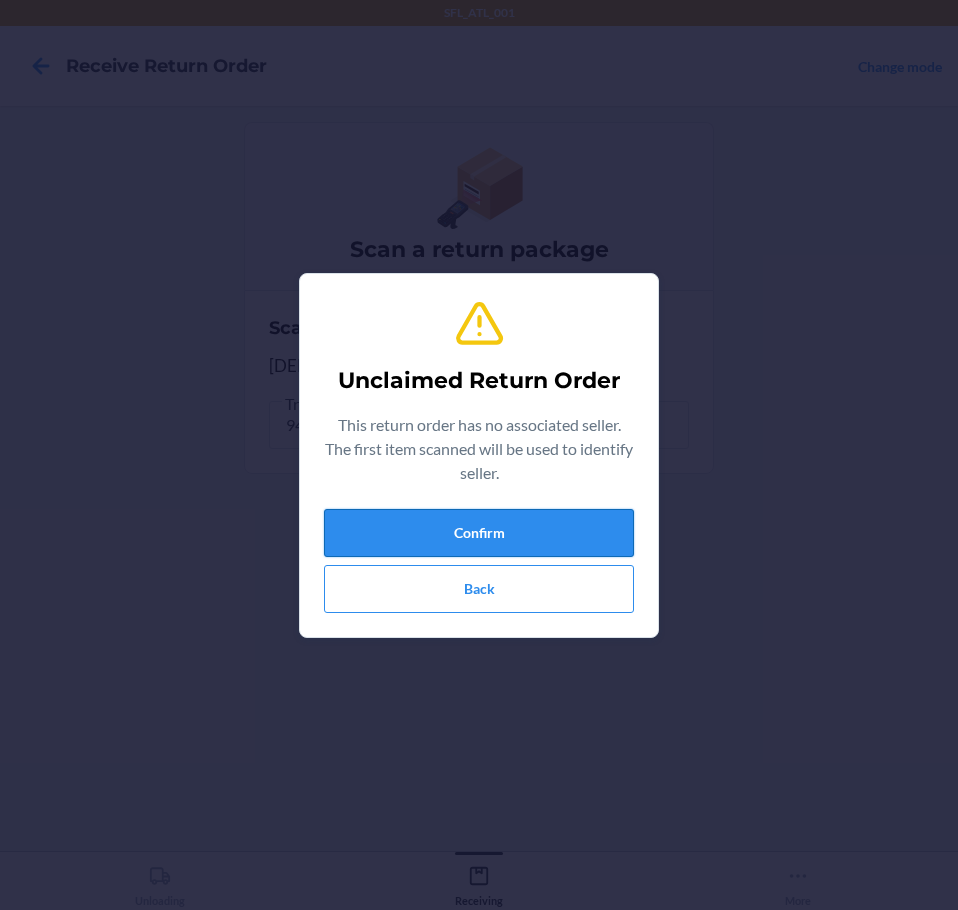 click on "Confirm" at bounding box center [479, 533] 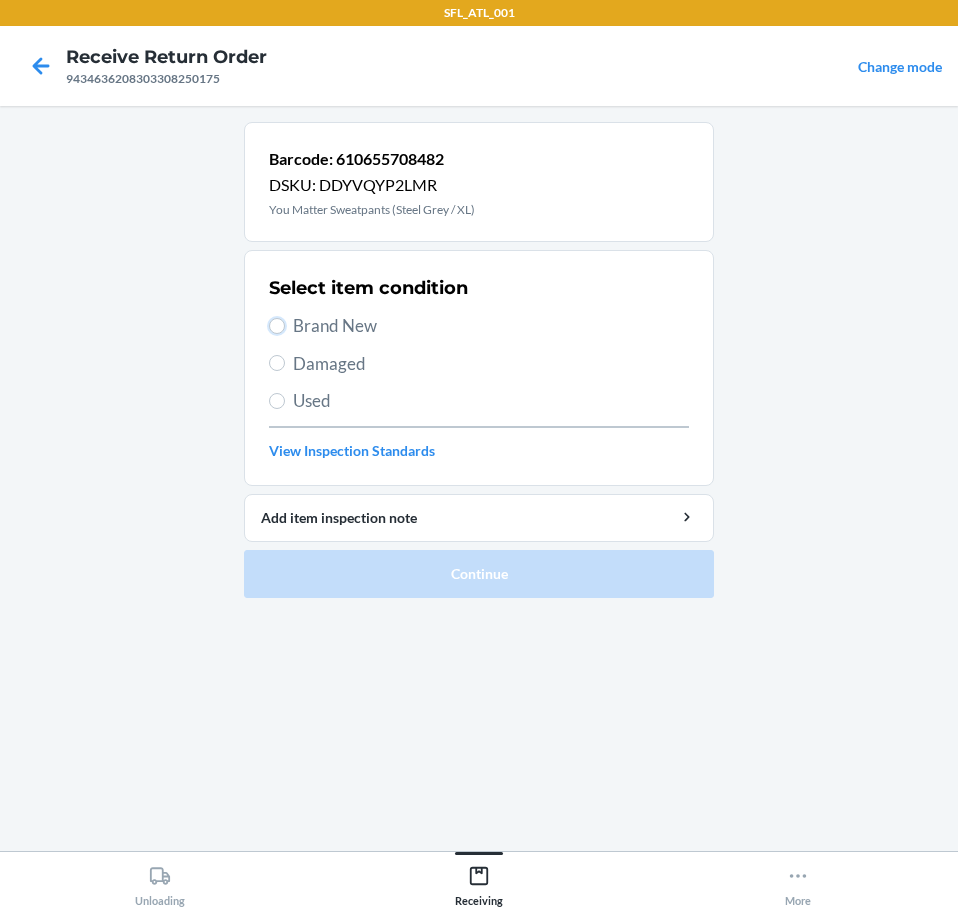 drag, startPoint x: 273, startPoint y: 321, endPoint x: 274, endPoint y: 373, distance: 52.009613 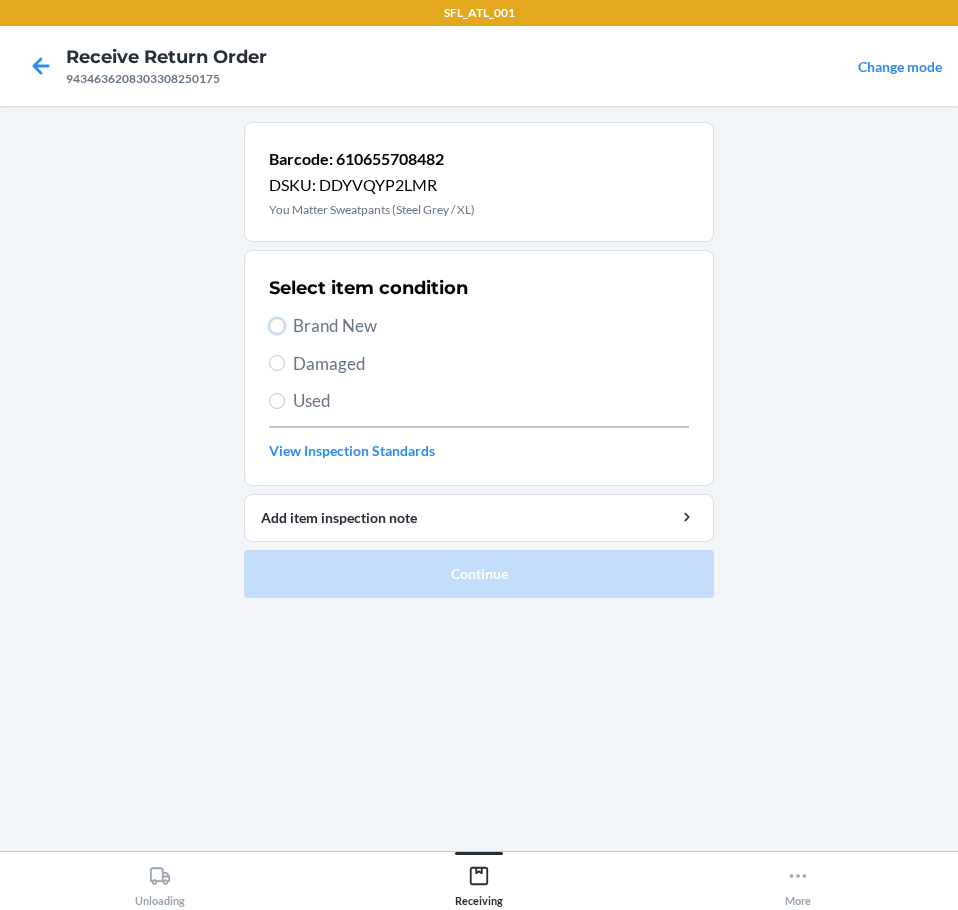 click on "Select item condition Brand New Damaged Used View Inspection Standards" at bounding box center [479, 368] 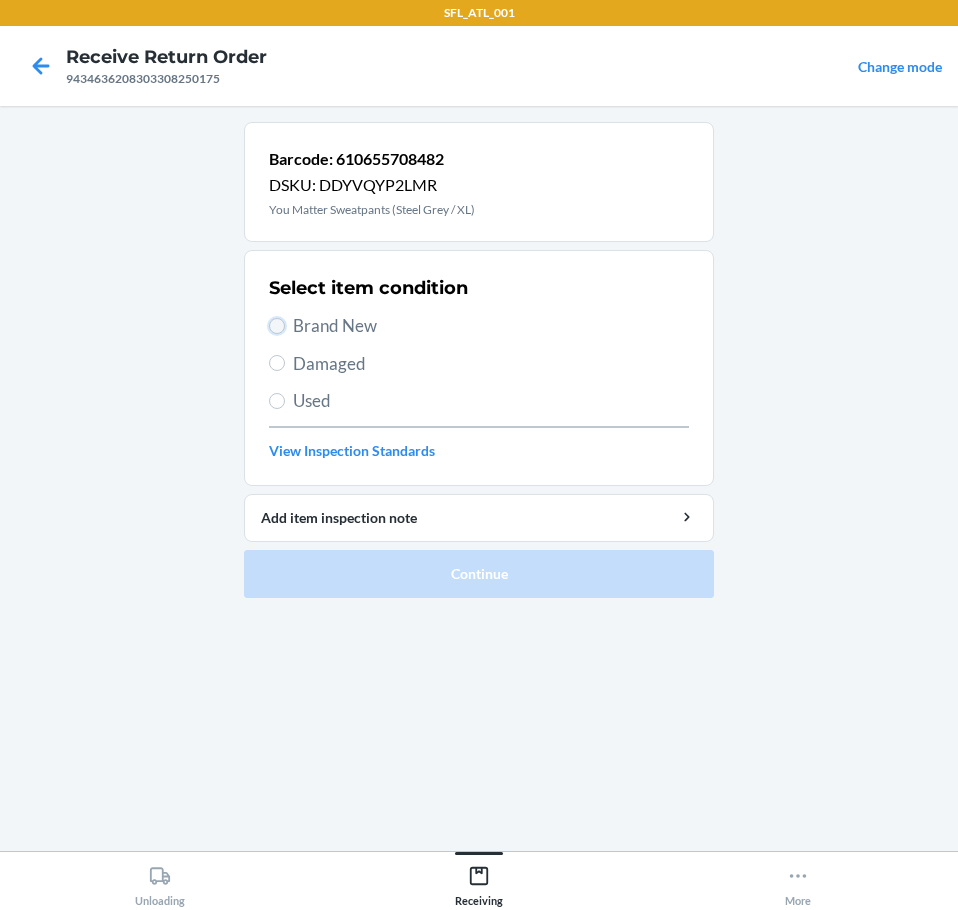click on "Brand New" at bounding box center (277, 326) 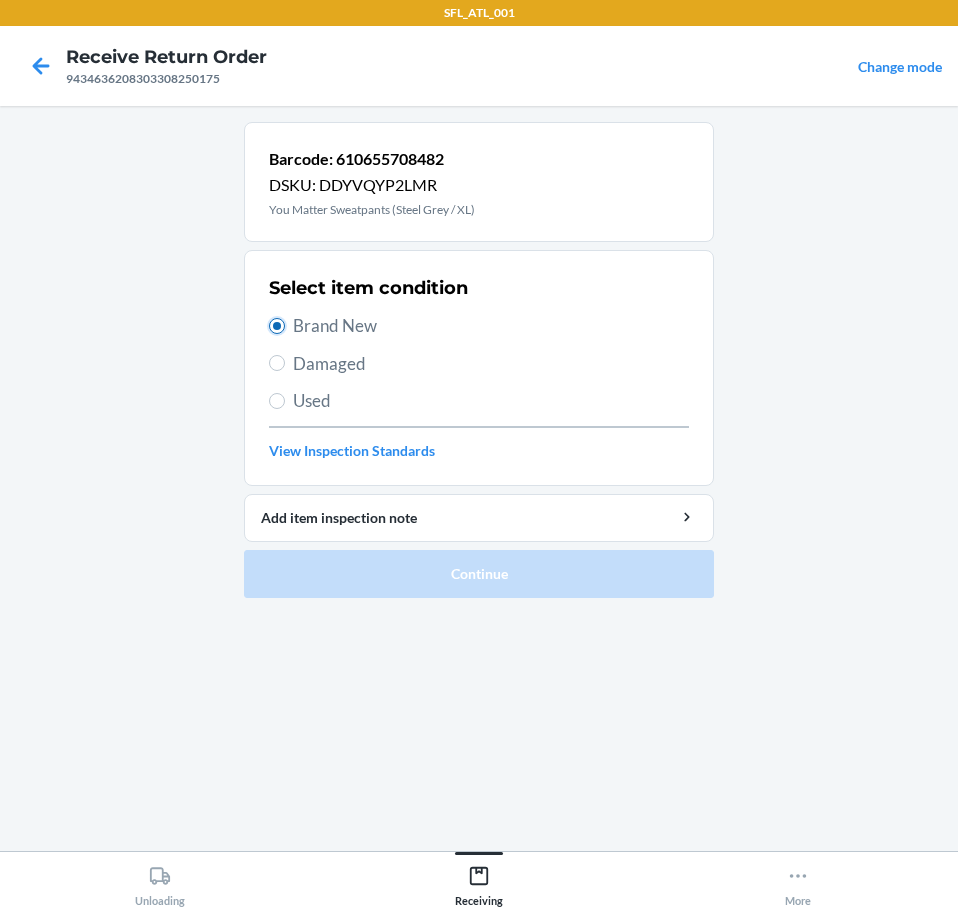 radio on "true" 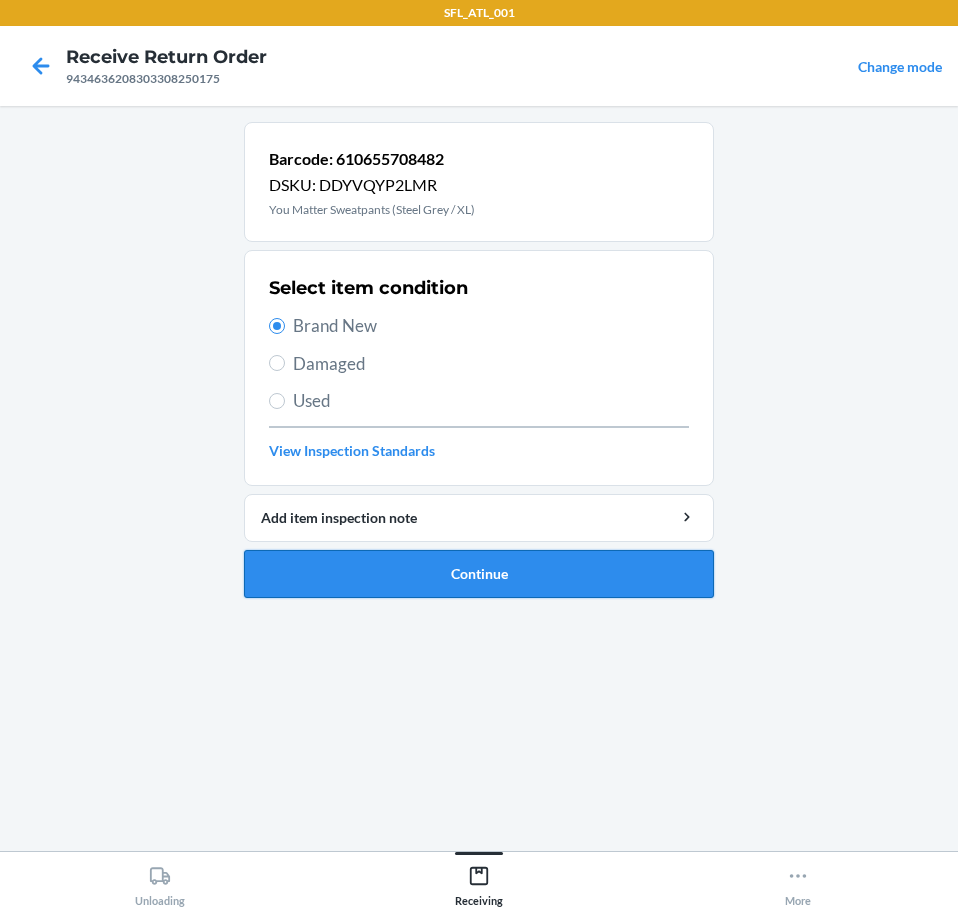 click on "Continue" at bounding box center [479, 574] 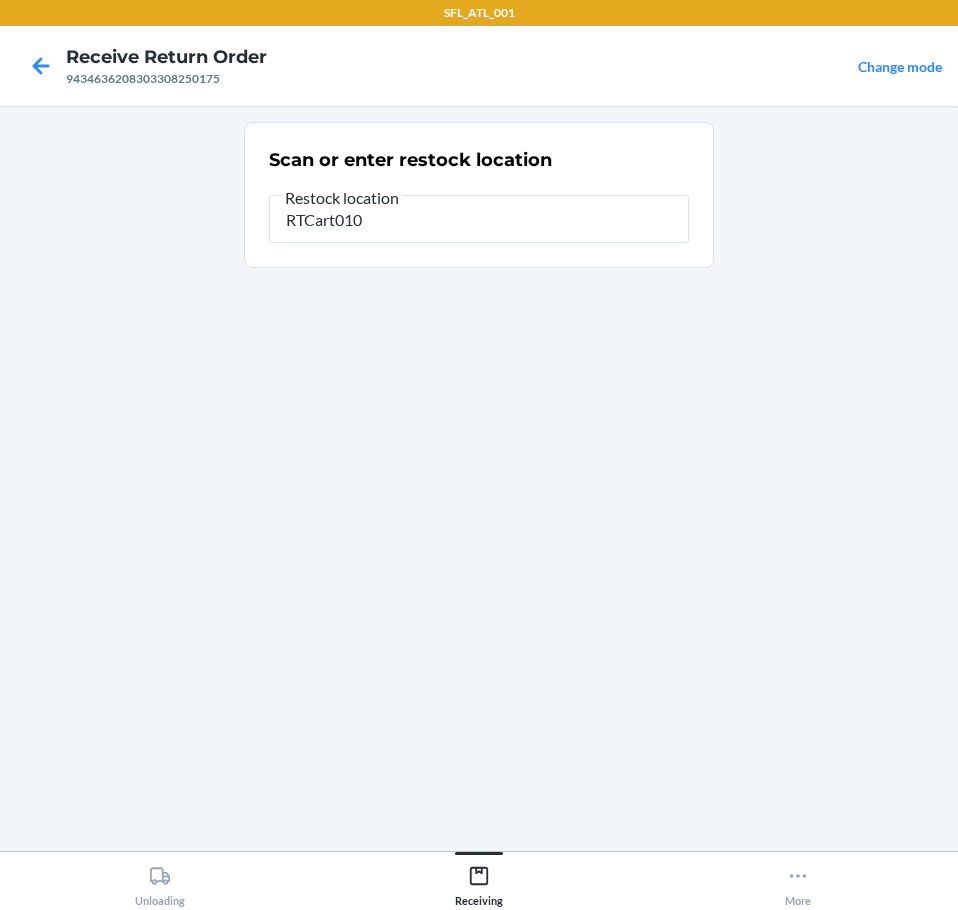 type on "RTCart010" 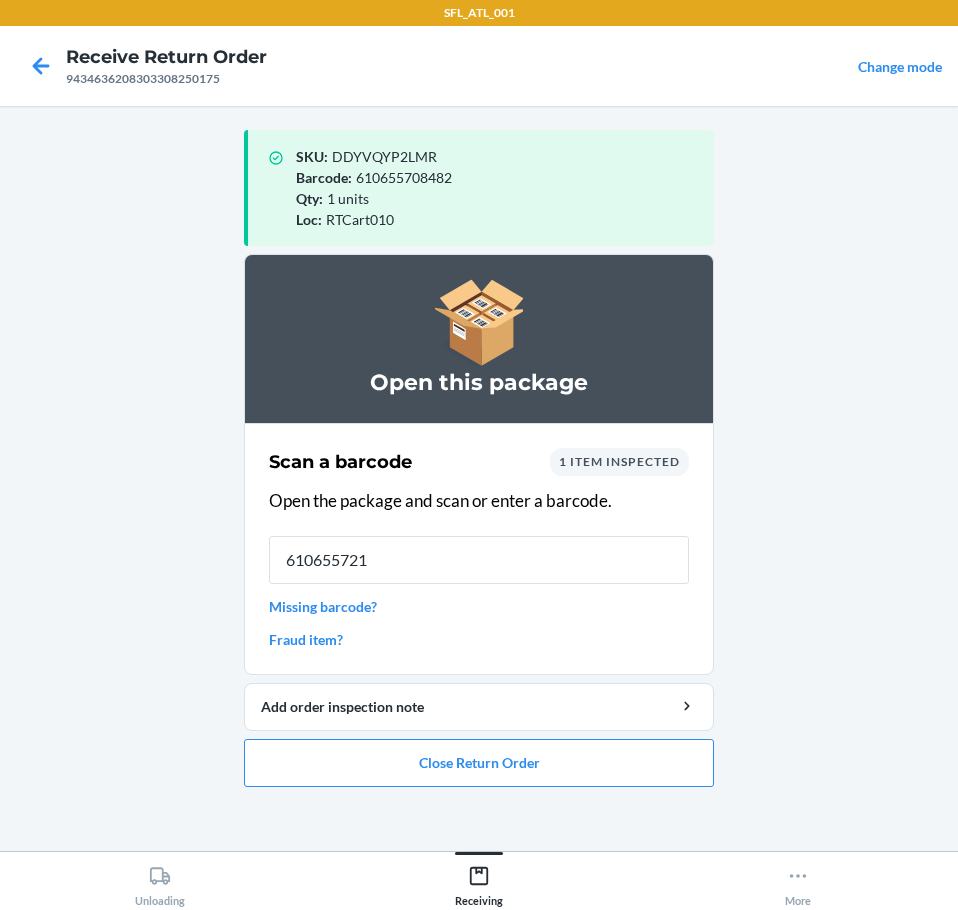 type on "6106557216" 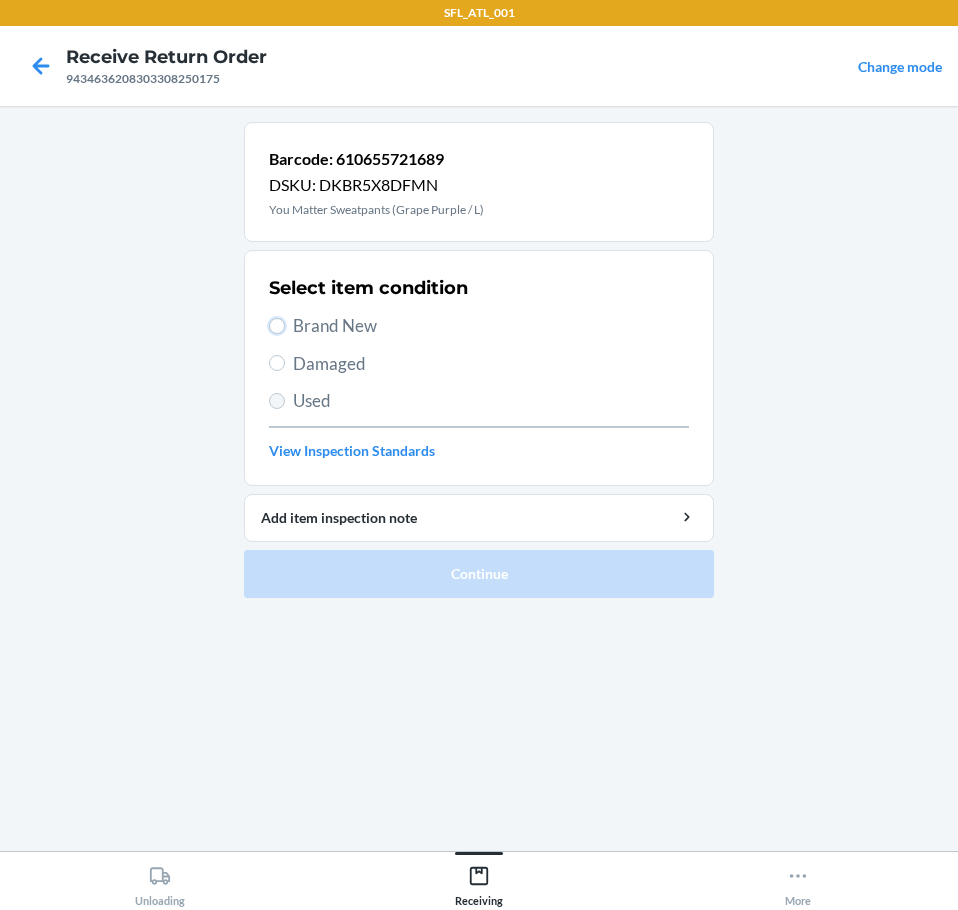 drag, startPoint x: 277, startPoint y: 324, endPoint x: 281, endPoint y: 406, distance: 82.0975 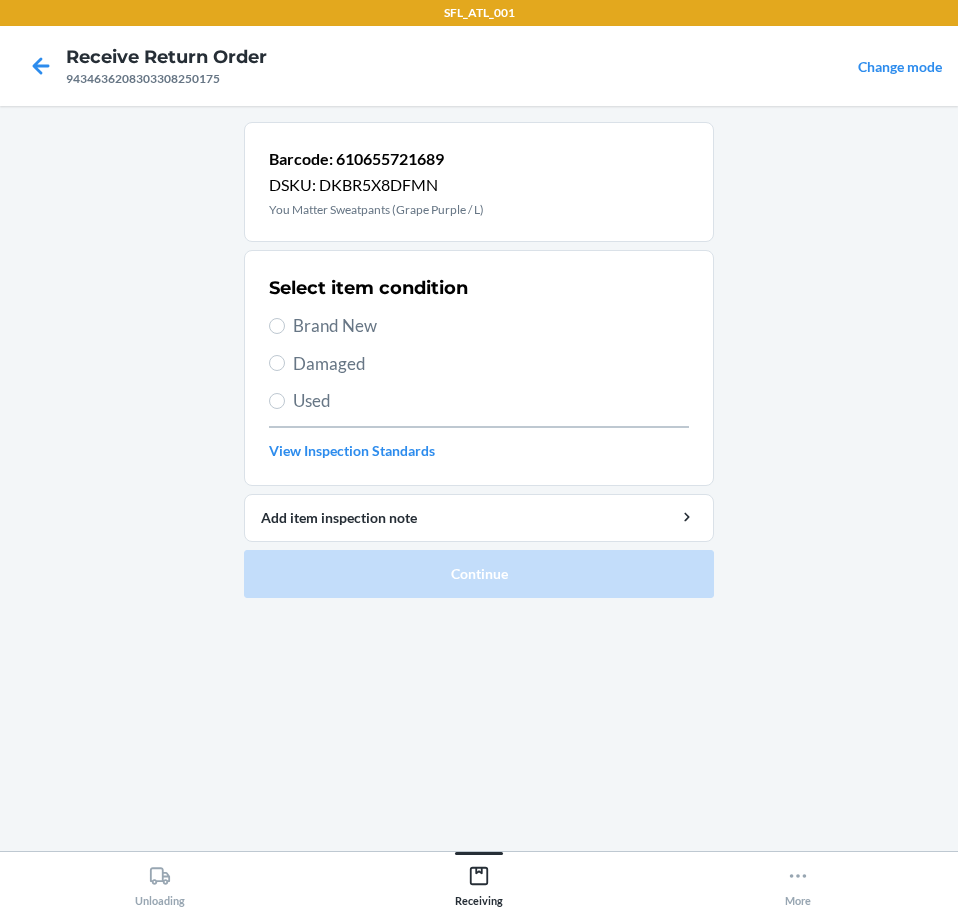 click on "Brand New" at bounding box center [479, 326] 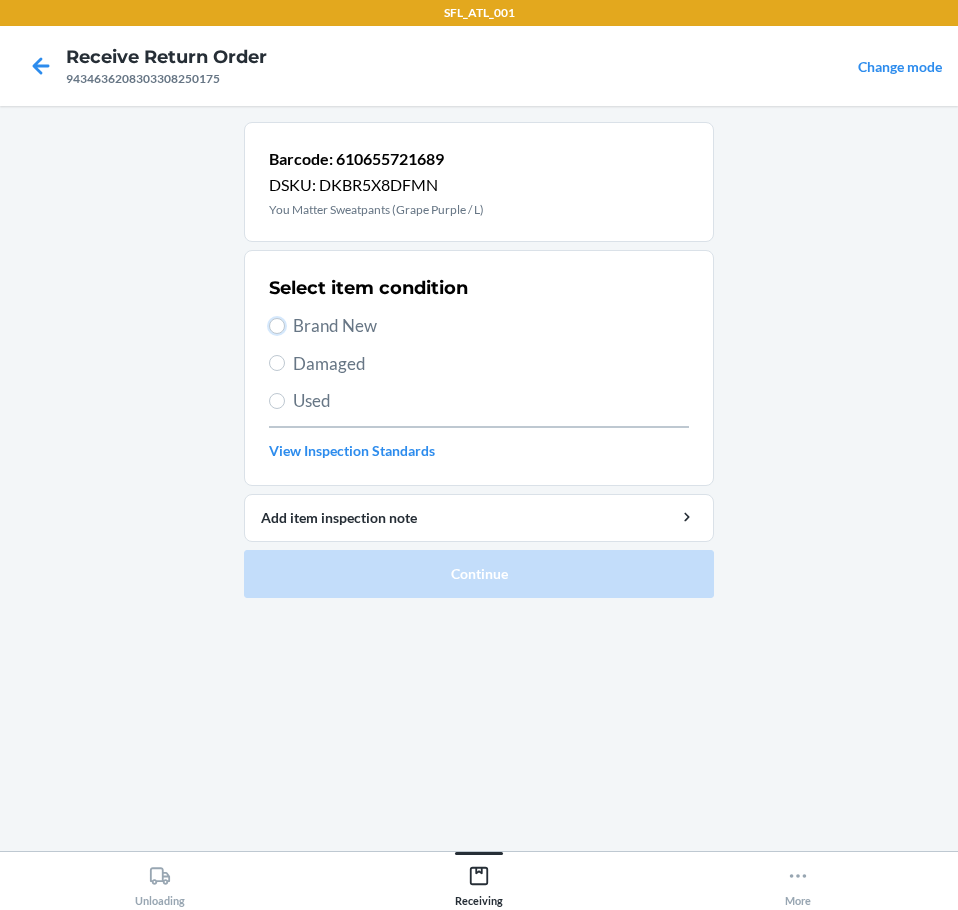 click on "Brand New" at bounding box center (277, 326) 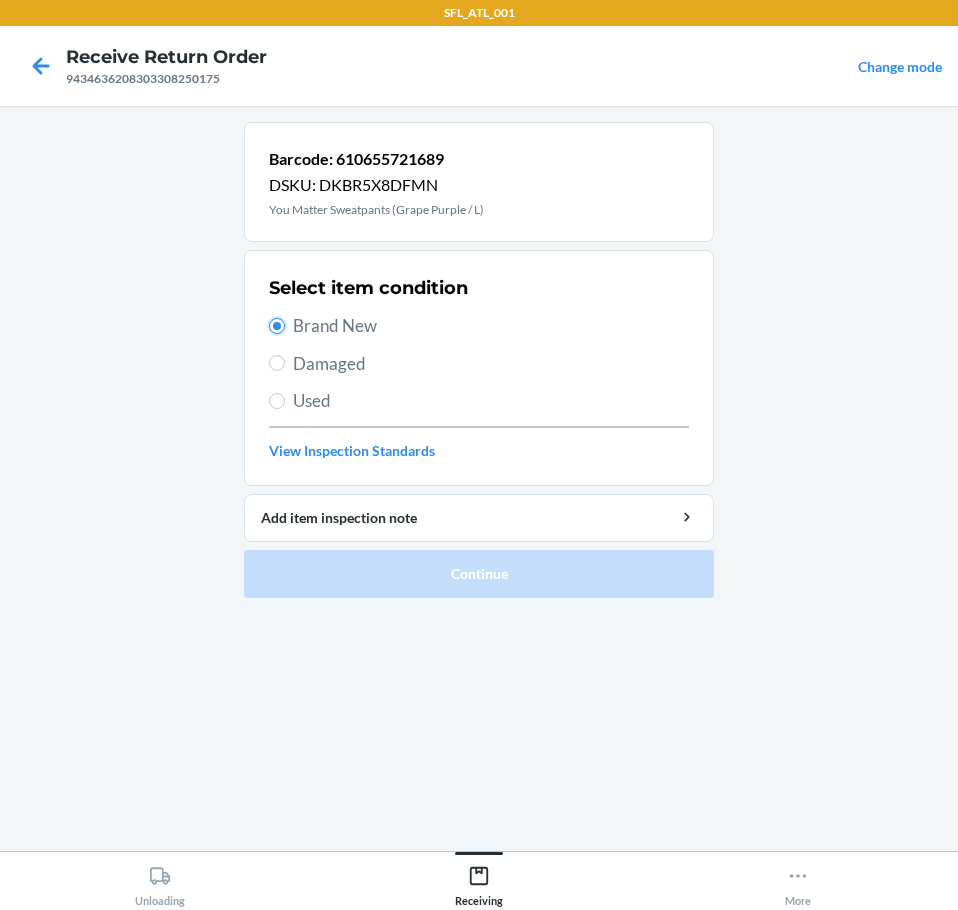 radio on "true" 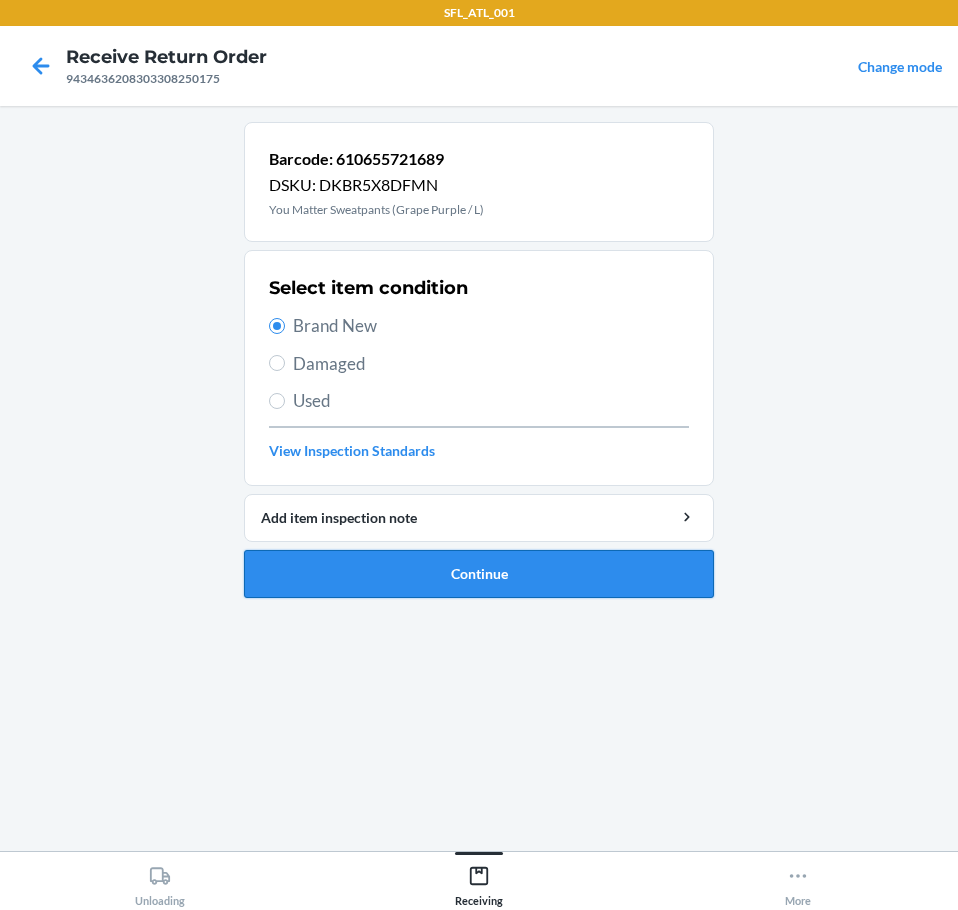 click on "Continue" at bounding box center (479, 574) 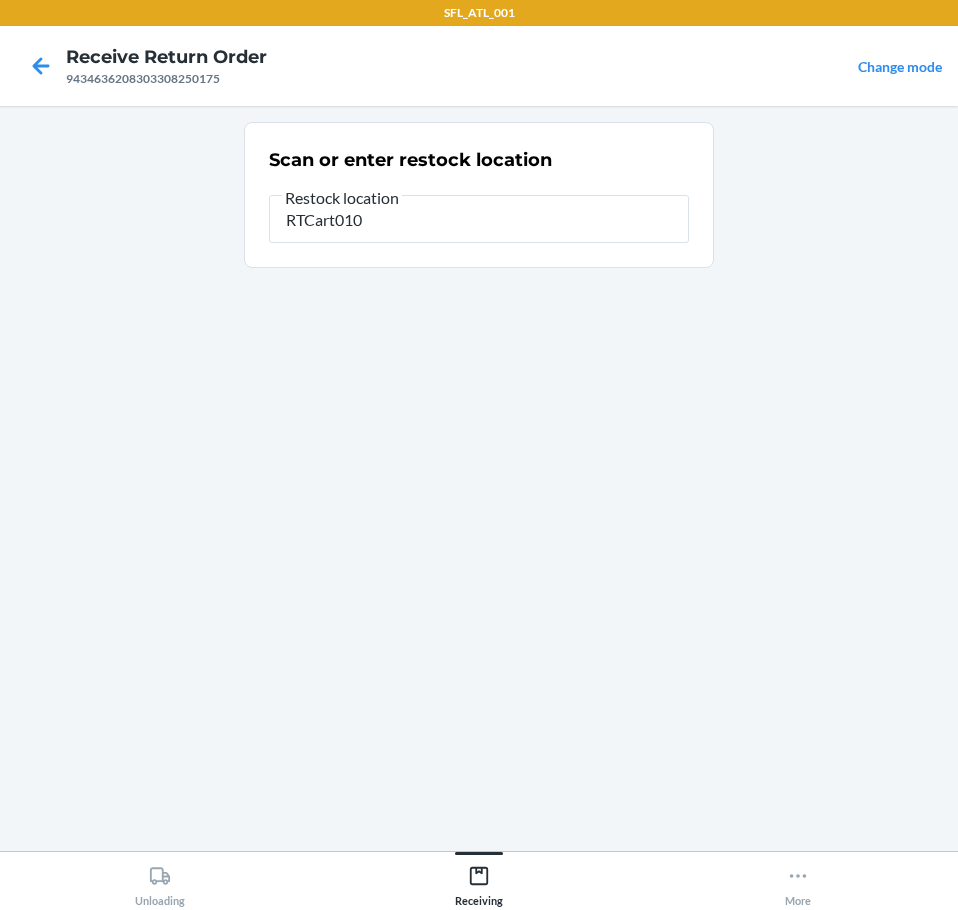 type on "RTCart010" 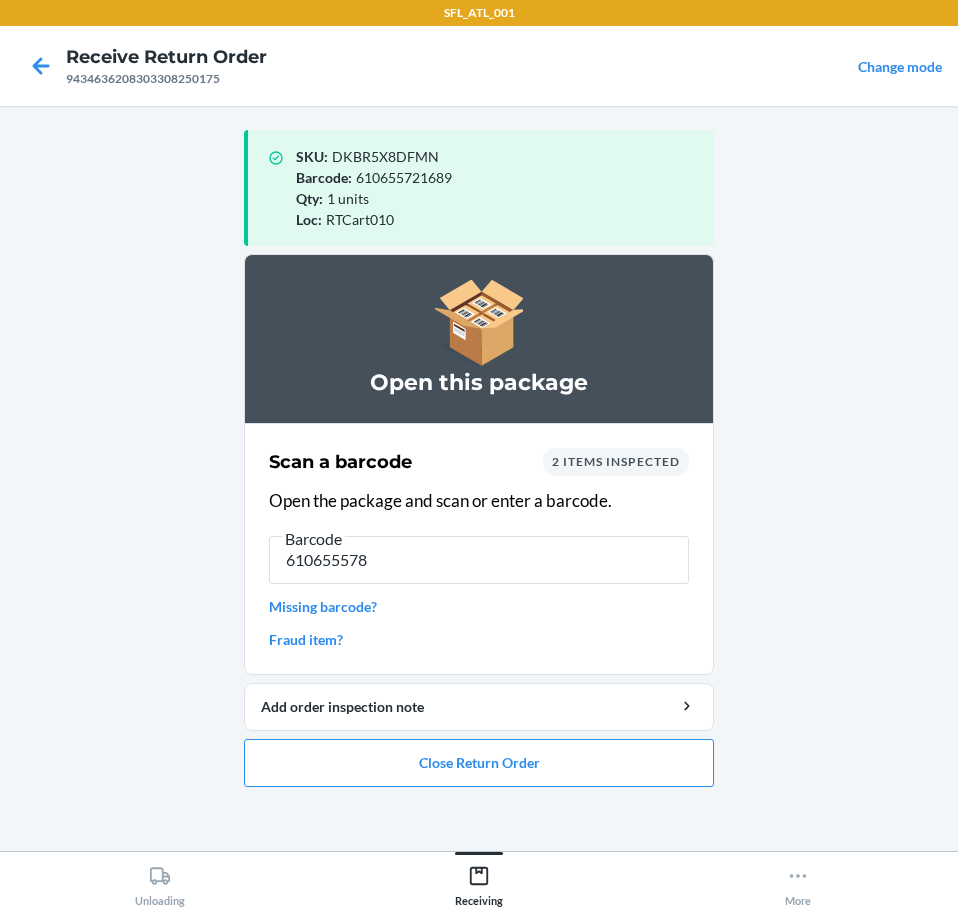 type on "6106555786" 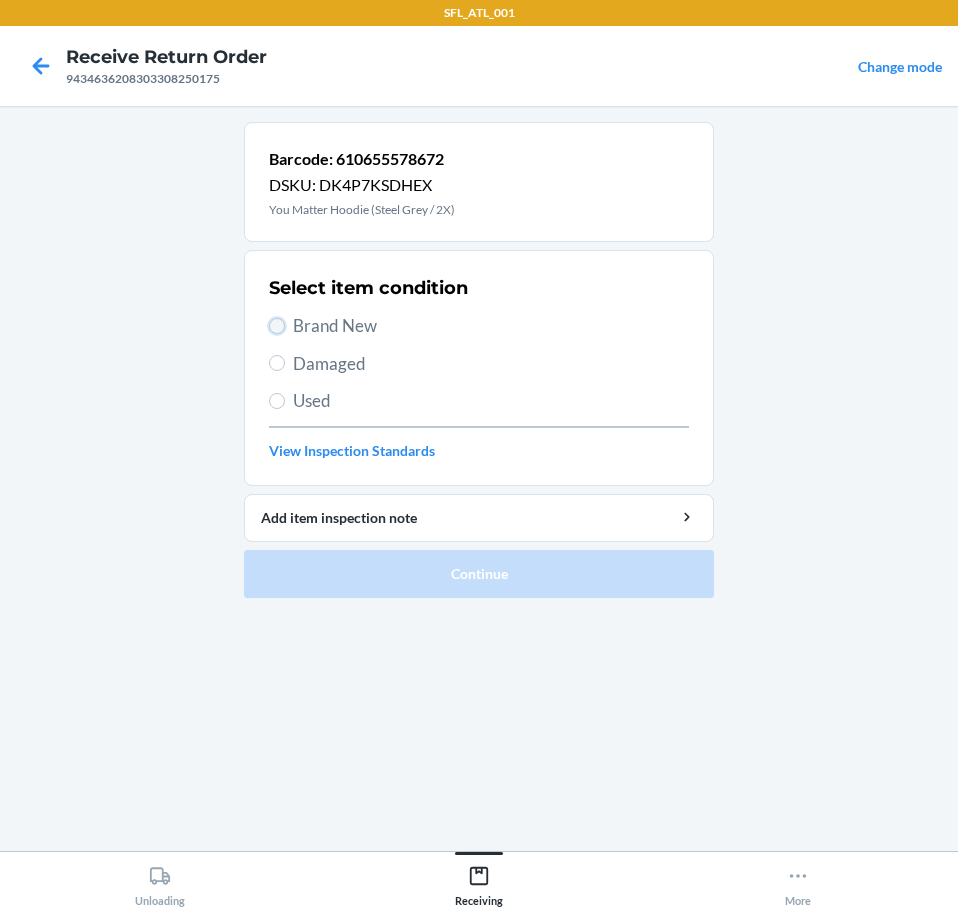 click on "Brand New" at bounding box center (277, 326) 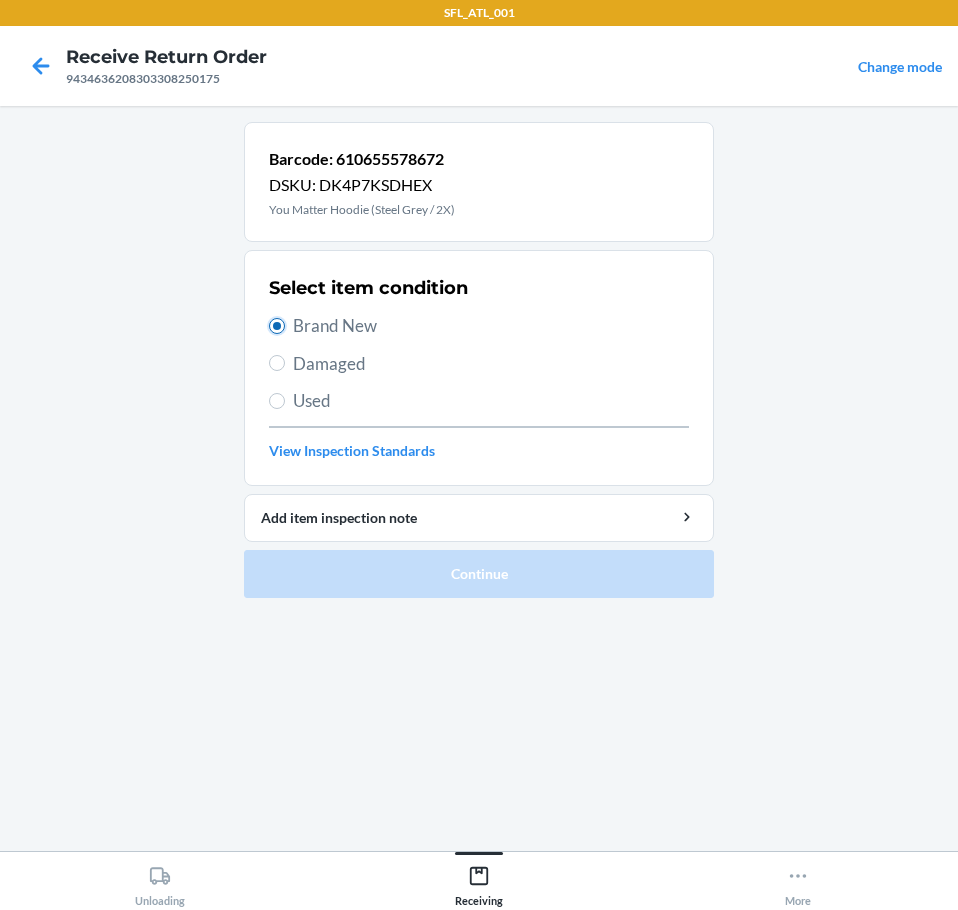 radio on "true" 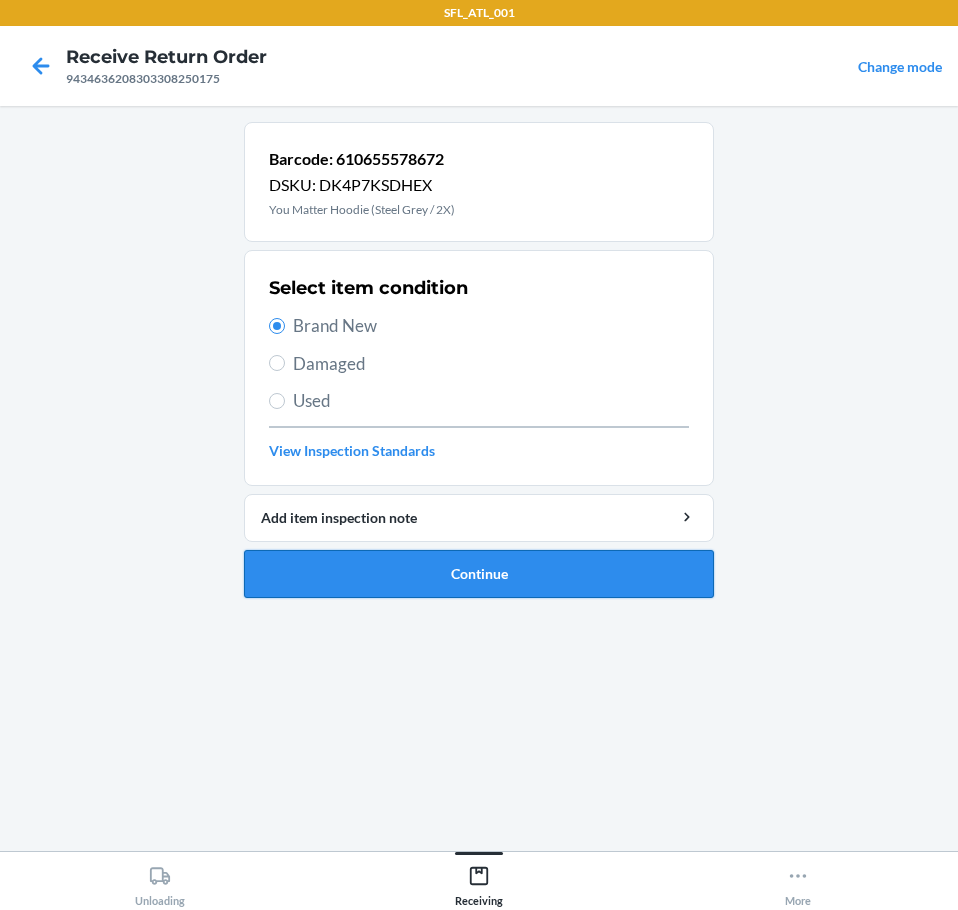click on "Continue" at bounding box center (479, 574) 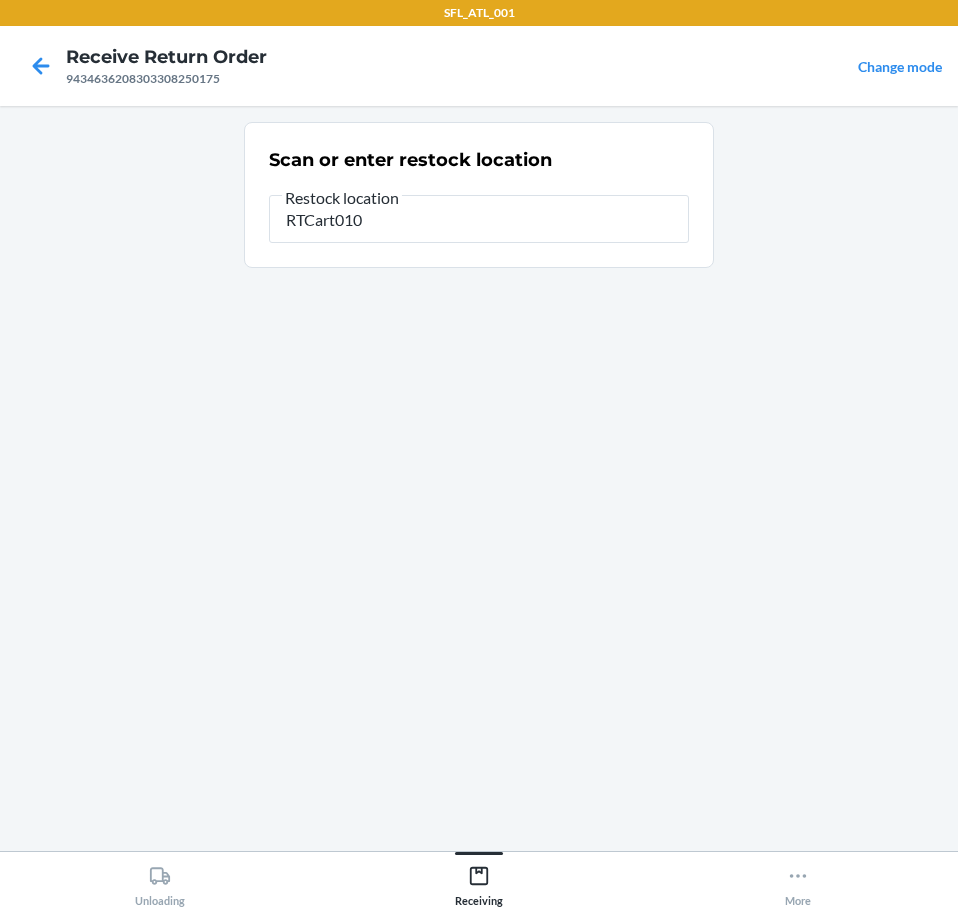 type on "RTCart010" 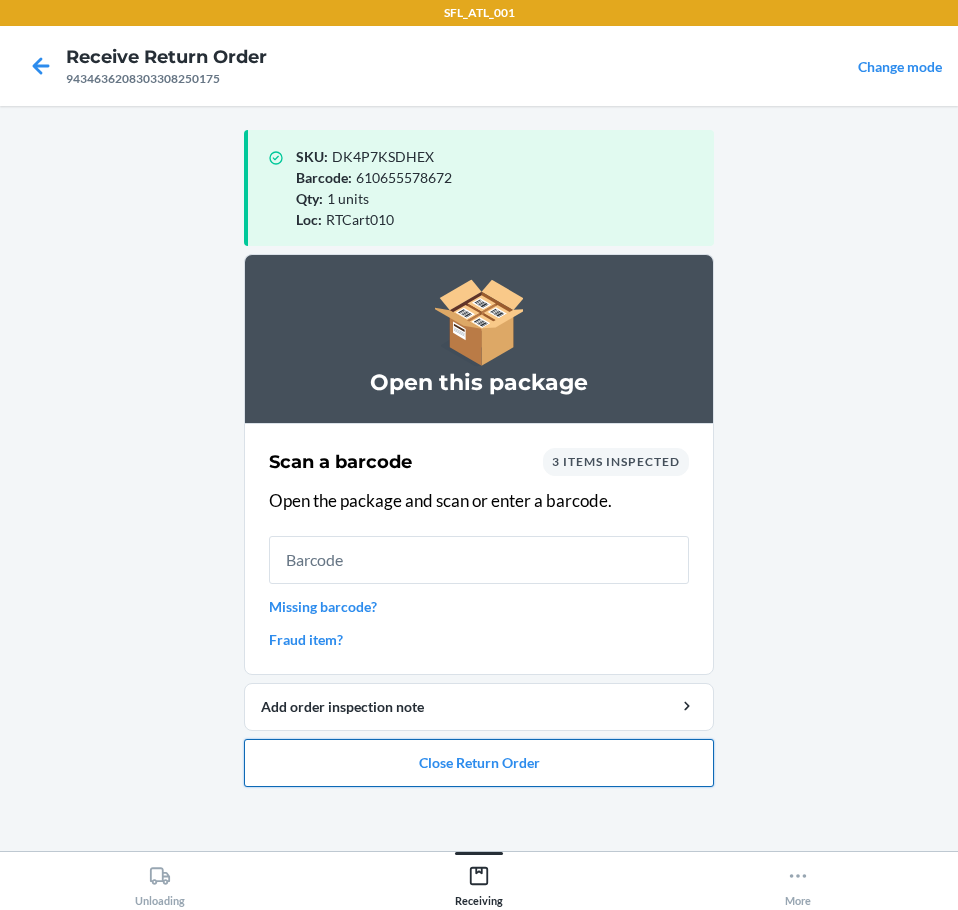 click on "Close Return Order" at bounding box center (479, 763) 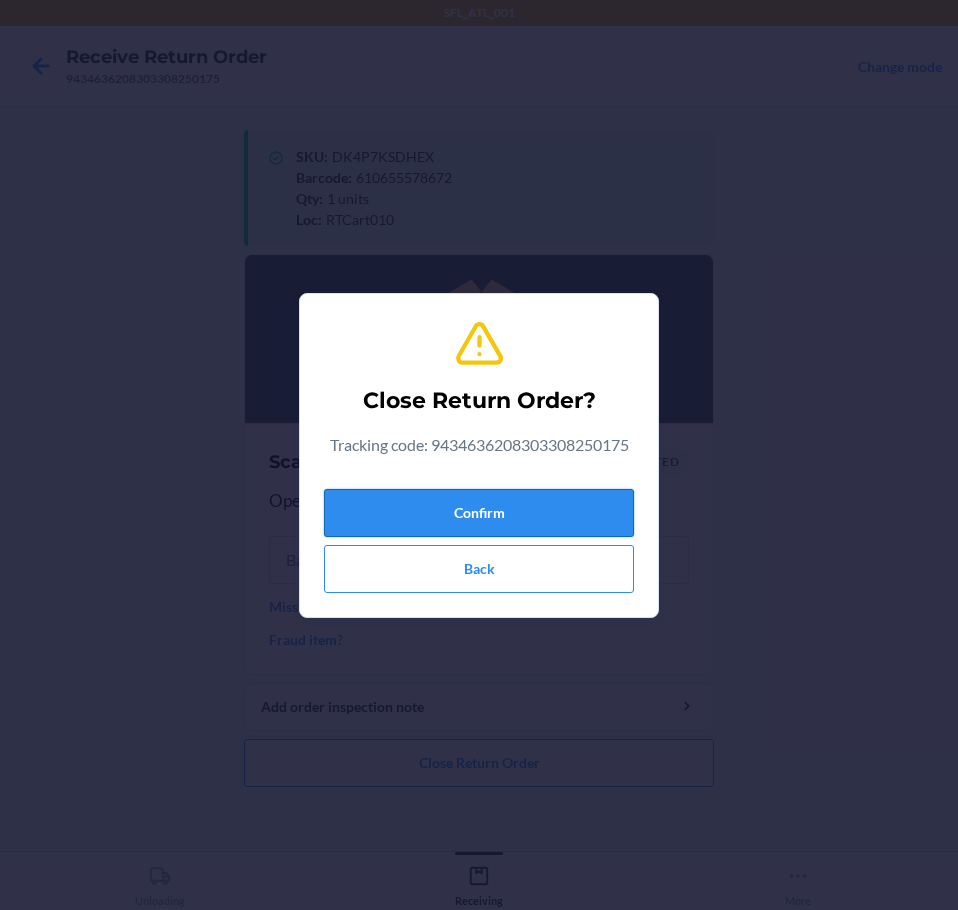 click on "Confirm" at bounding box center [479, 513] 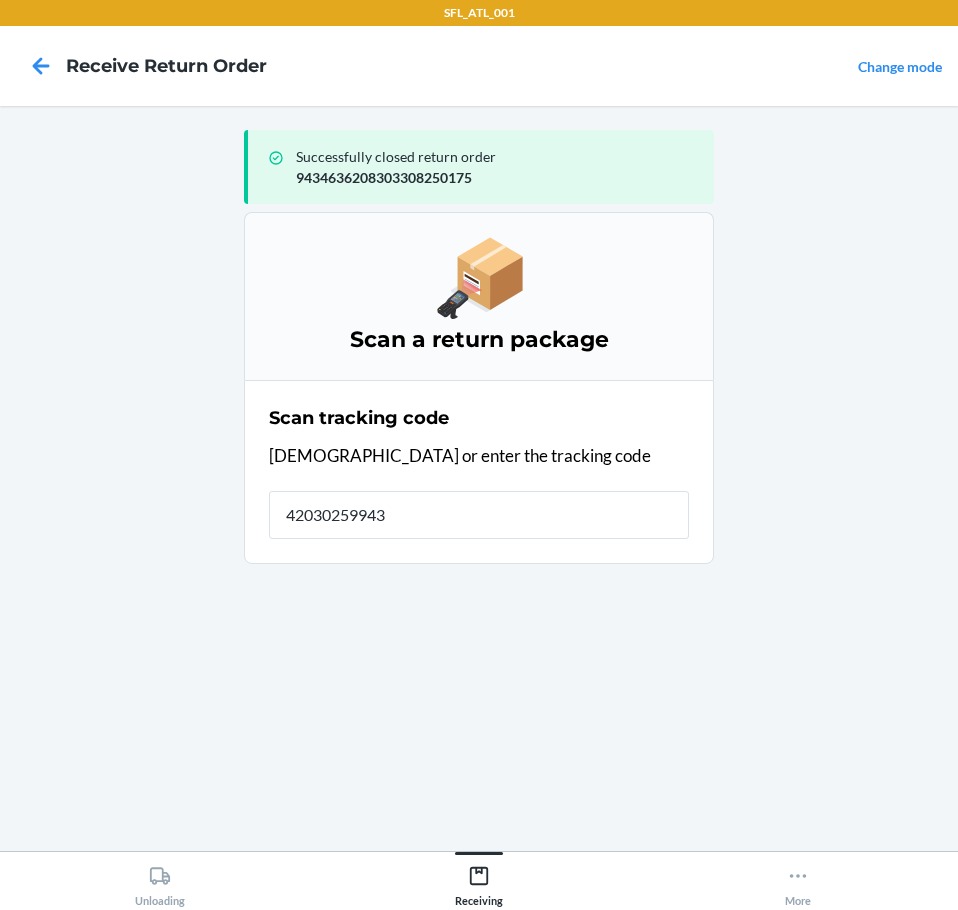 type on "420302599434" 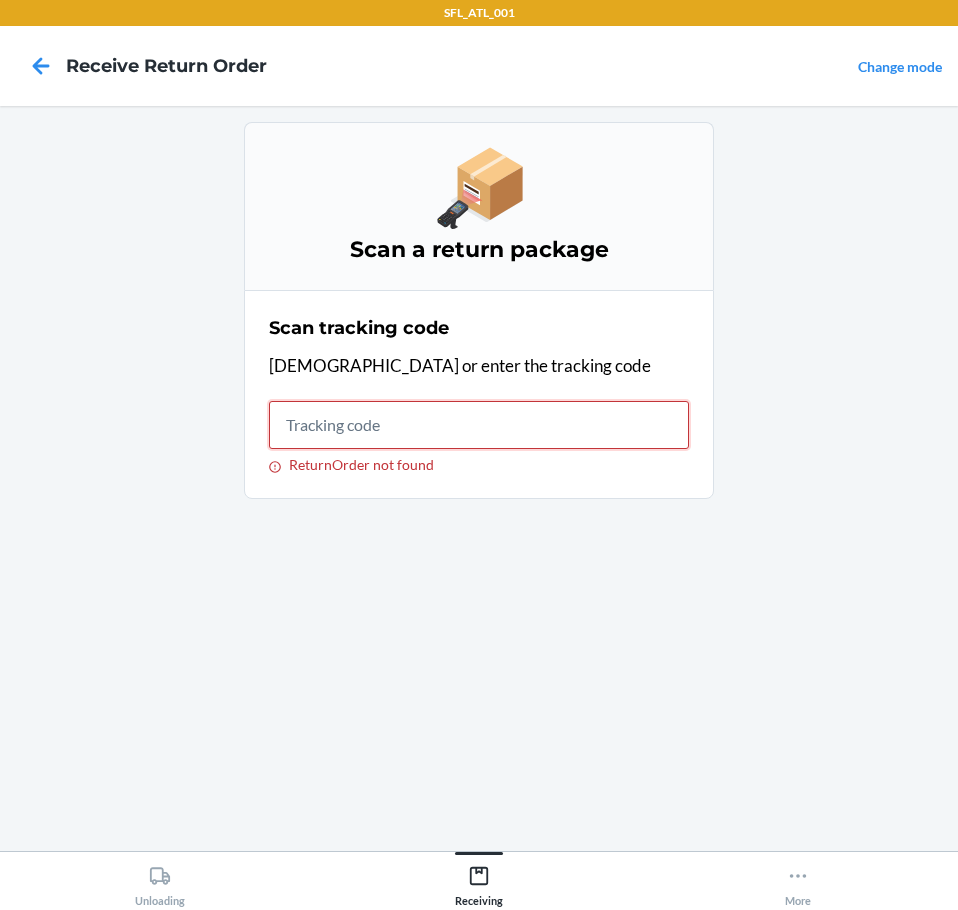 click on "ReturnOrder not found" at bounding box center (479, 425) 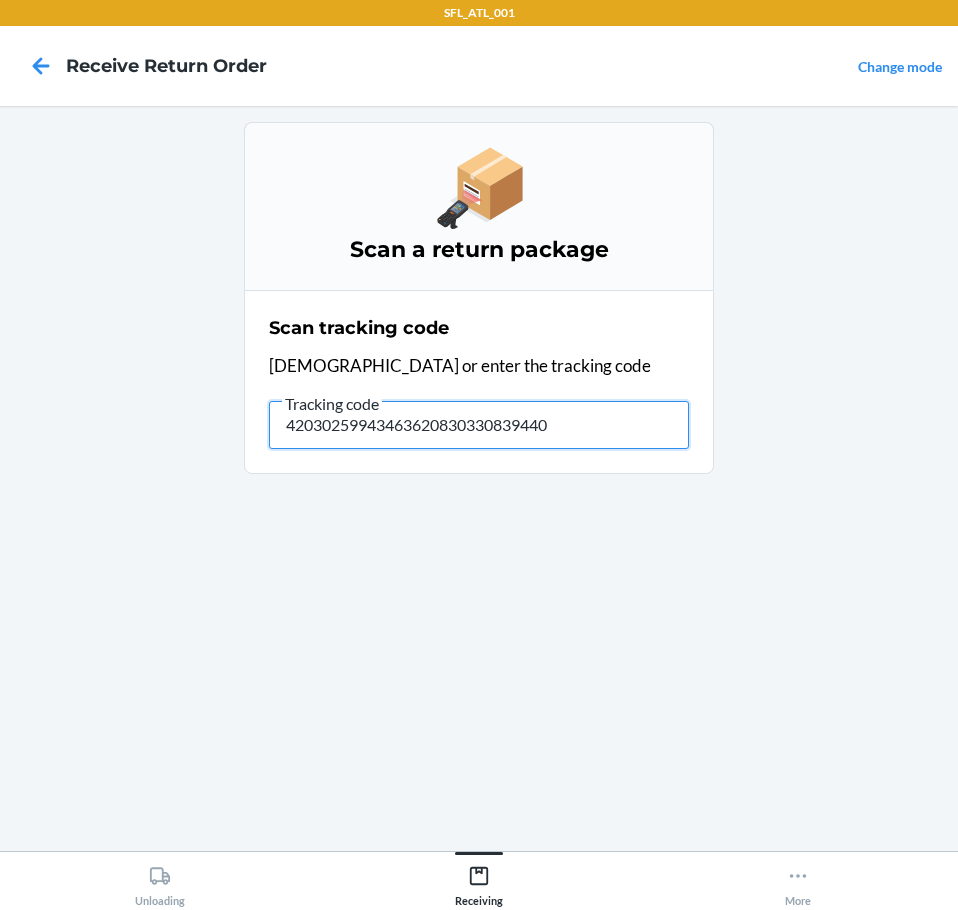 type on "420302599434636208303308394404" 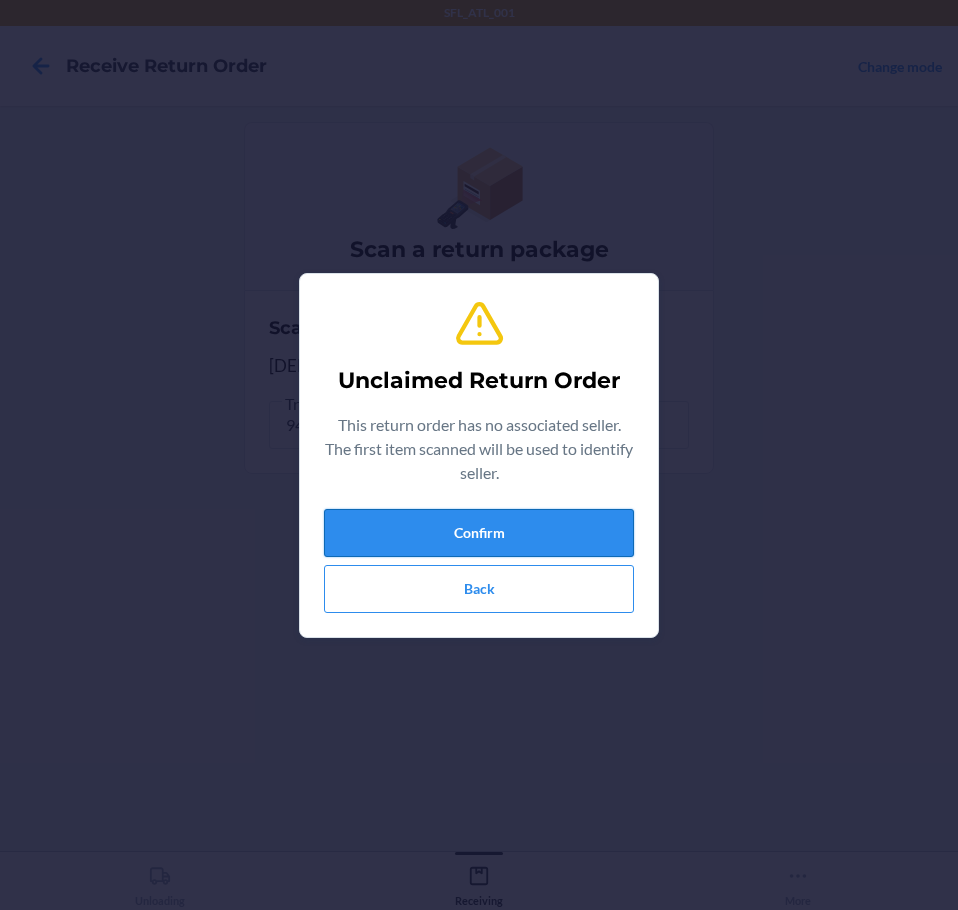 click on "Confirm" at bounding box center [479, 533] 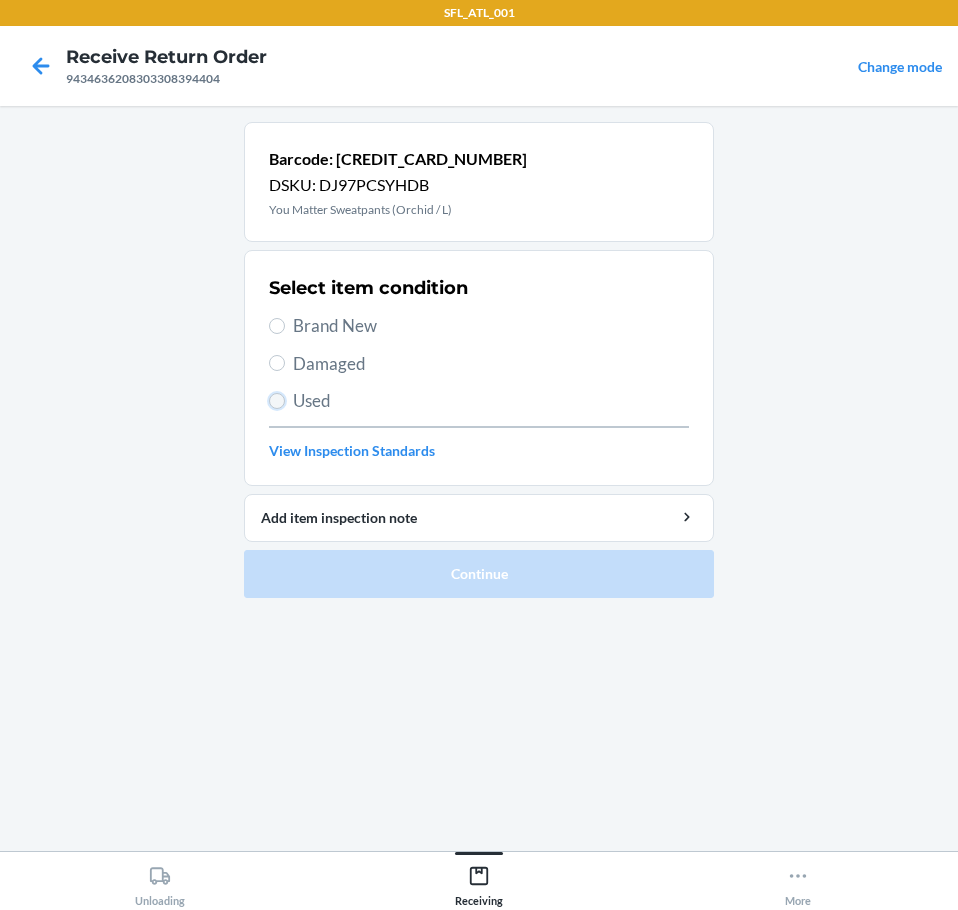 click on "Used" at bounding box center (277, 401) 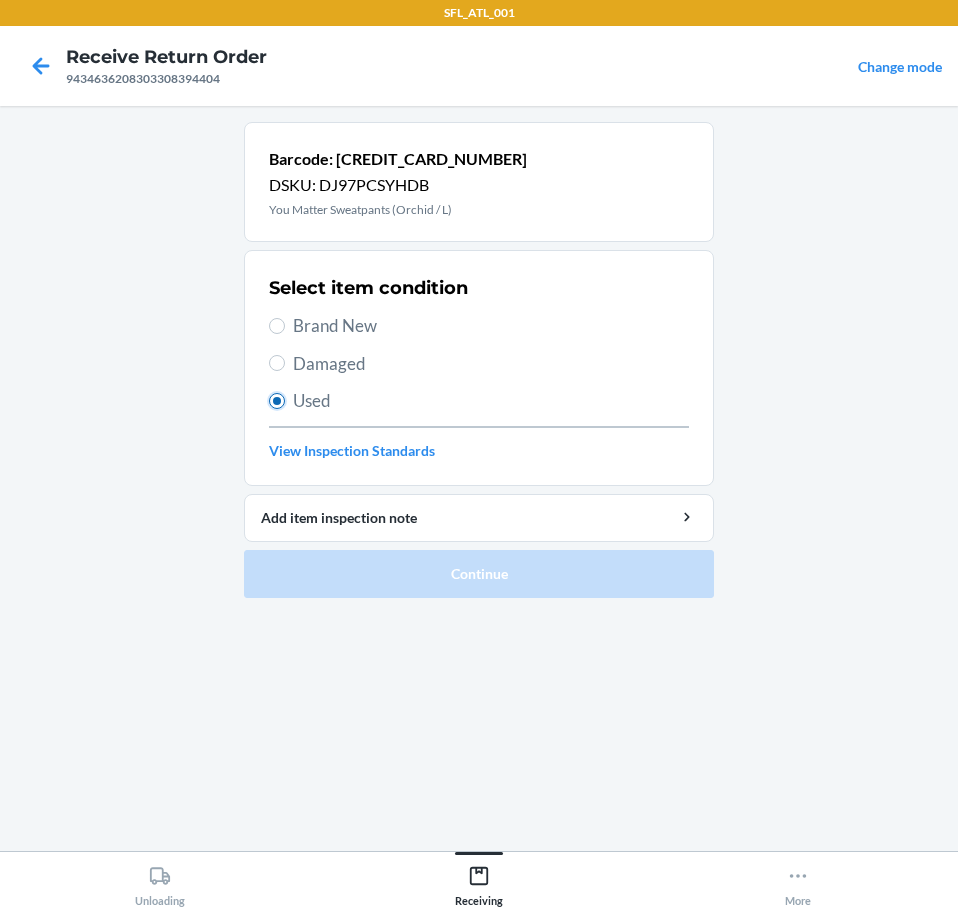 radio on "true" 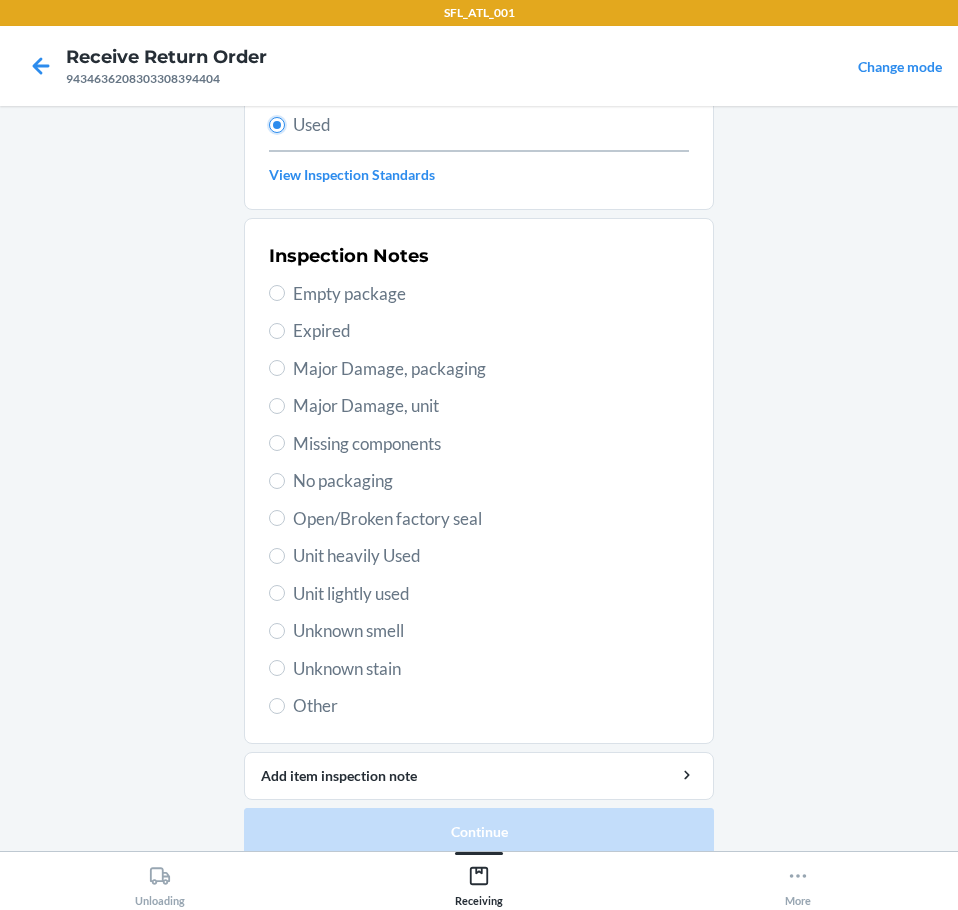 scroll, scrollTop: 297, scrollLeft: 0, axis: vertical 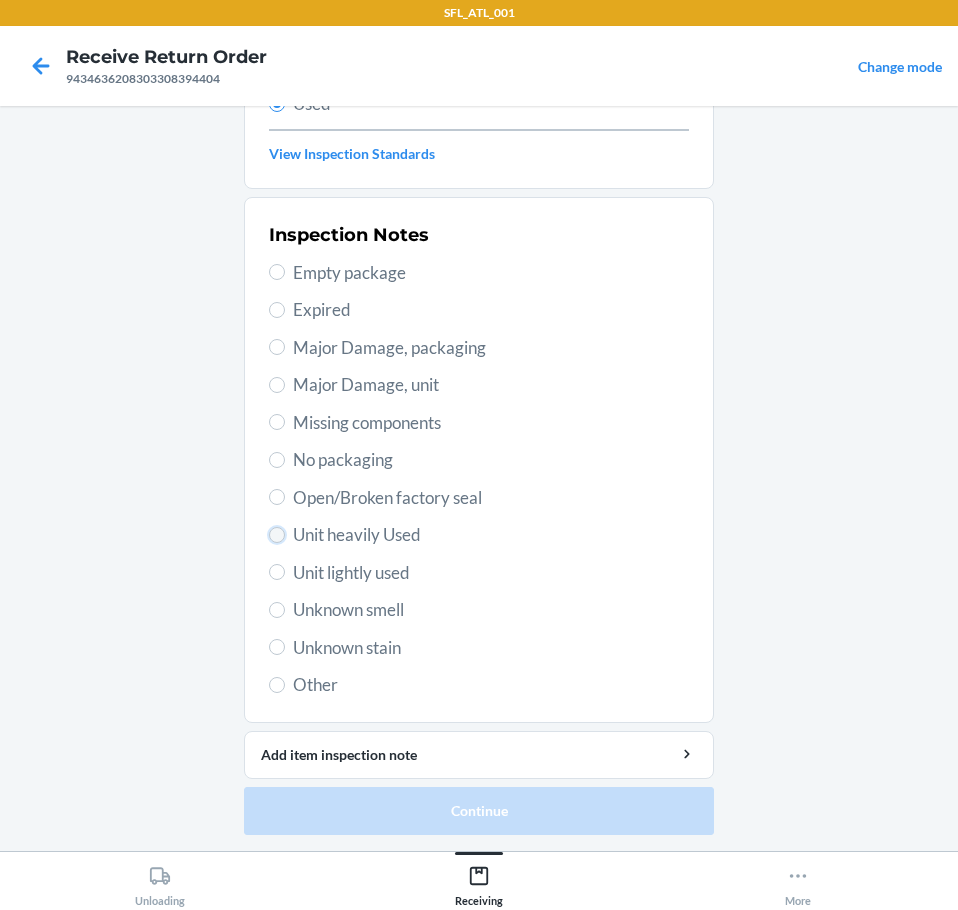 click on "Unit heavily Used" at bounding box center (277, 535) 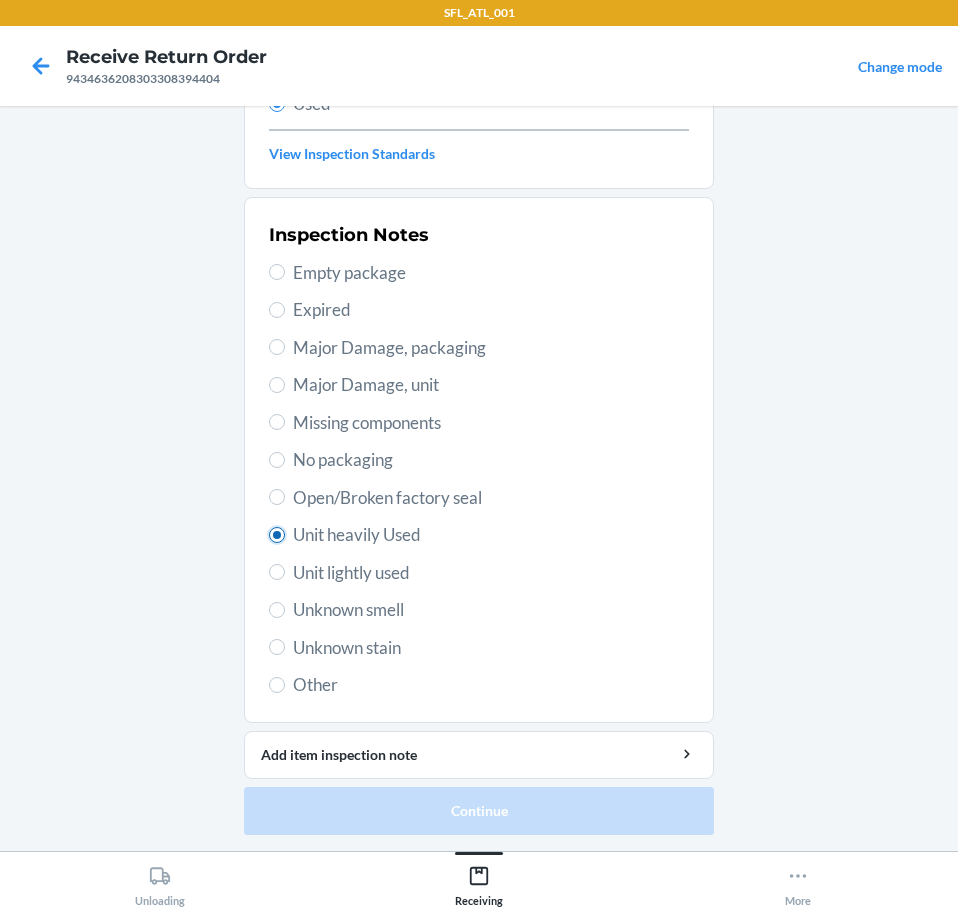 radio on "true" 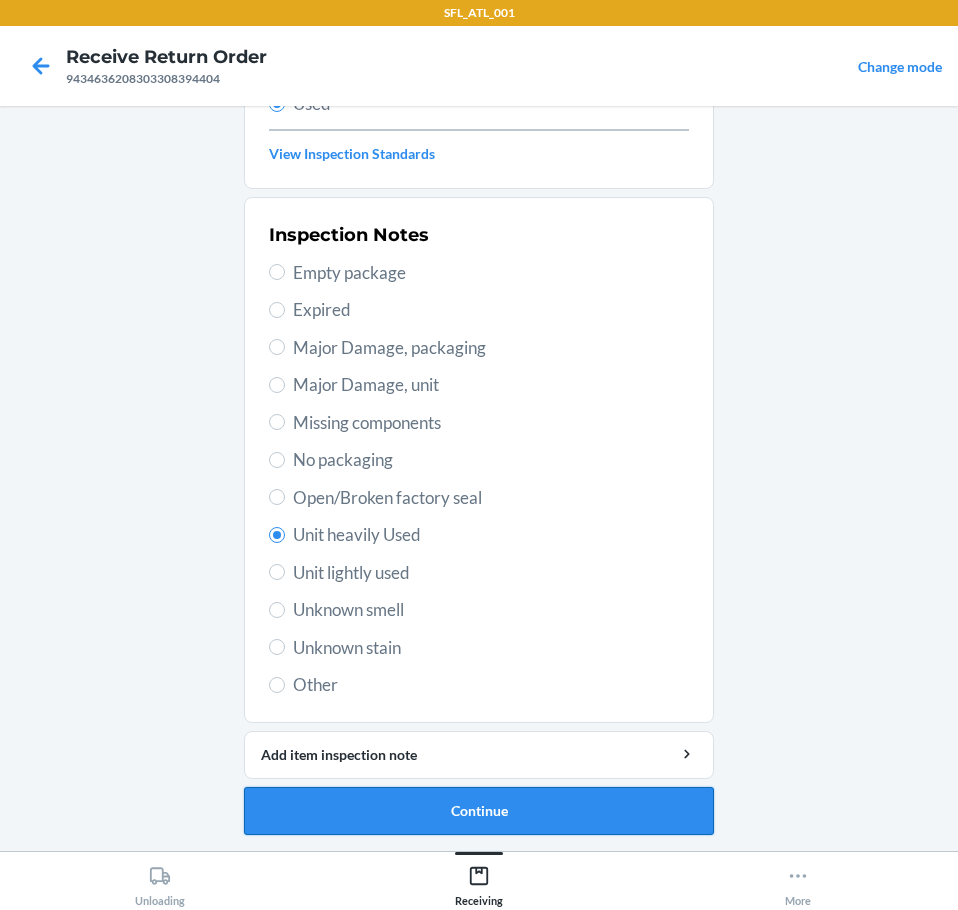 click on "Continue" at bounding box center (479, 811) 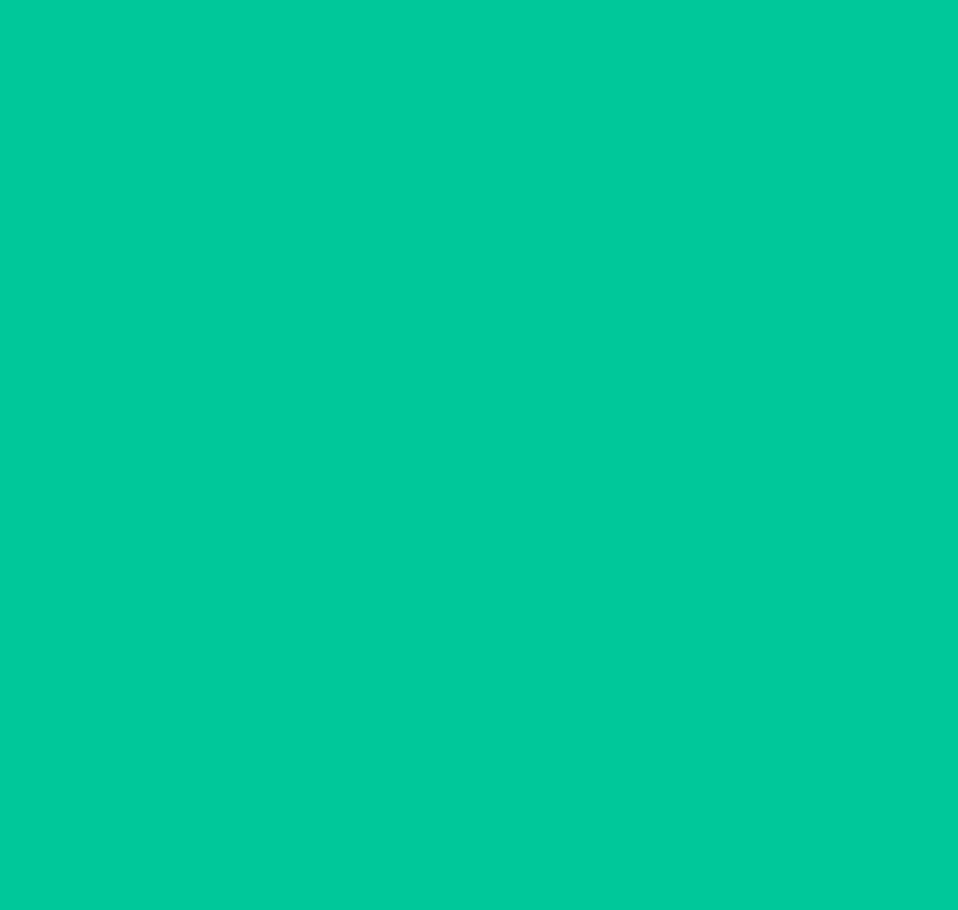 scroll, scrollTop: 0, scrollLeft: 0, axis: both 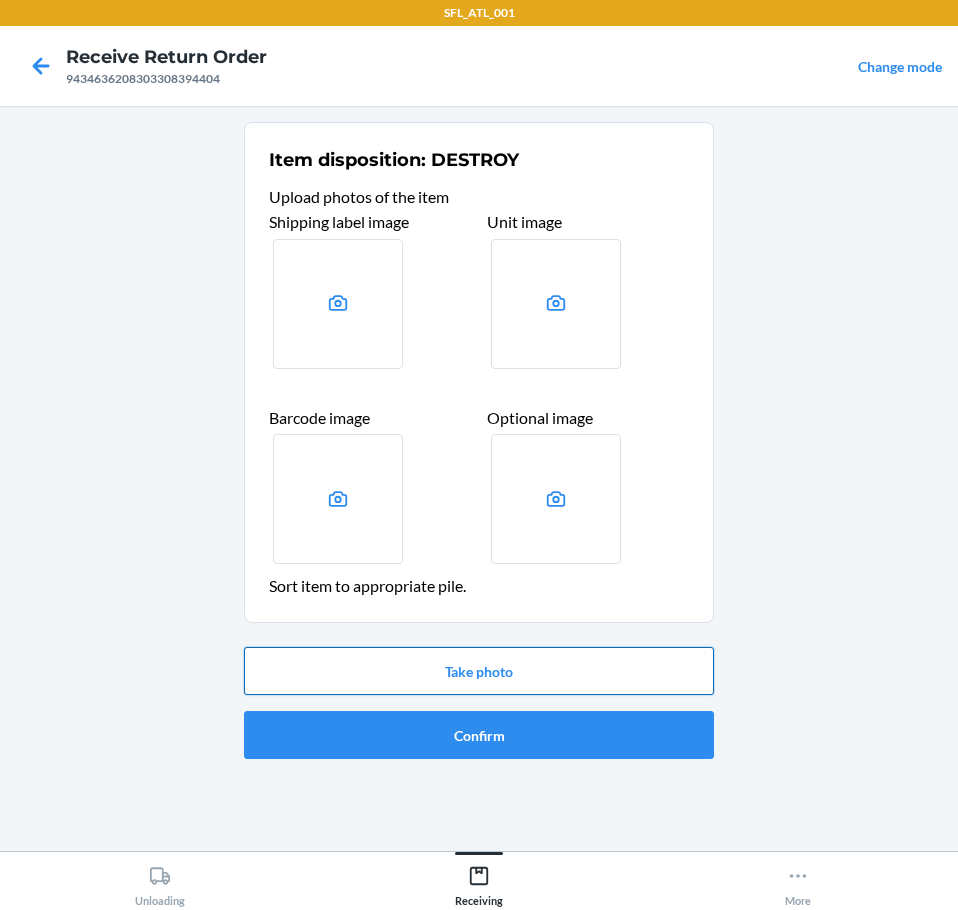 click on "Take photo" at bounding box center [479, 671] 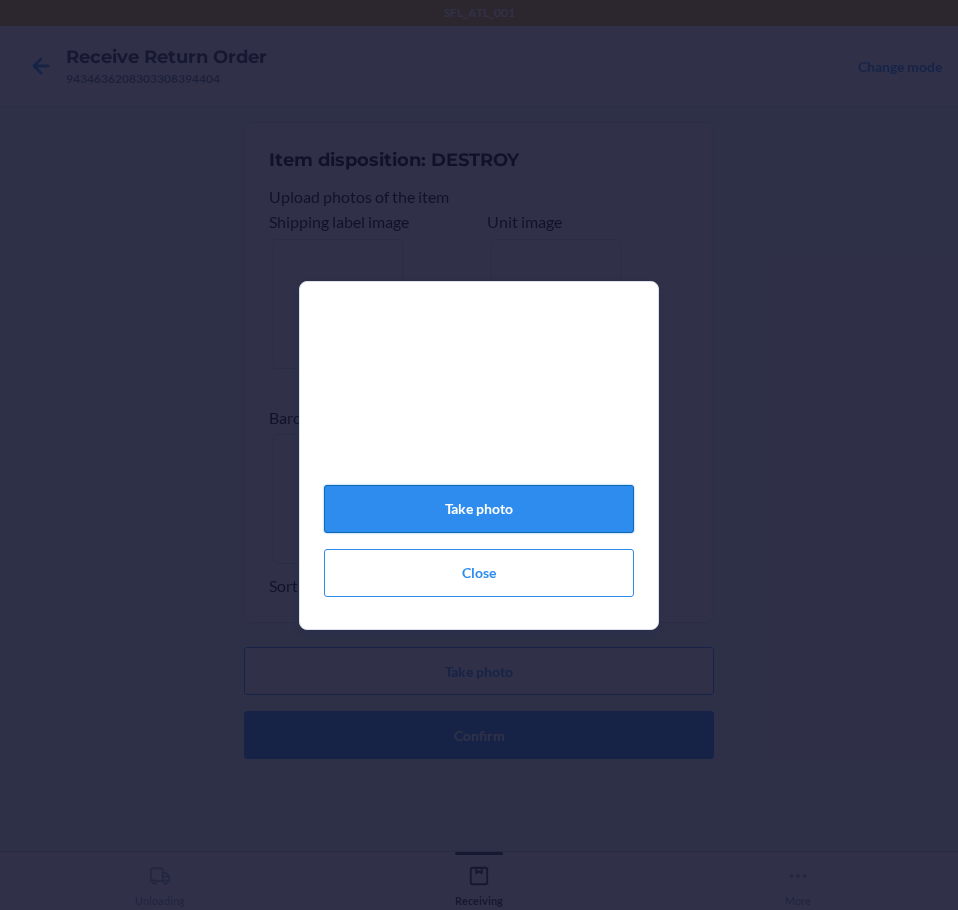 click on "Take photo" 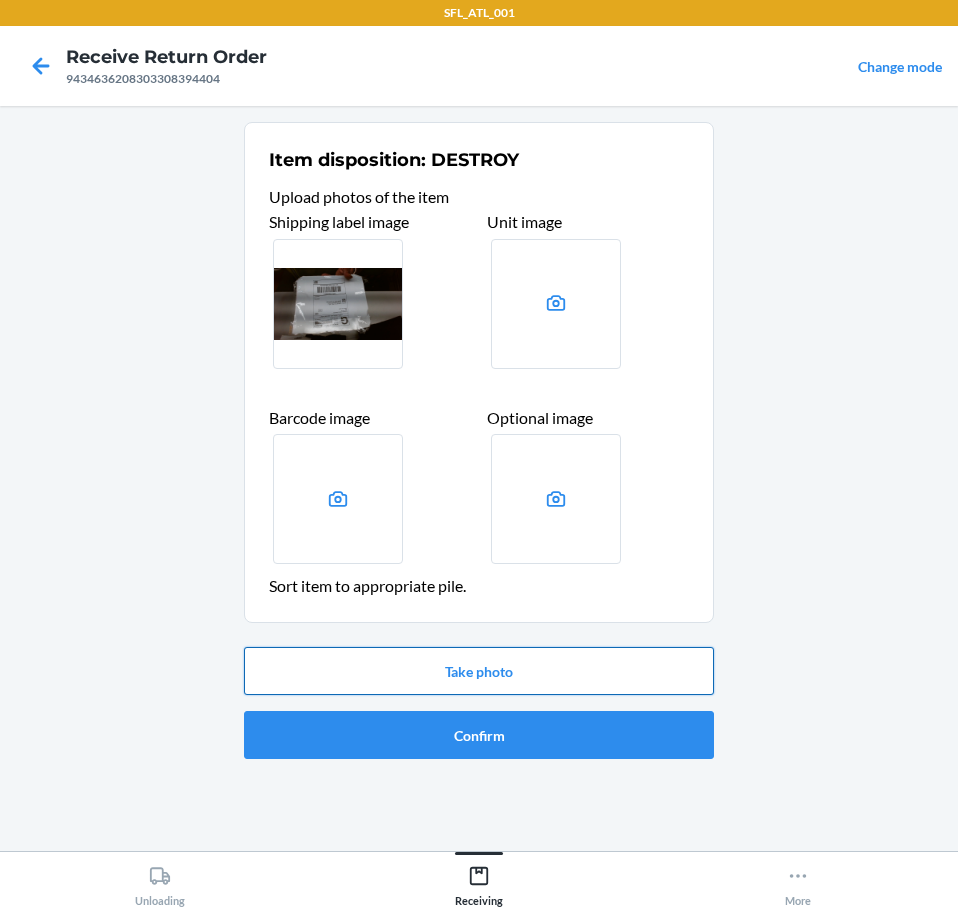 click on "Take photo" at bounding box center [479, 671] 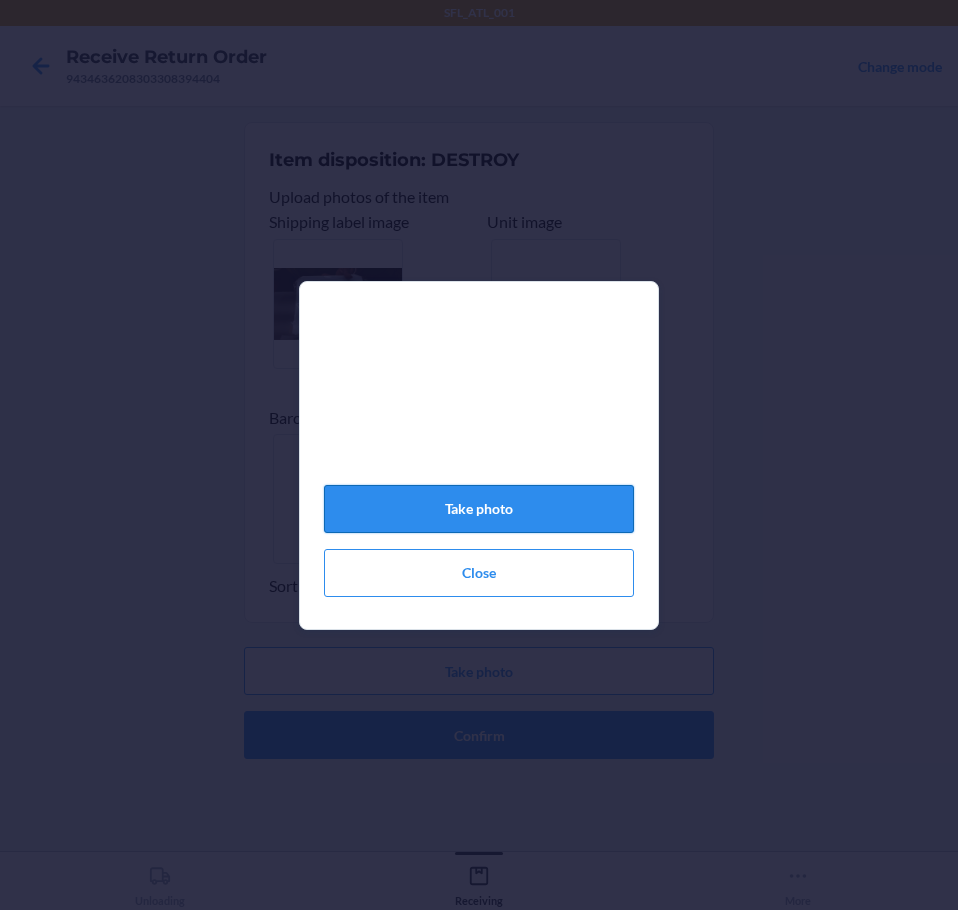 click on "Take photo" 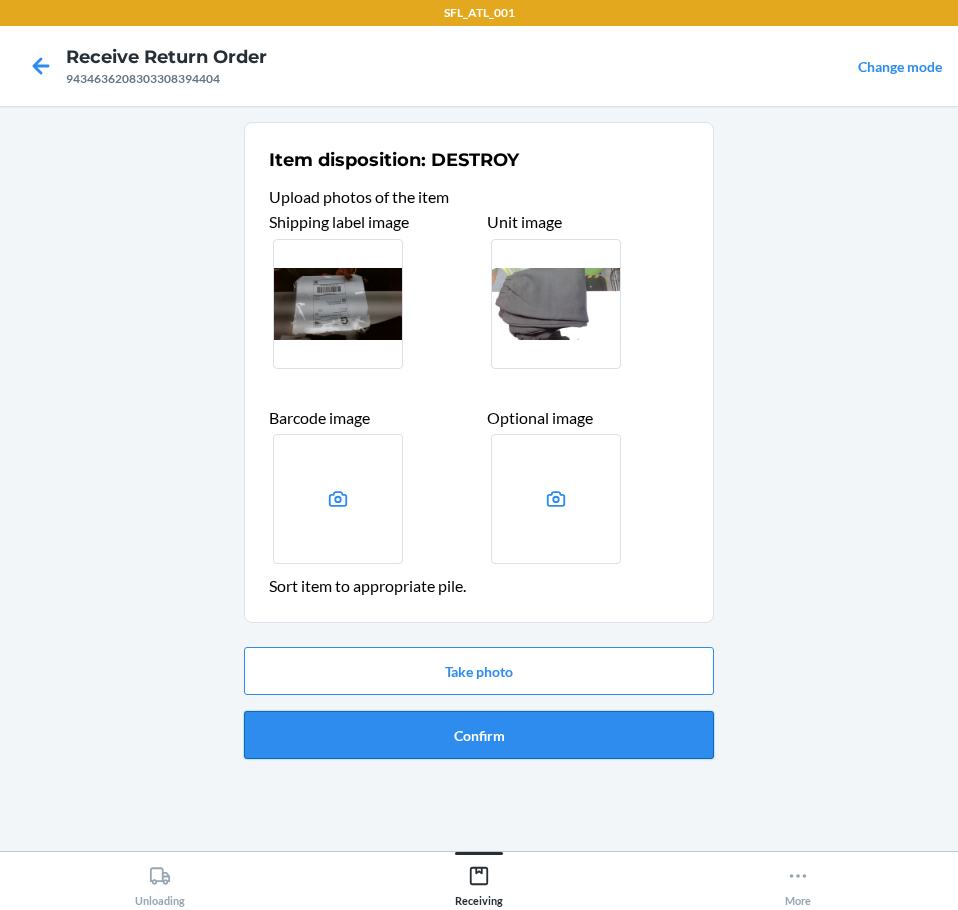 click on "Confirm" at bounding box center (479, 735) 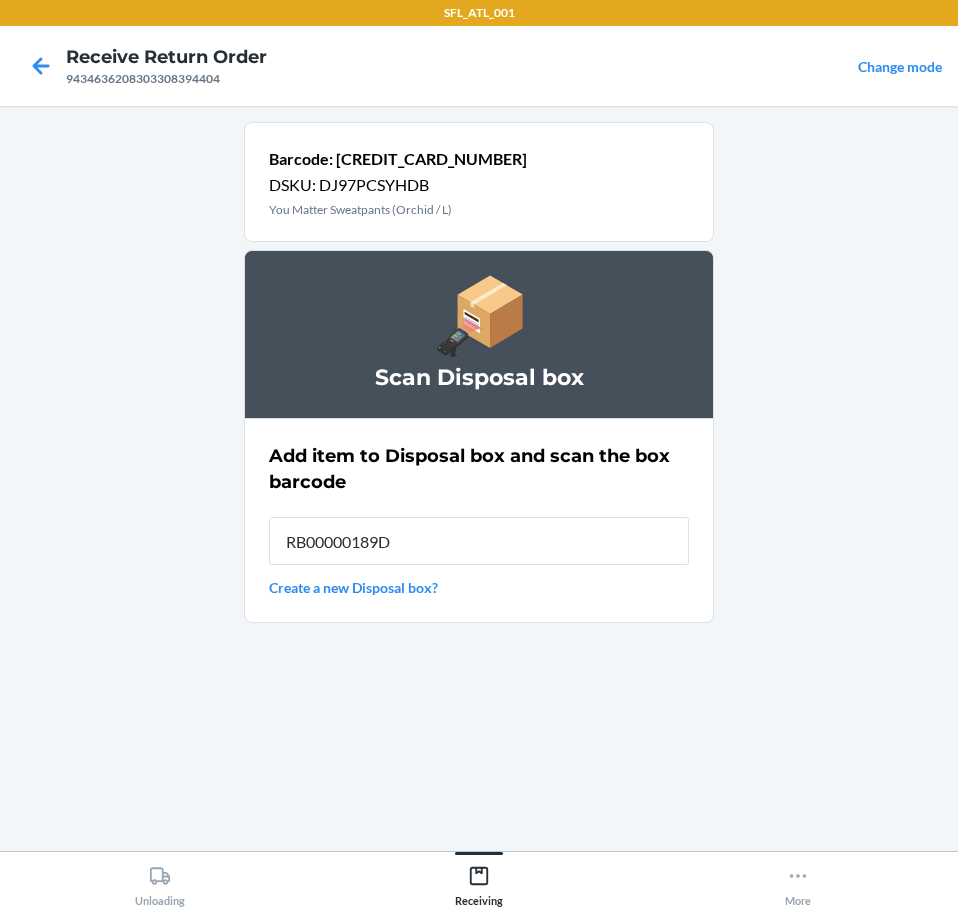 type on "RB00000189D" 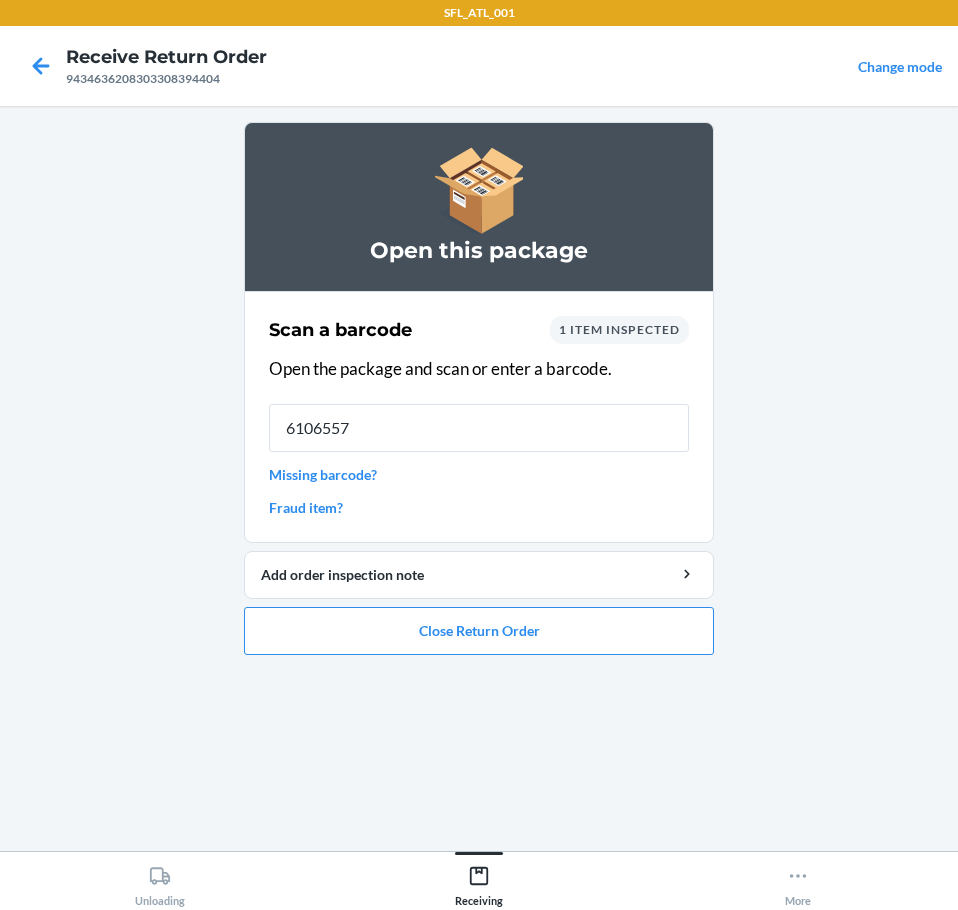type on "61065574" 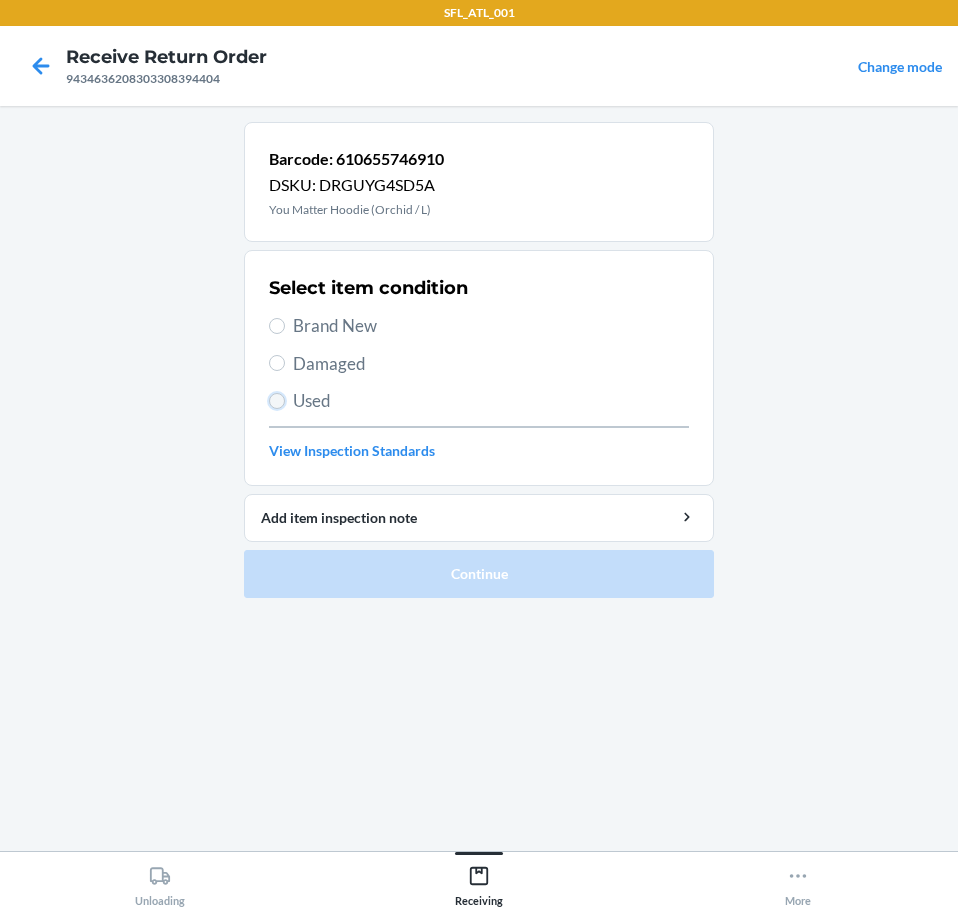 click on "Used" at bounding box center (277, 401) 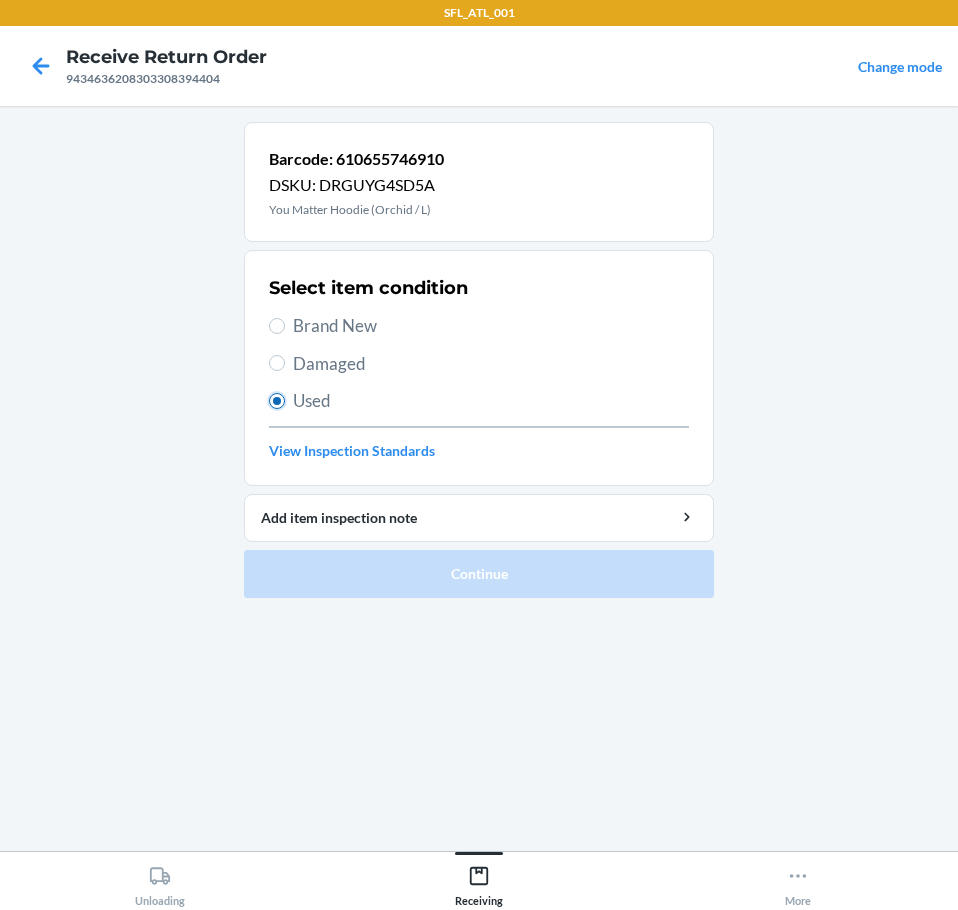 radio on "true" 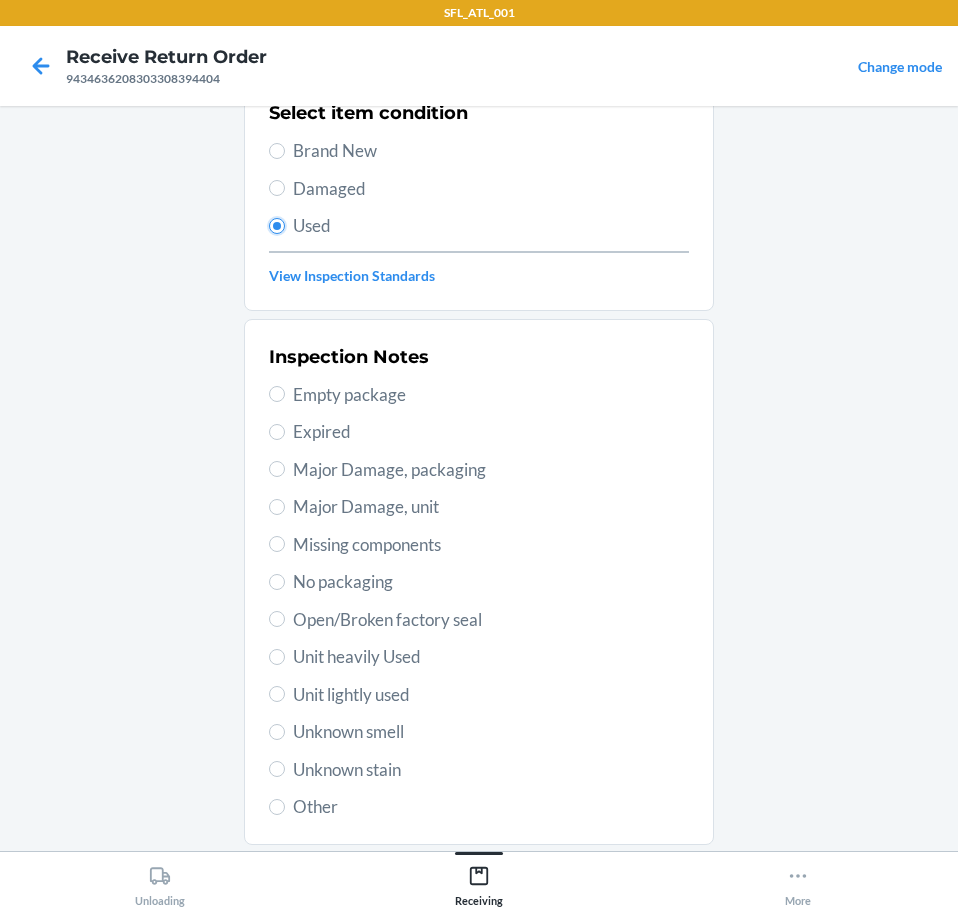 scroll, scrollTop: 200, scrollLeft: 0, axis: vertical 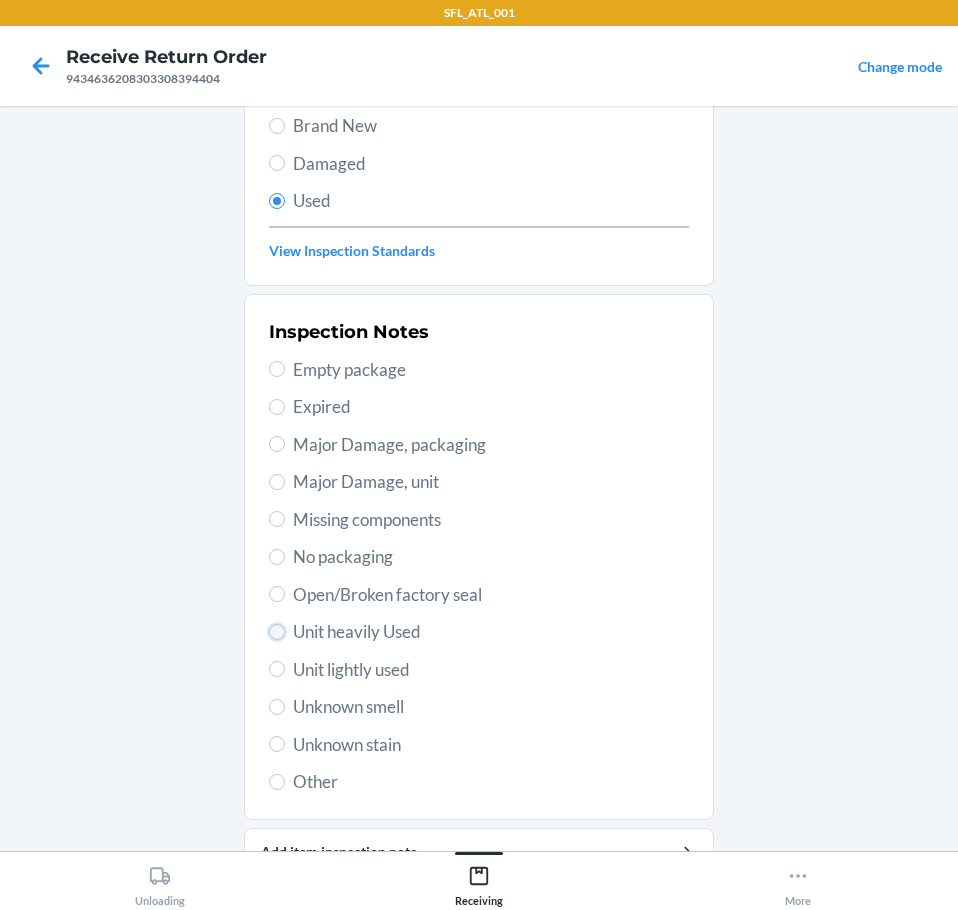 click on "Unit heavily Used" at bounding box center [277, 632] 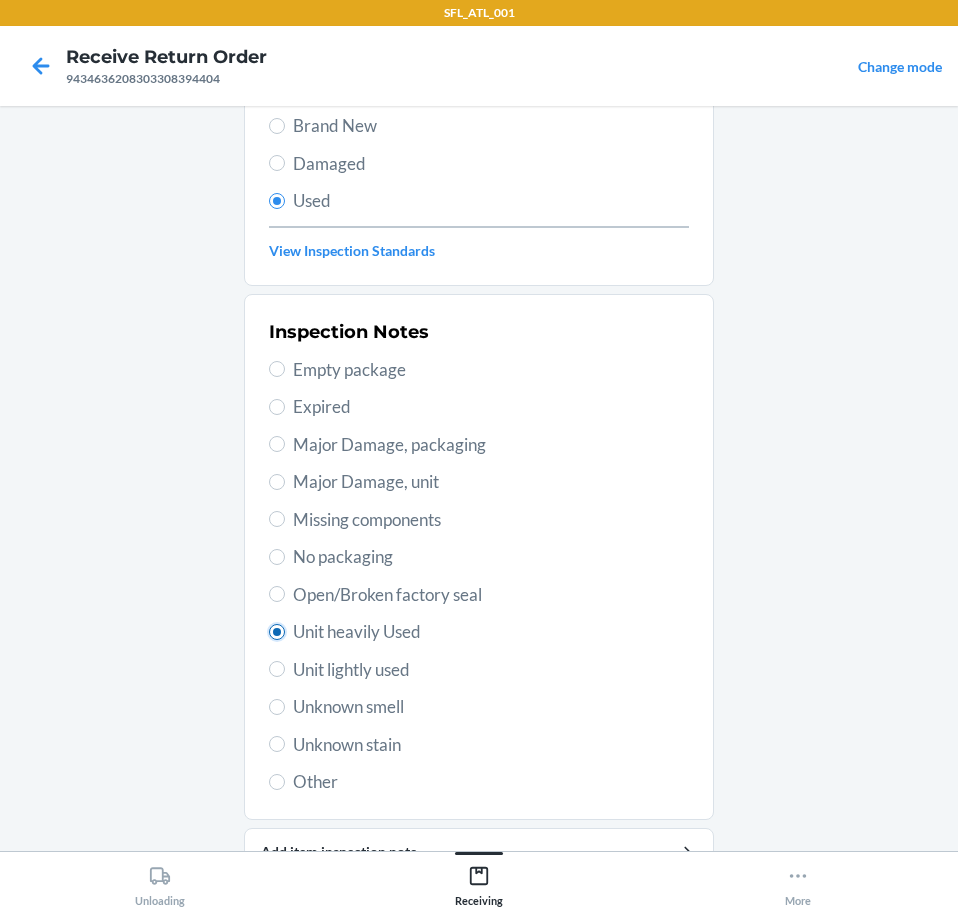 radio on "true" 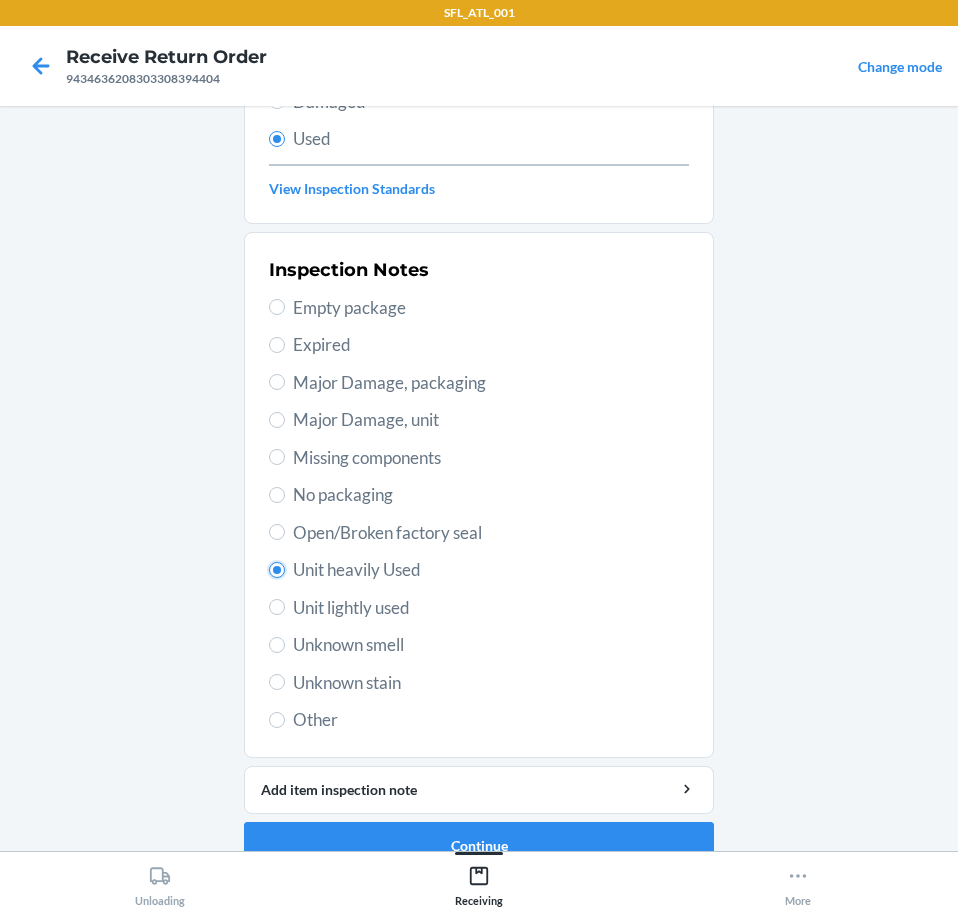scroll, scrollTop: 297, scrollLeft: 0, axis: vertical 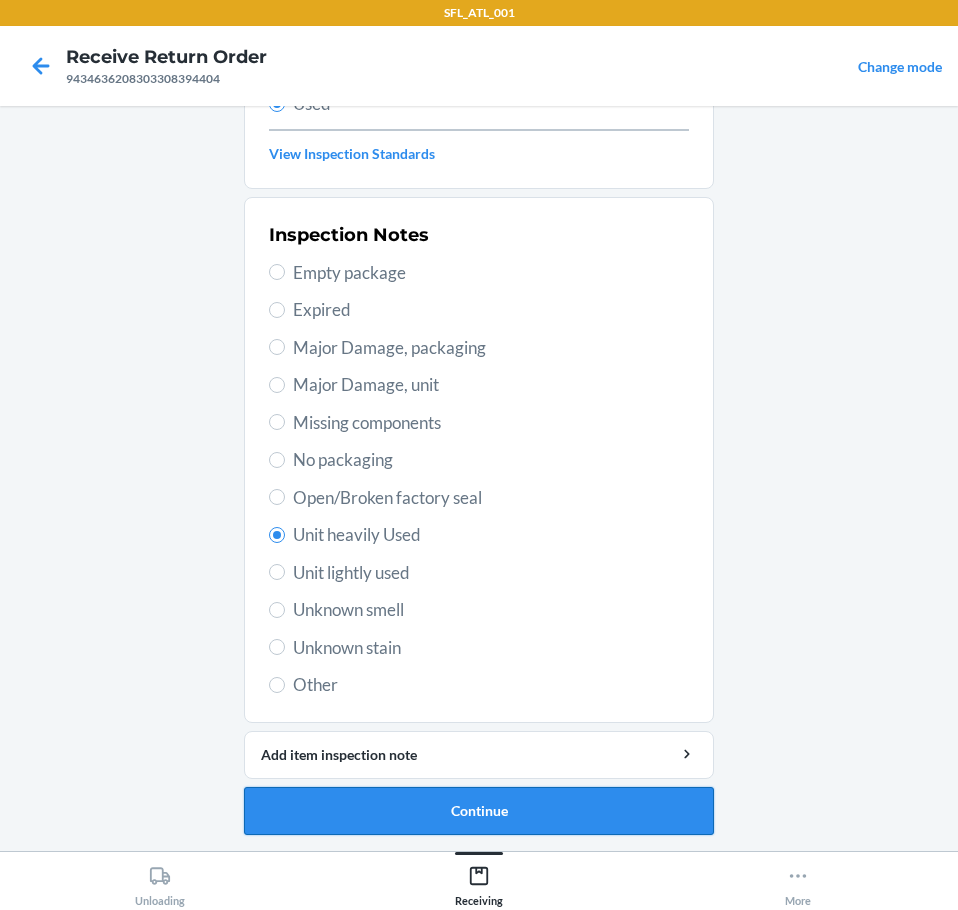 click on "Continue" at bounding box center (479, 811) 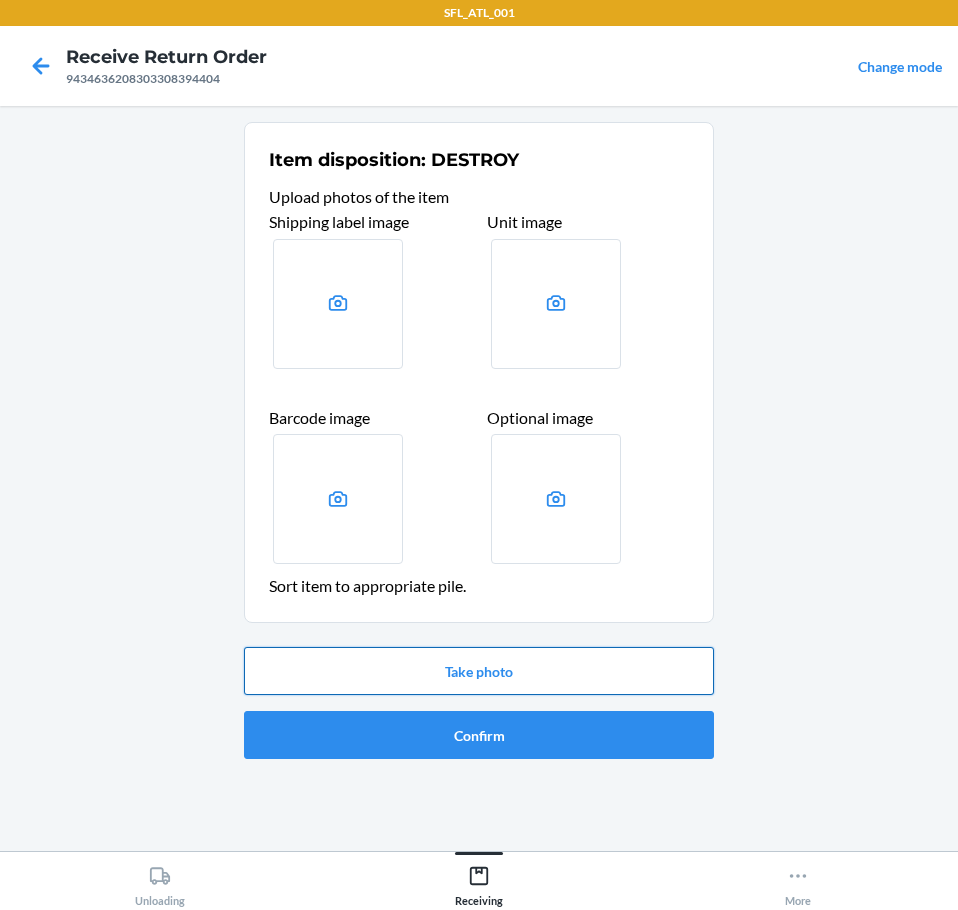 click on "Take photo" at bounding box center [479, 671] 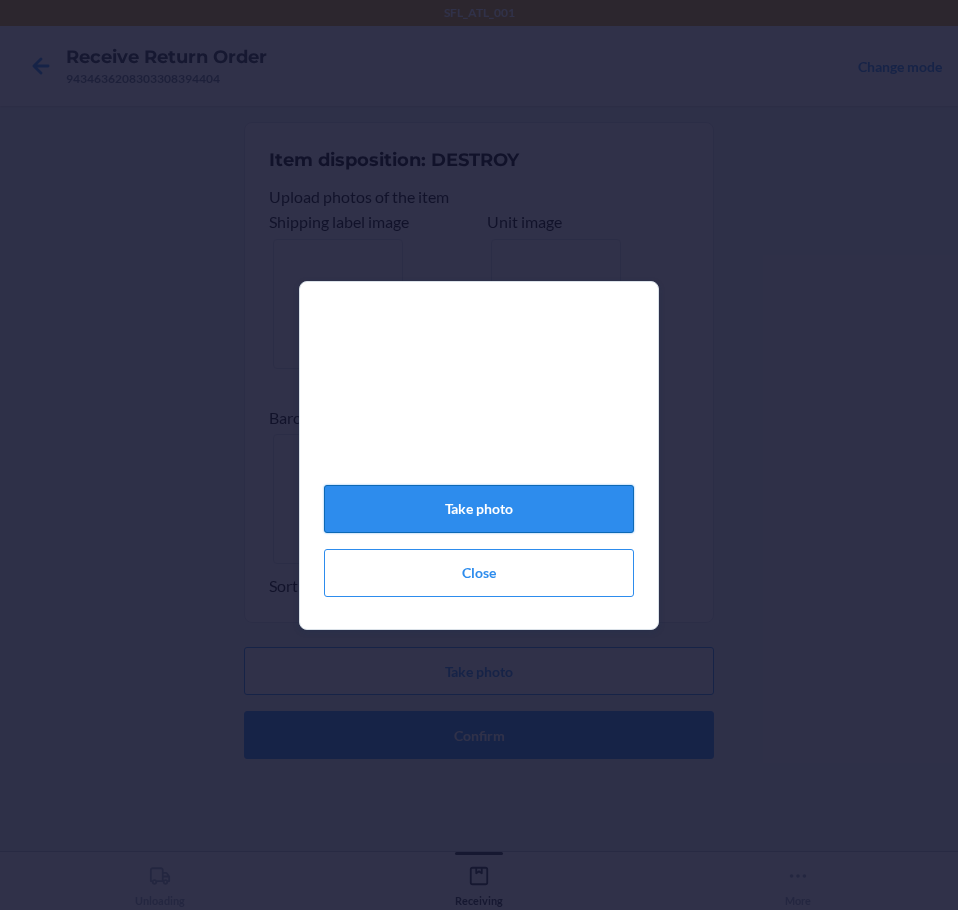click on "Take photo" 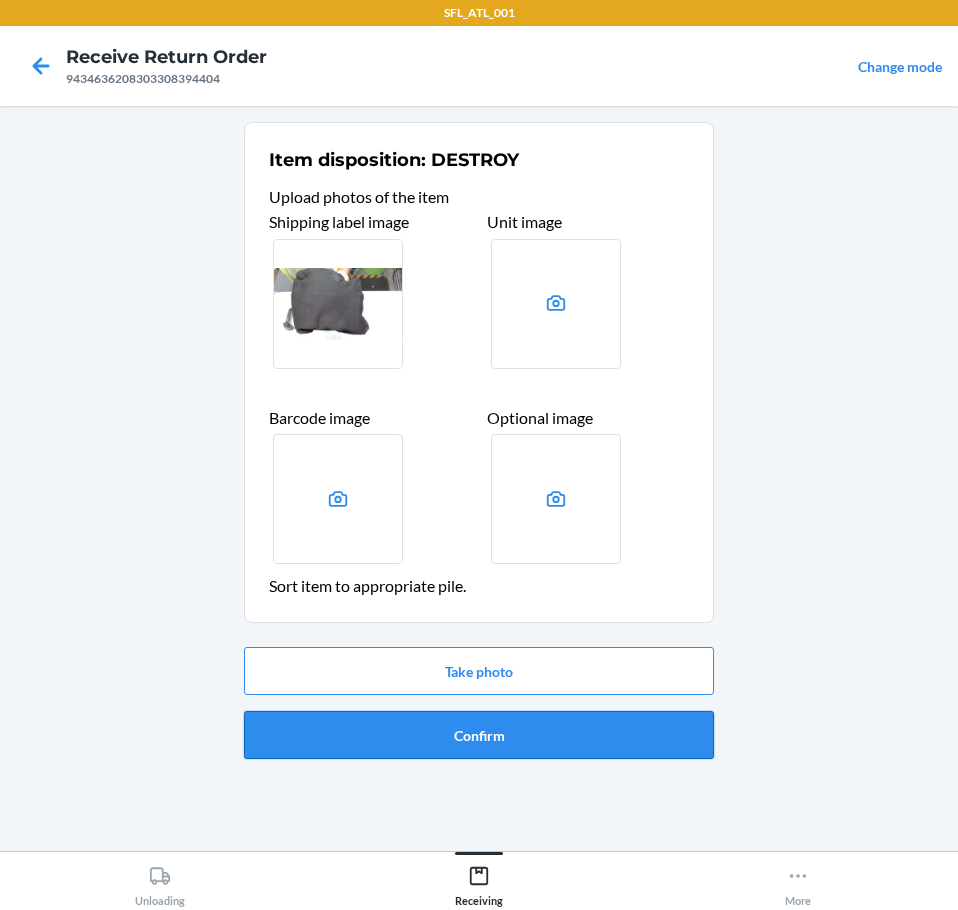 click on "Confirm" at bounding box center (479, 735) 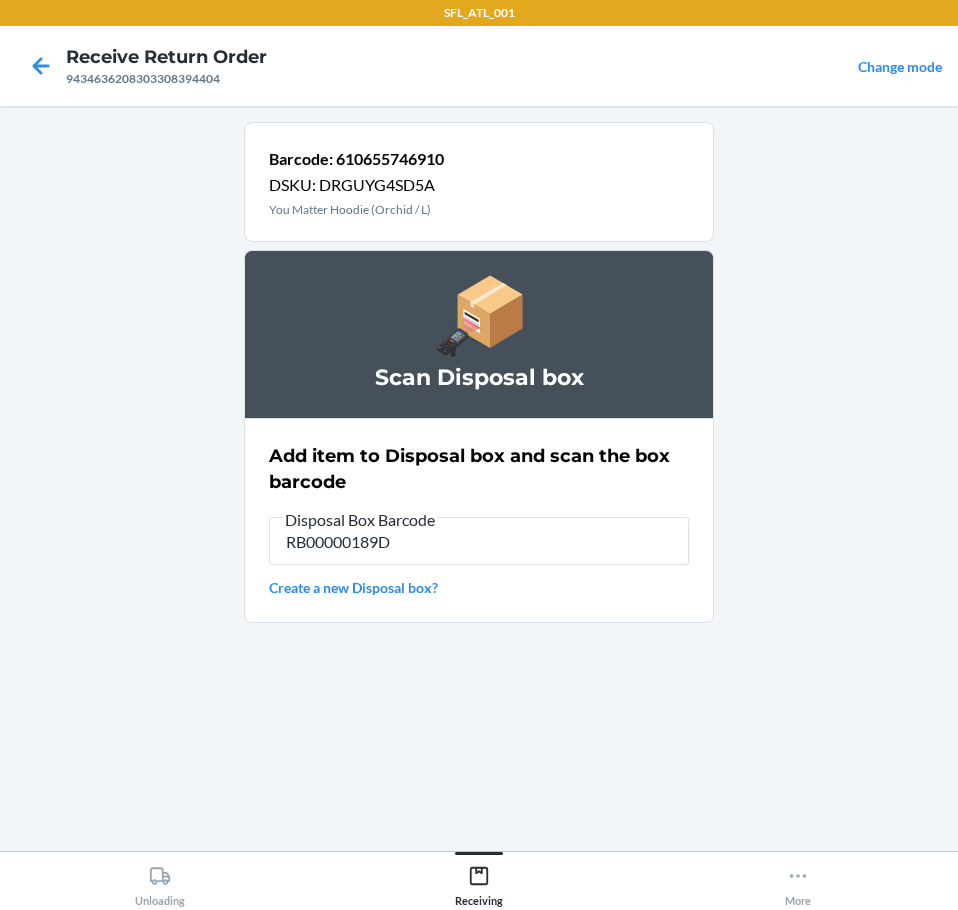 type on "RB00000189D" 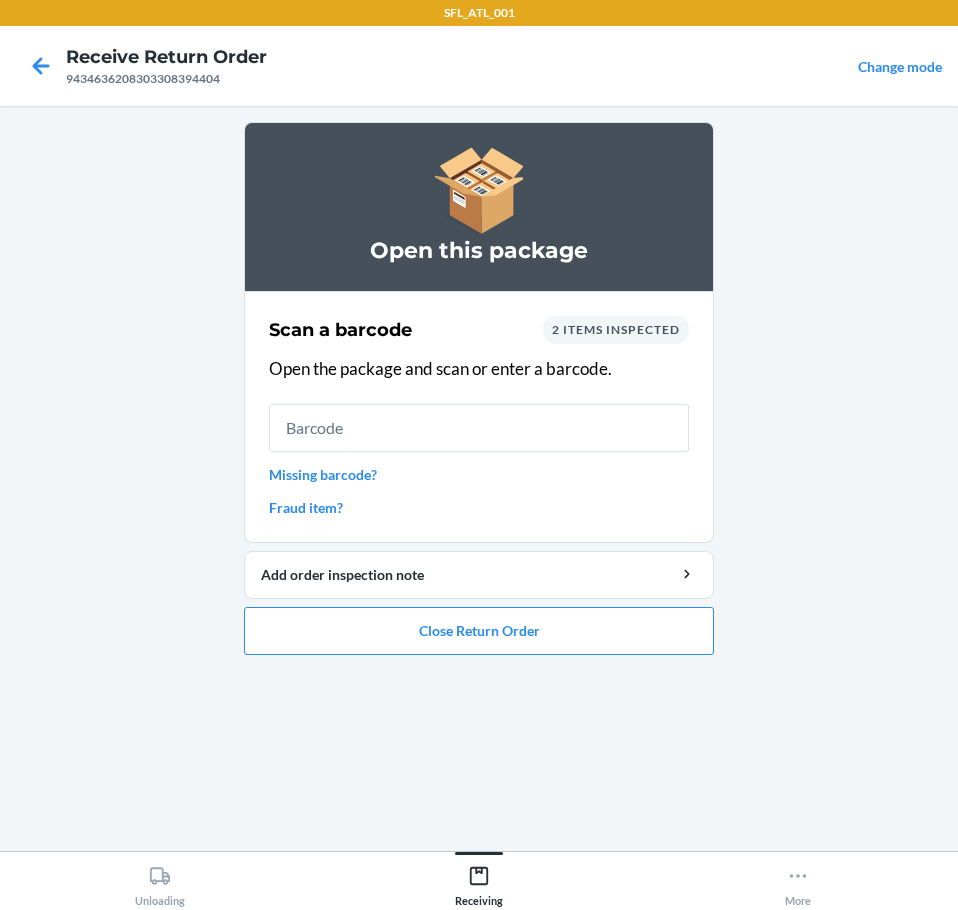 click on "Missing barcode?" at bounding box center (479, 474) 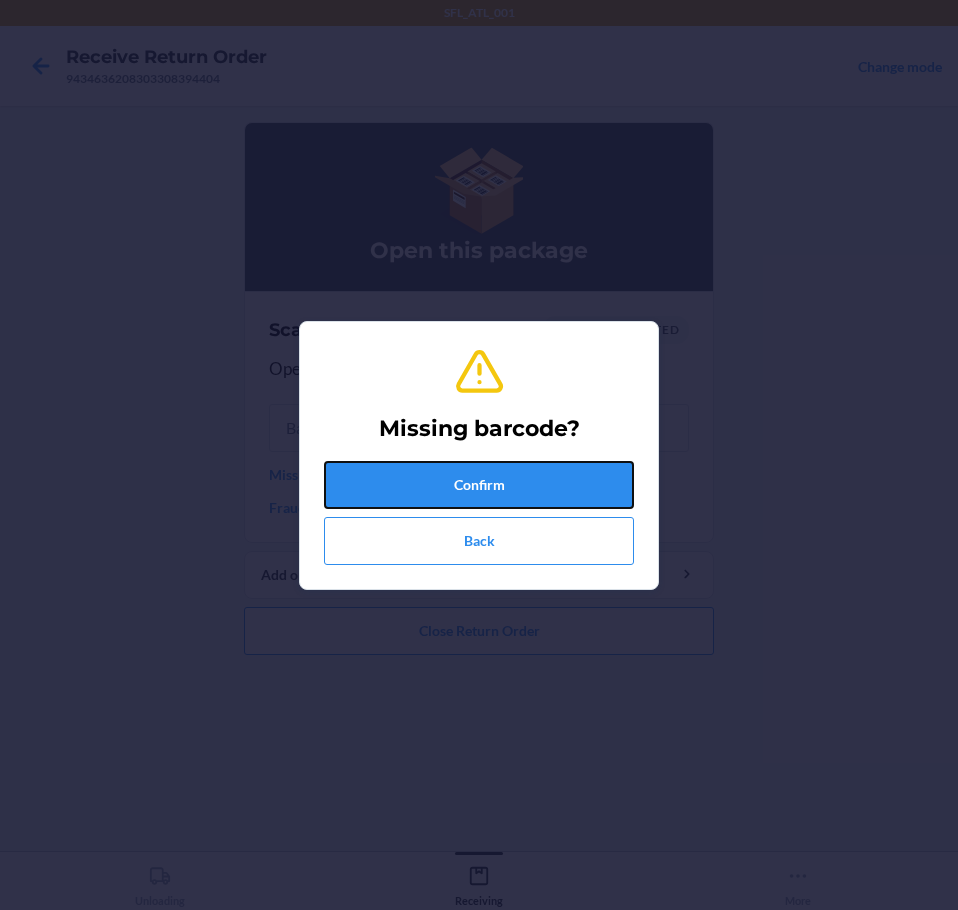 click on "Confirm" at bounding box center [479, 485] 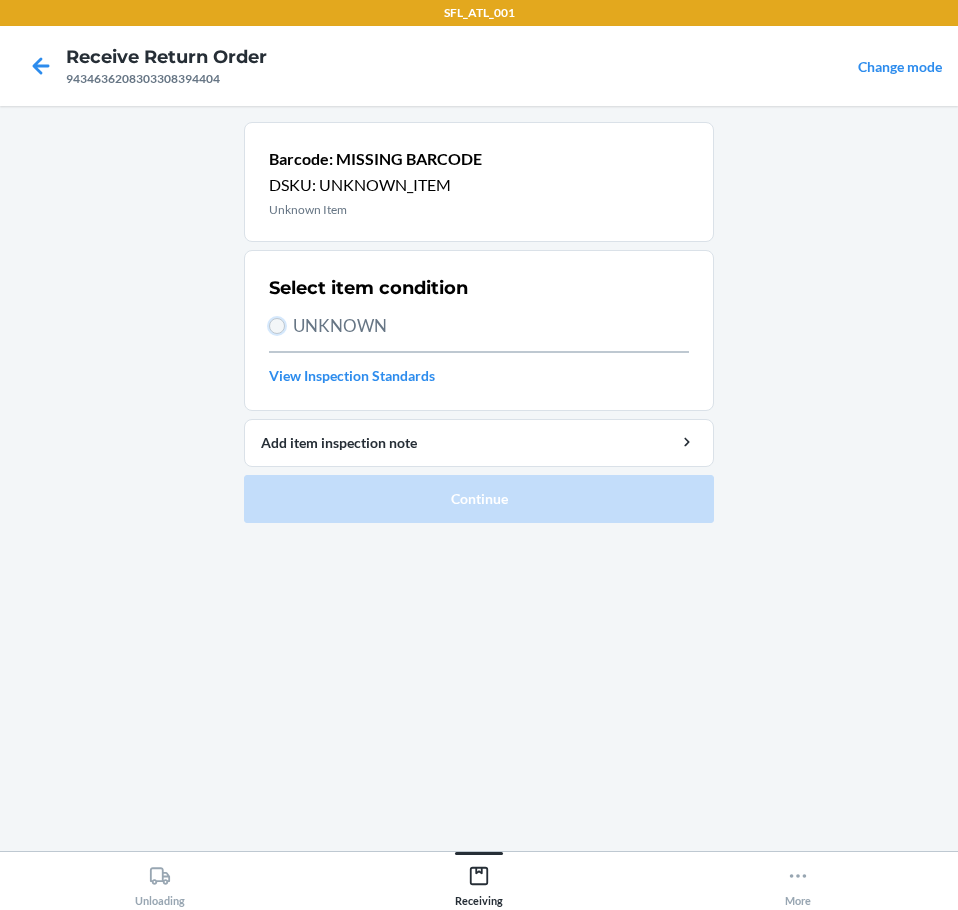 click on "UNKNOWN" at bounding box center (277, 326) 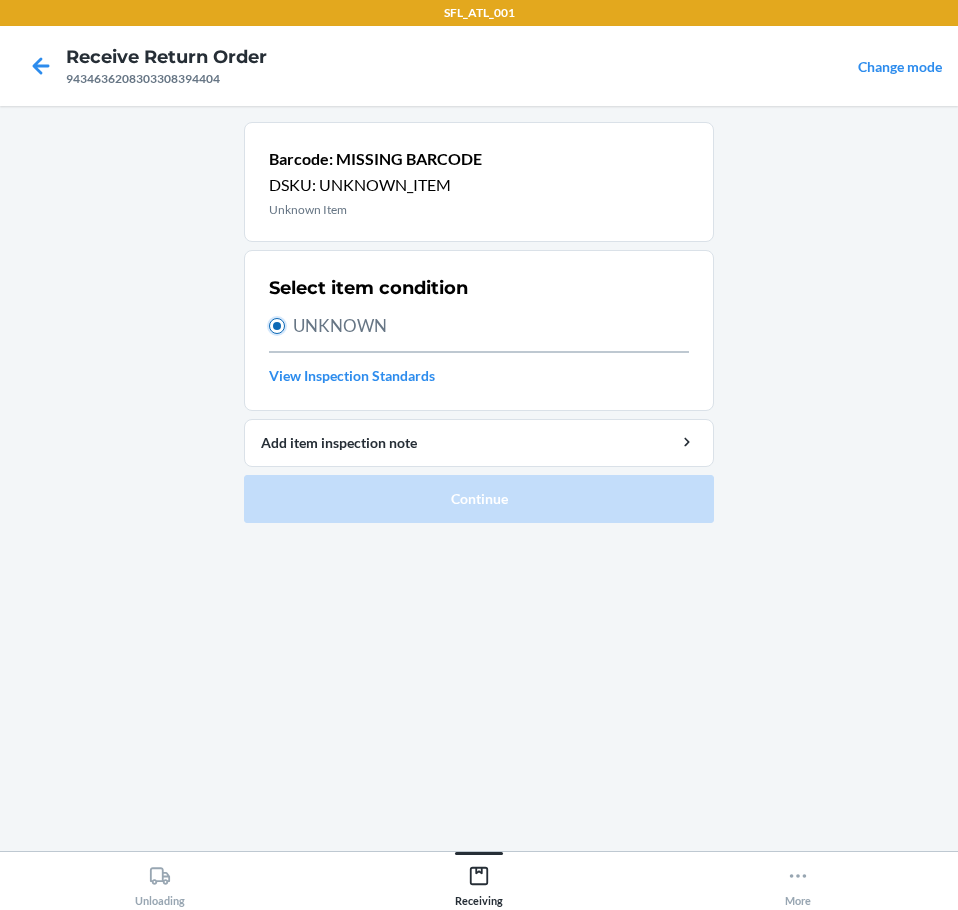 radio on "true" 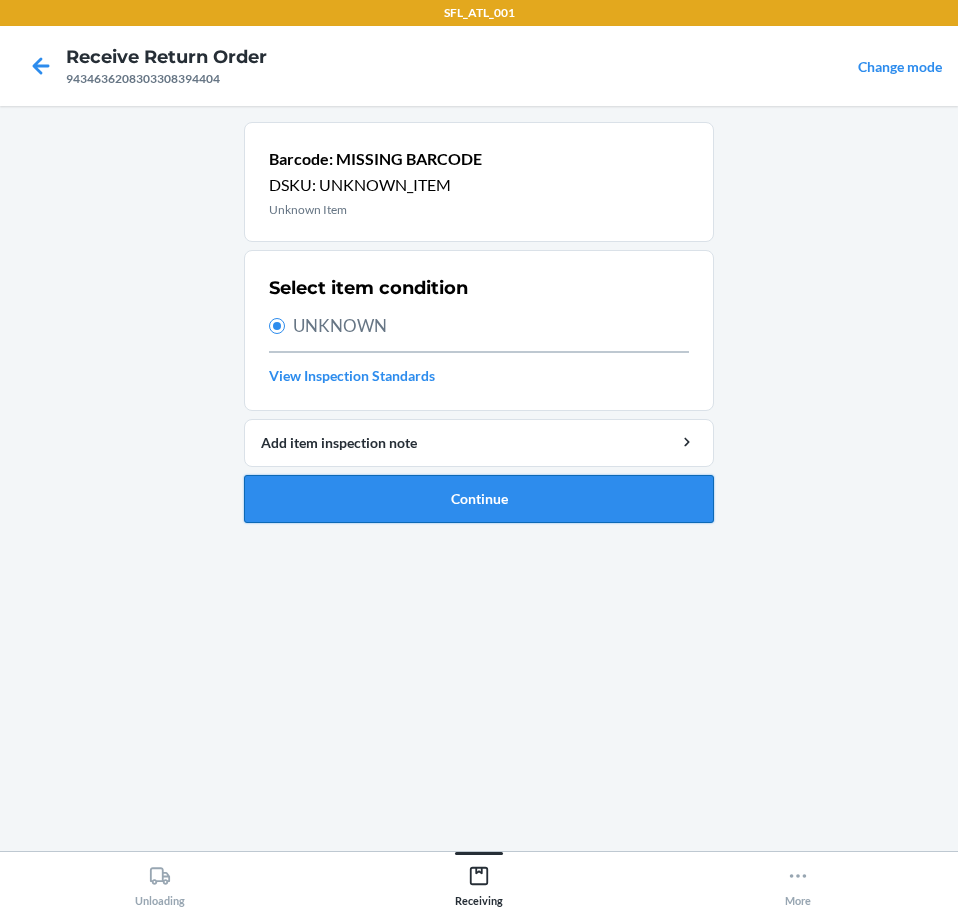 click on "Continue" at bounding box center [479, 499] 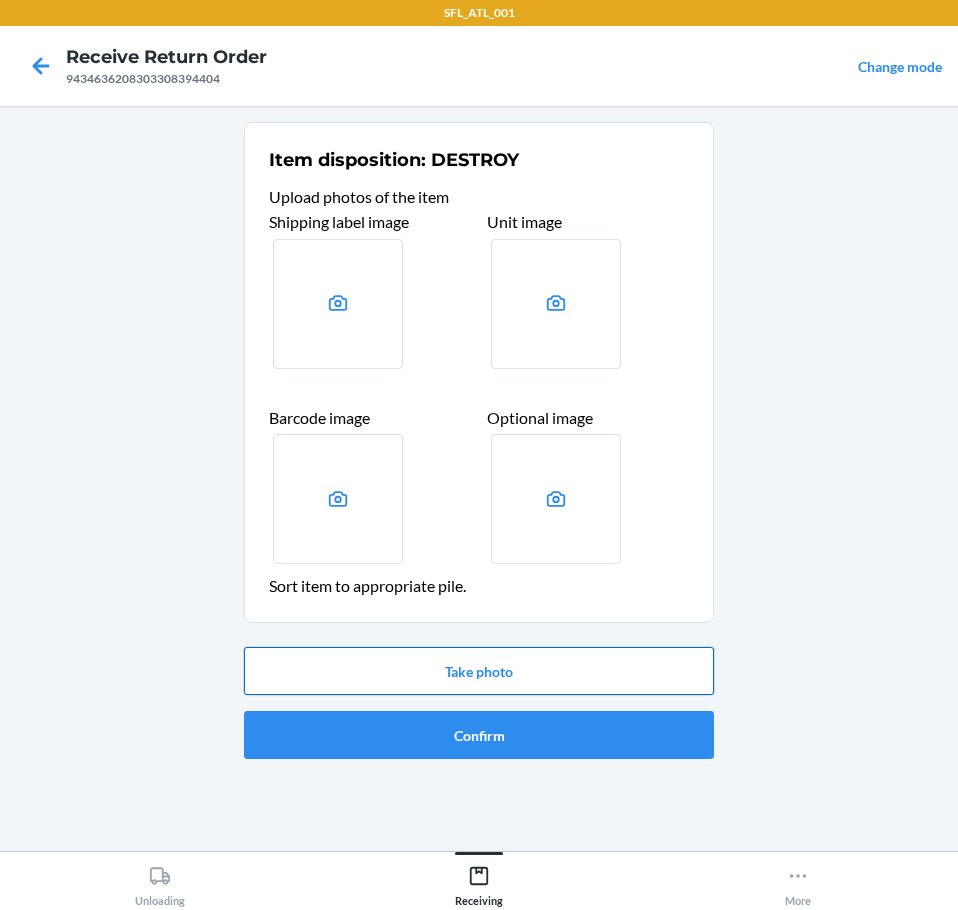 click on "Take photo" at bounding box center [479, 671] 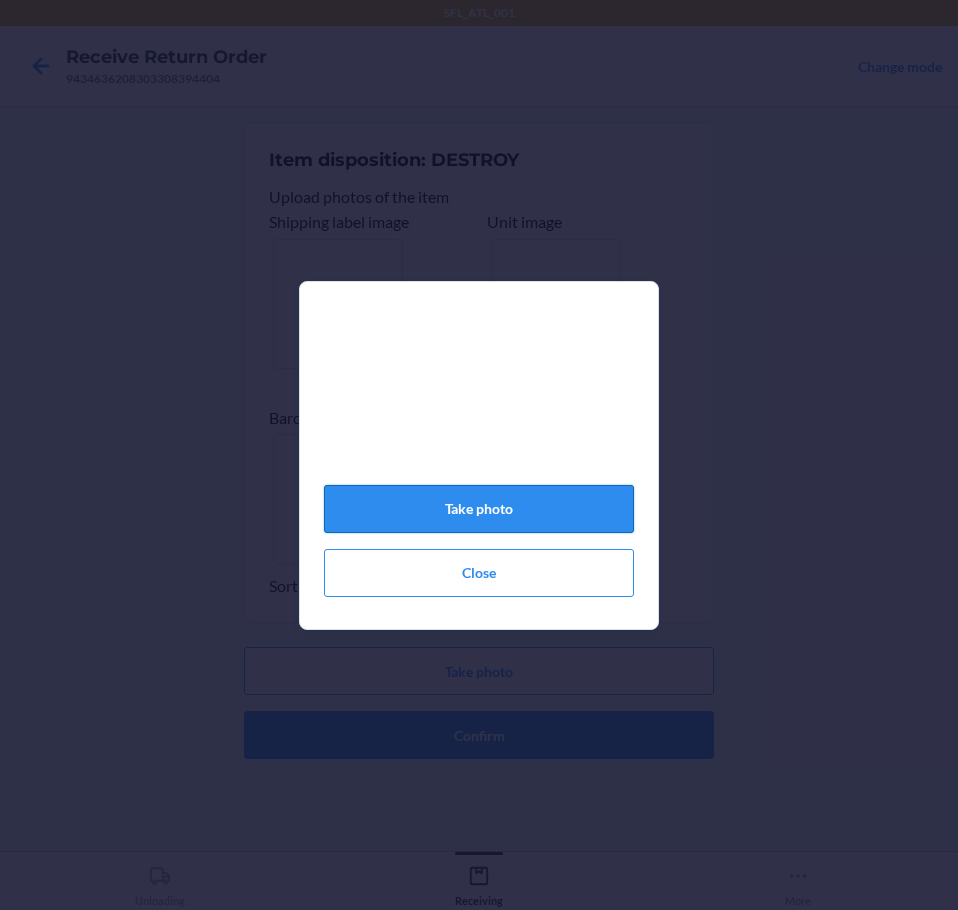 click on "Take photo" 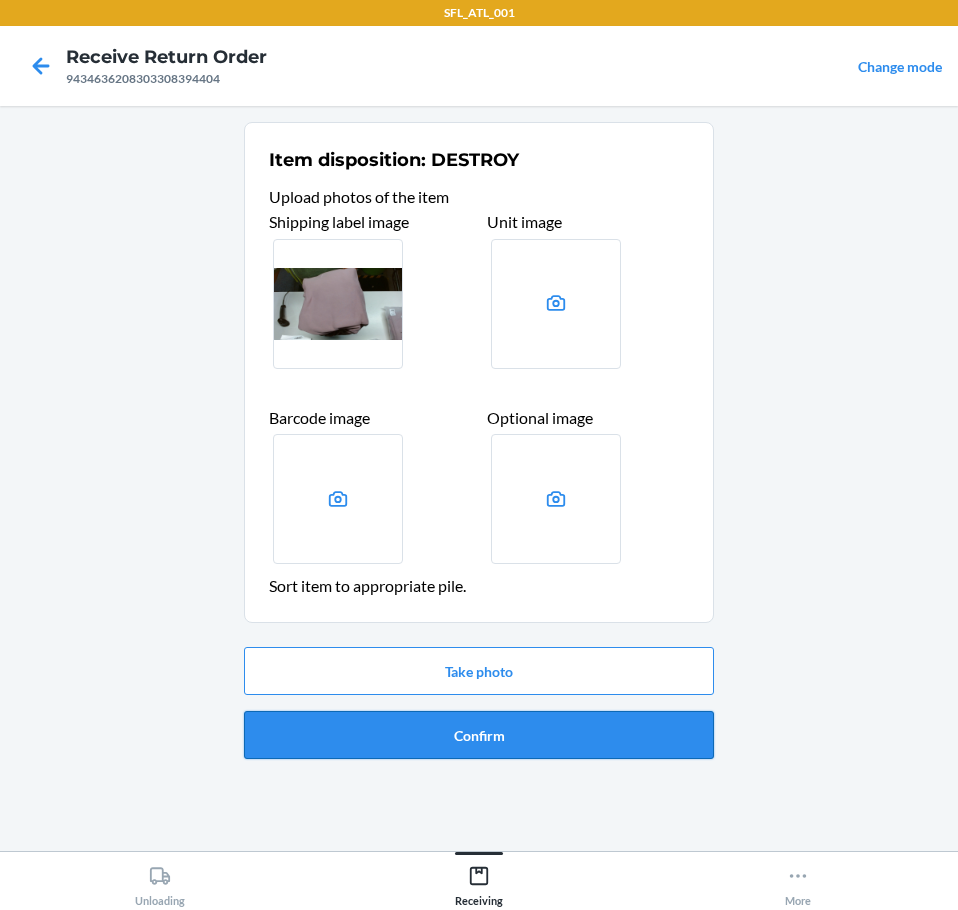click on "Confirm" at bounding box center (479, 735) 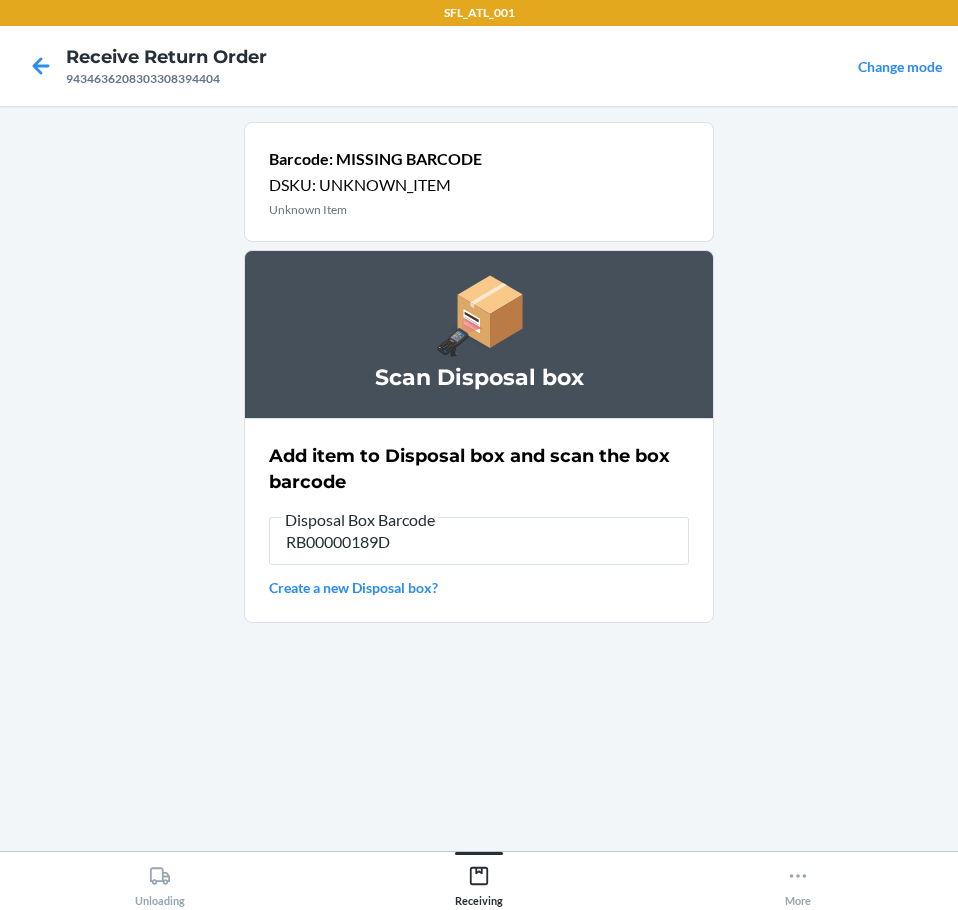 type on "RB00000189D" 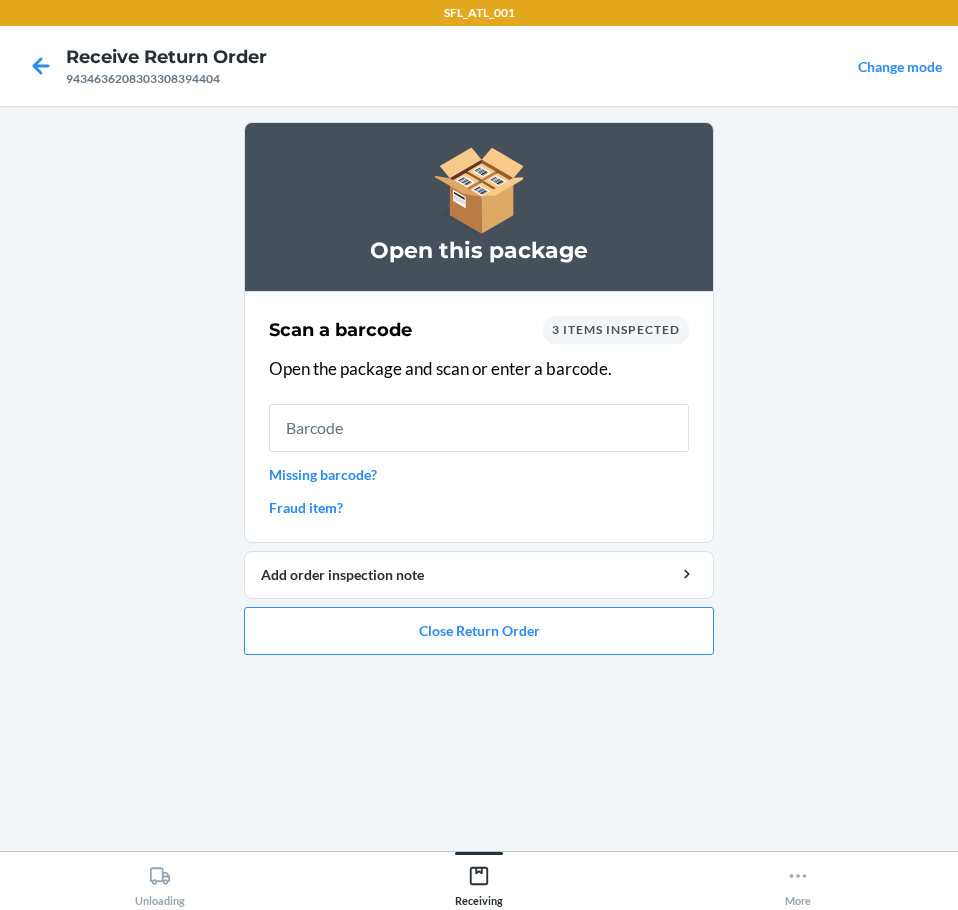 click on "Missing barcode?" at bounding box center (479, 474) 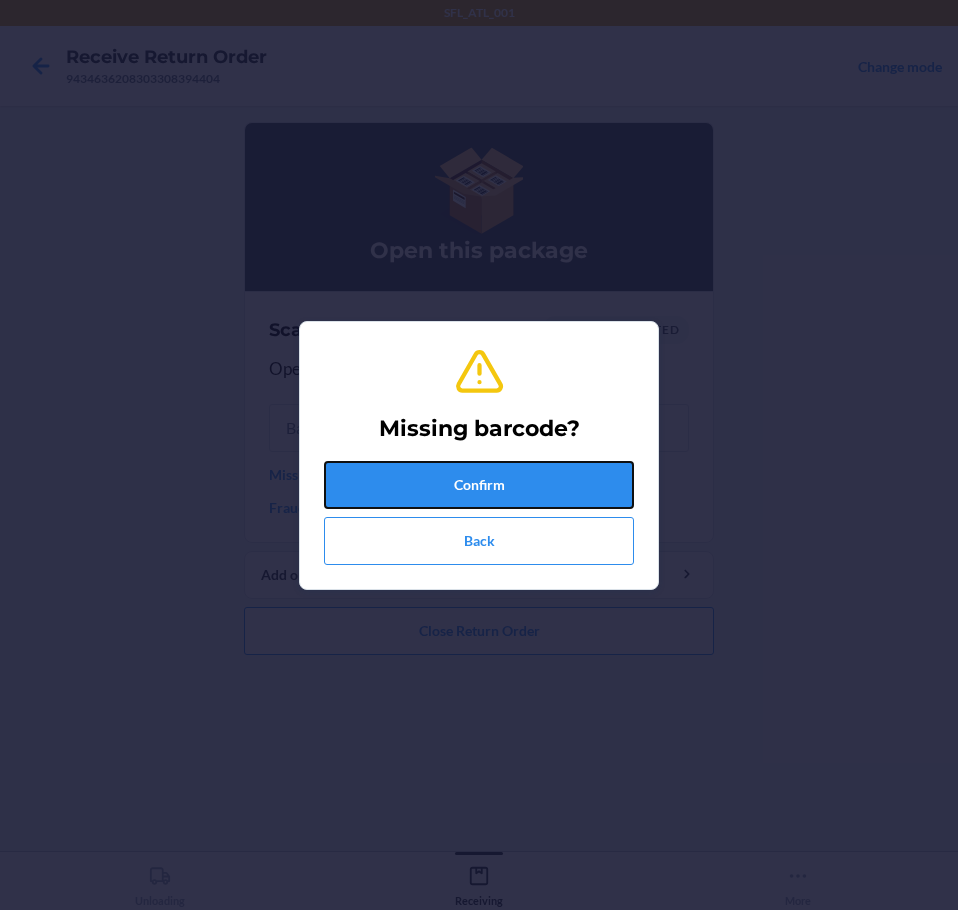 click on "Confirm" at bounding box center (479, 485) 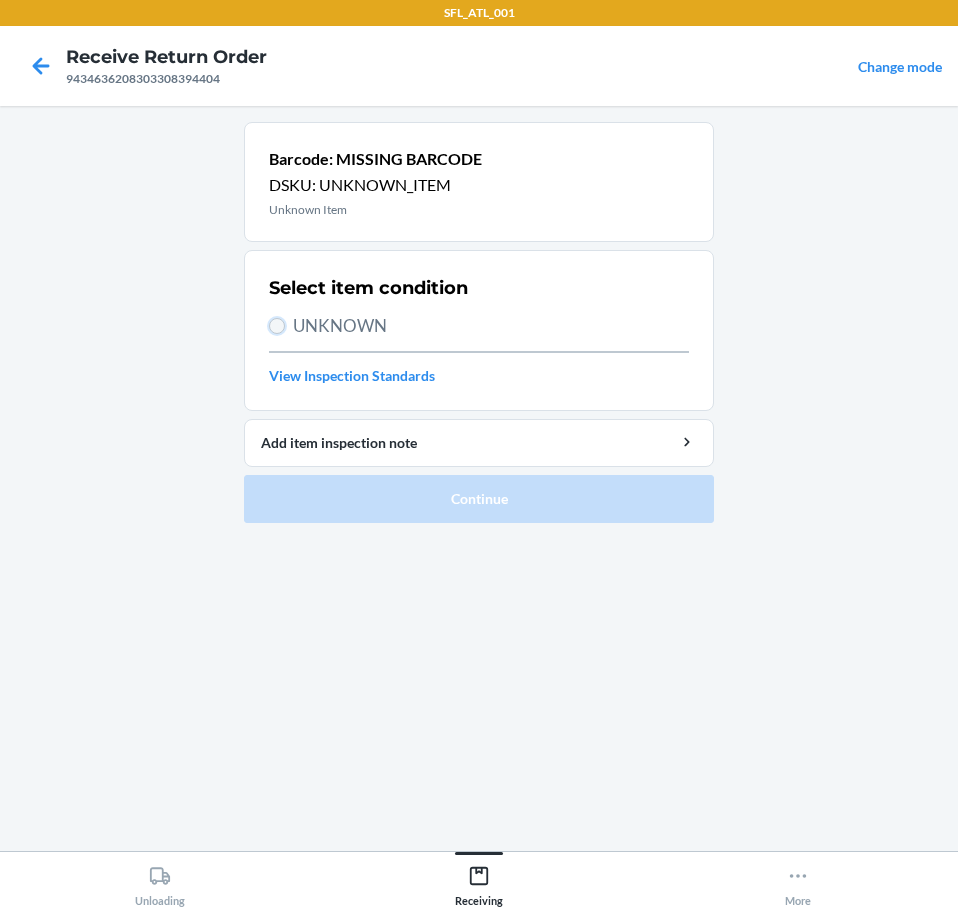 click on "UNKNOWN" at bounding box center (277, 326) 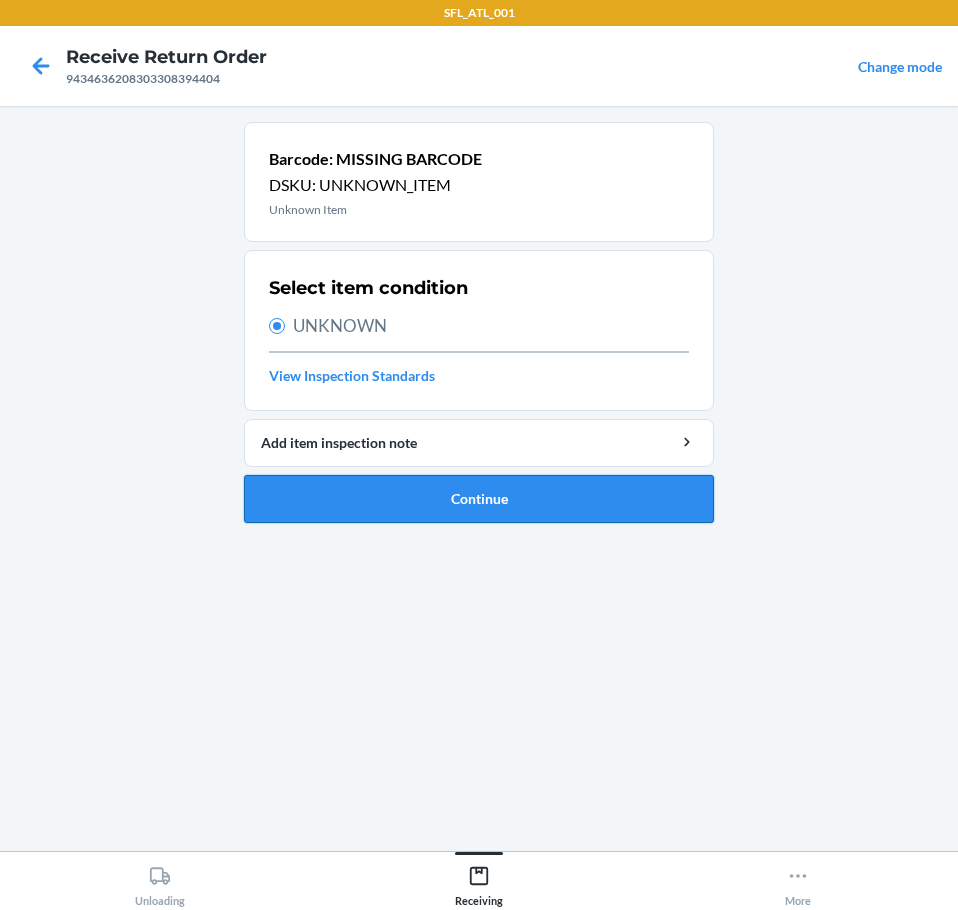 click on "Continue" at bounding box center [479, 499] 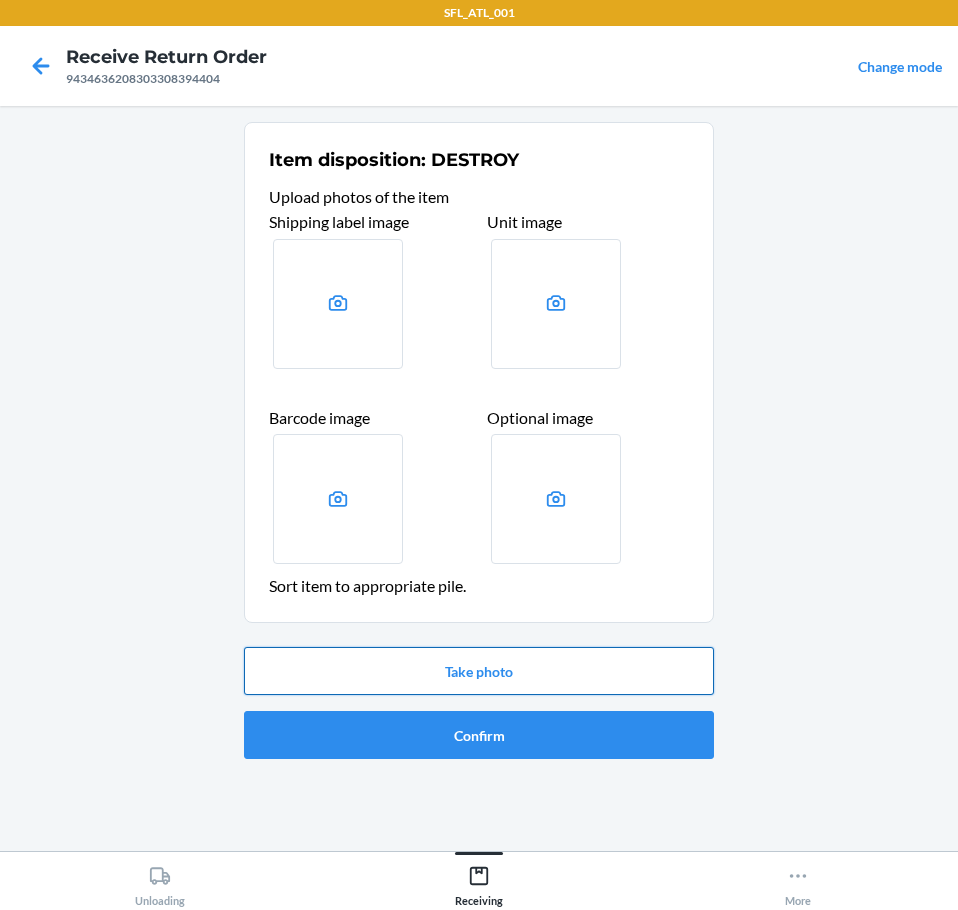 click on "Take photo" at bounding box center (479, 671) 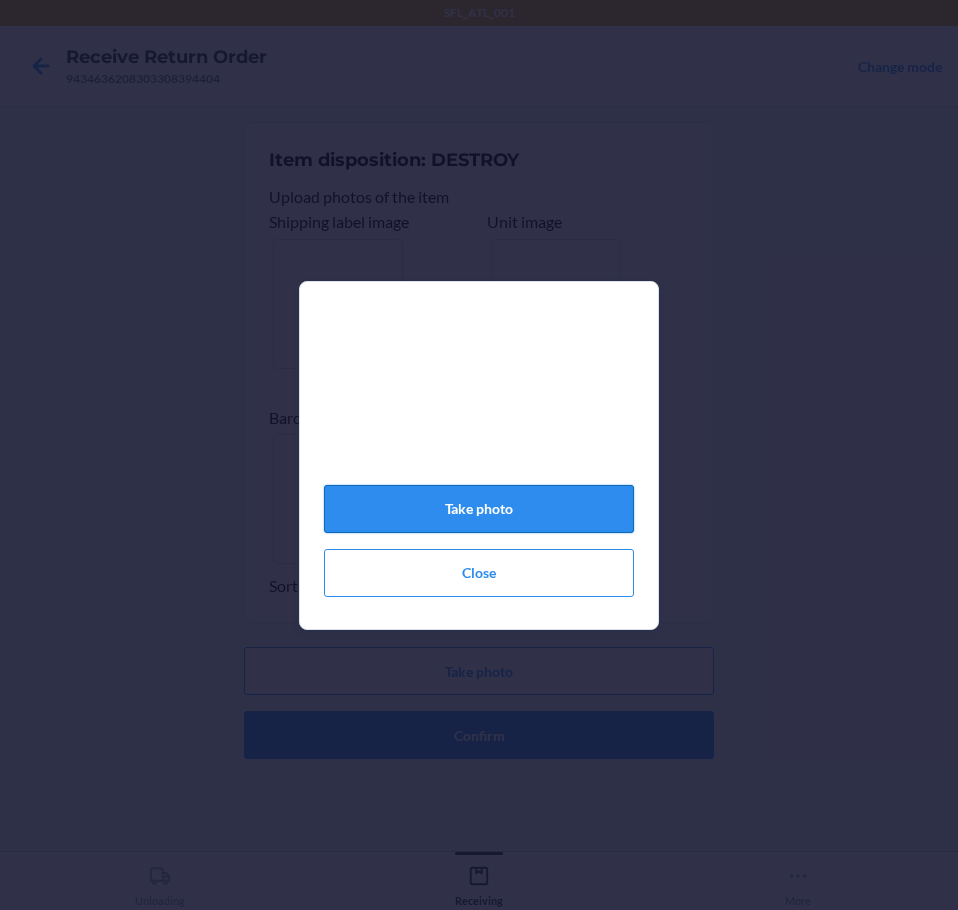 click on "Take photo" 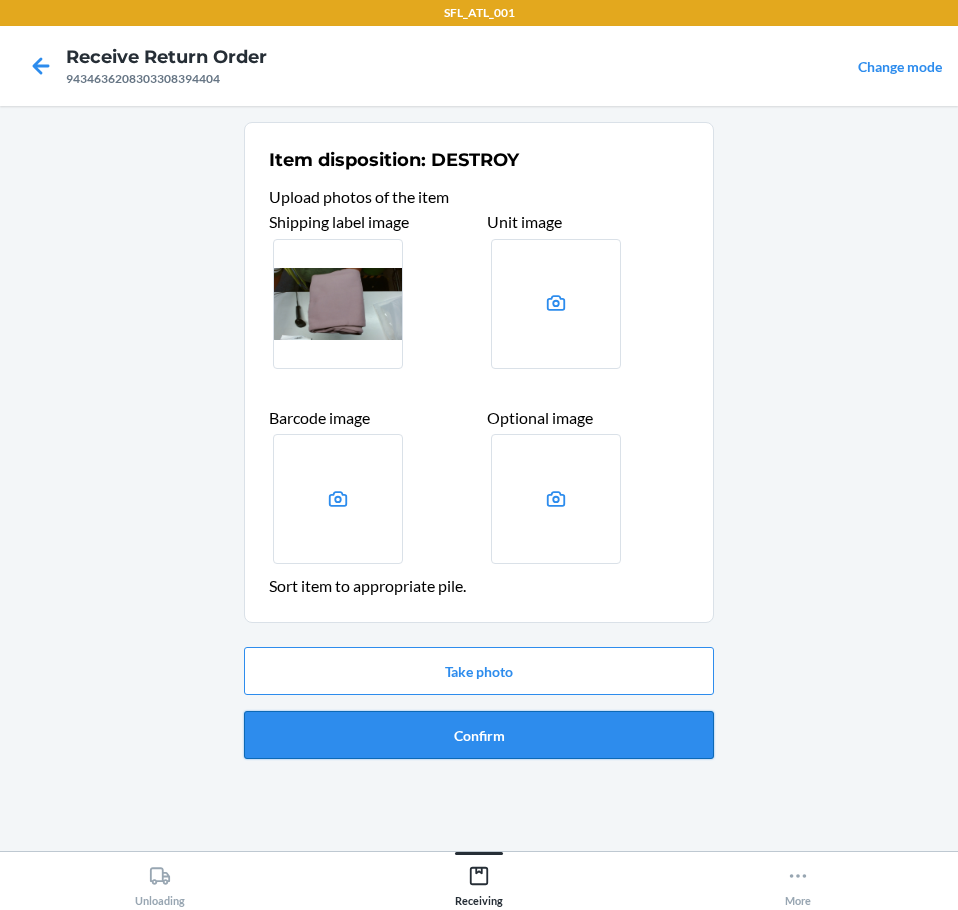click on "Confirm" at bounding box center (479, 735) 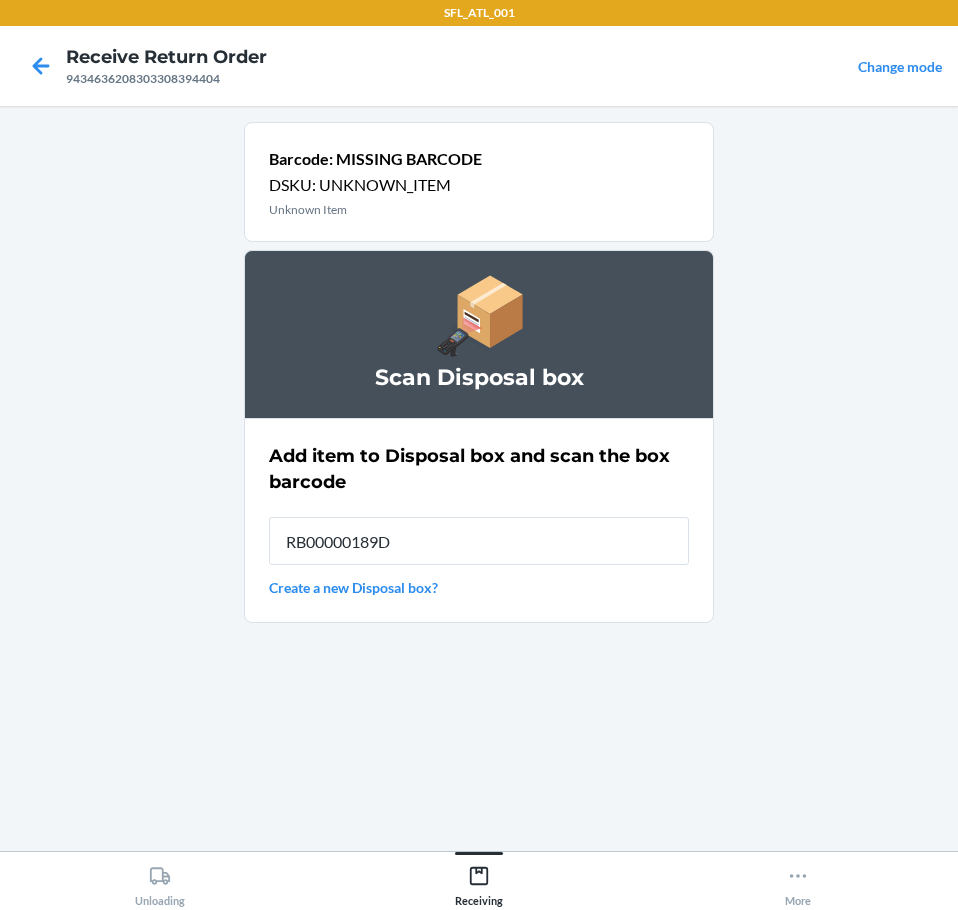 type on "RB00000189D" 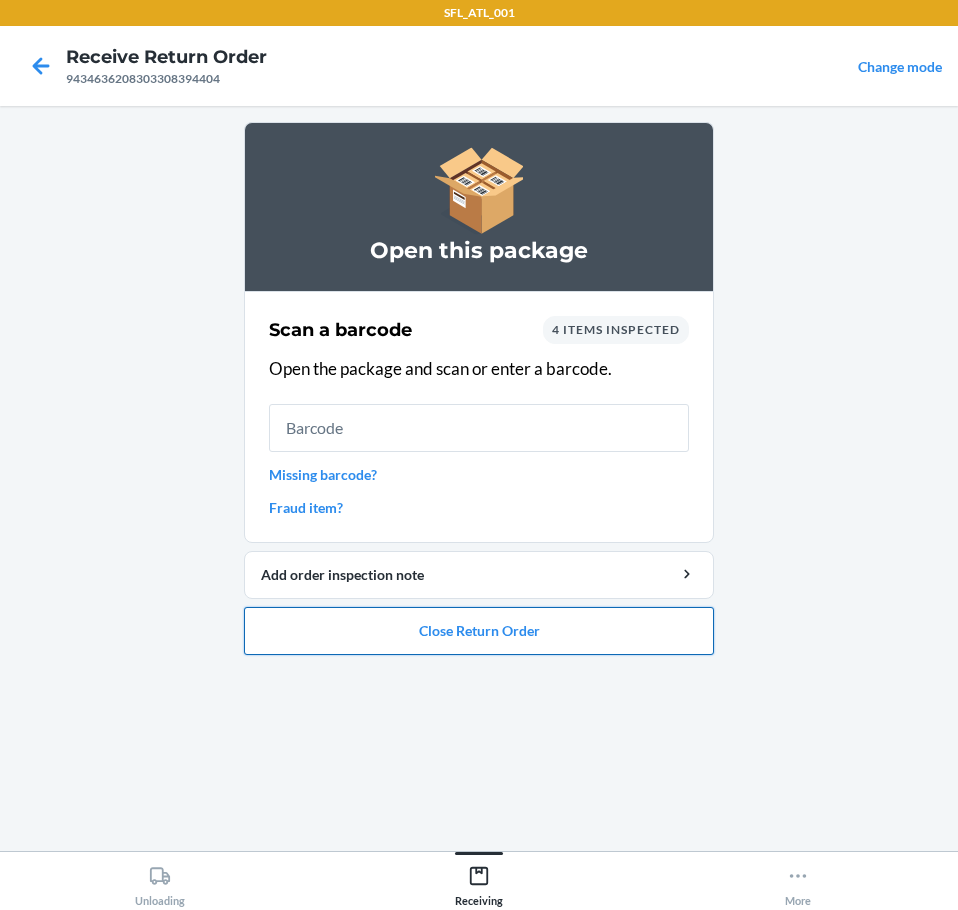 click on "Close Return Order" at bounding box center [479, 631] 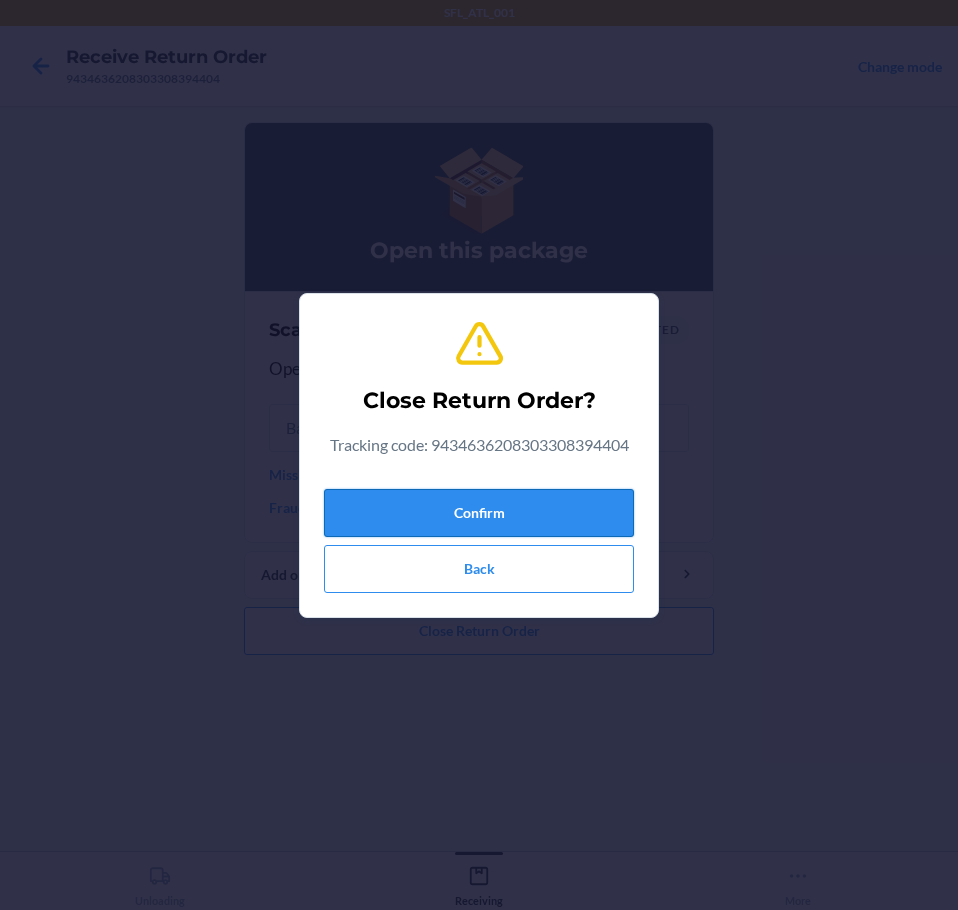 click on "Confirm" at bounding box center (479, 513) 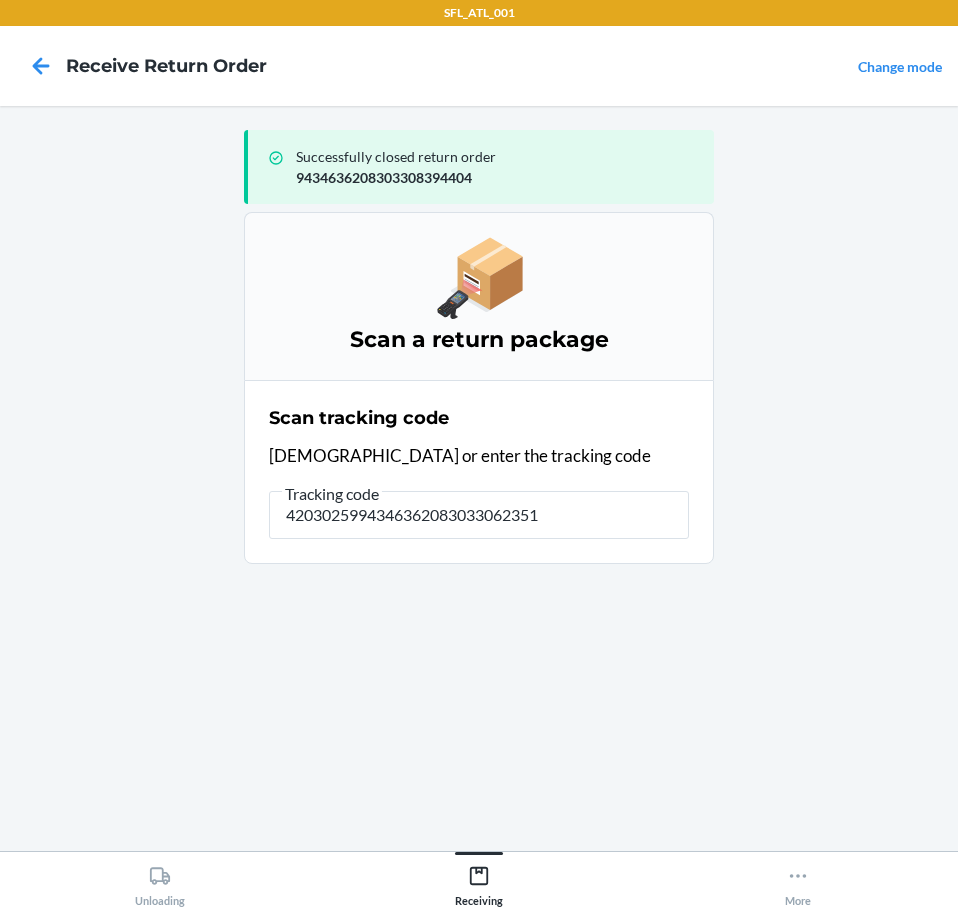type on "42030259943463620830330623517" 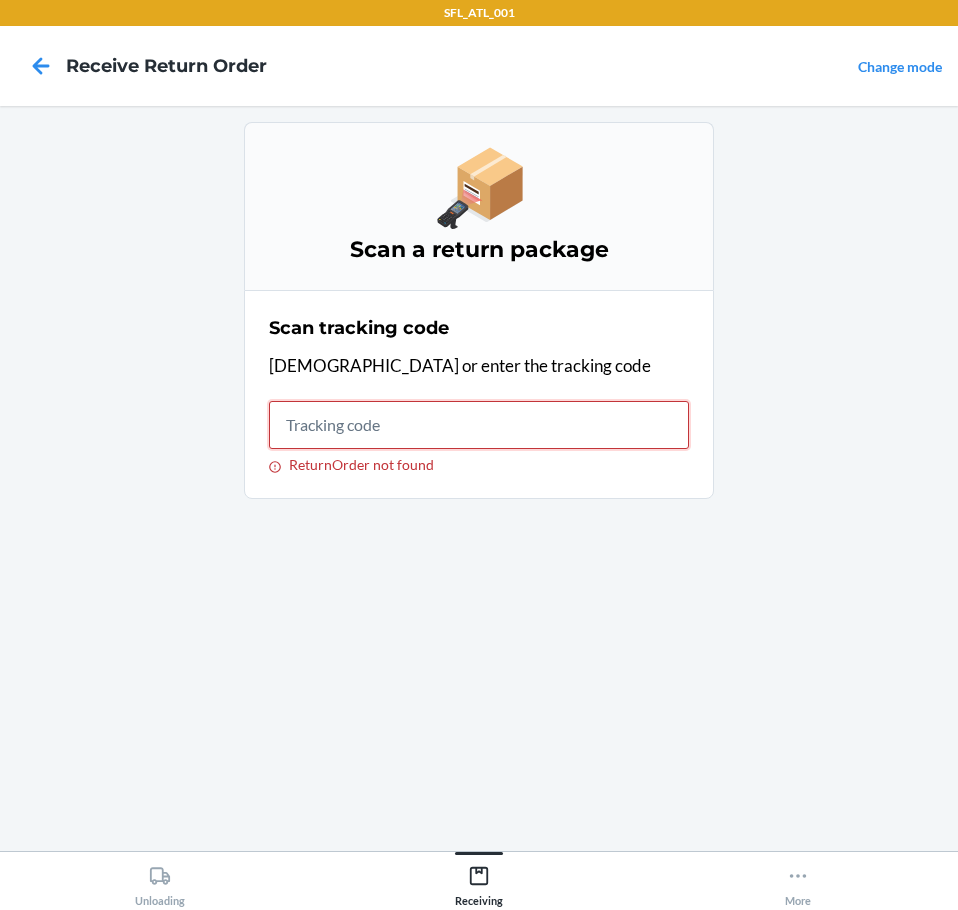 click on "ReturnOrder not found" at bounding box center (479, 425) 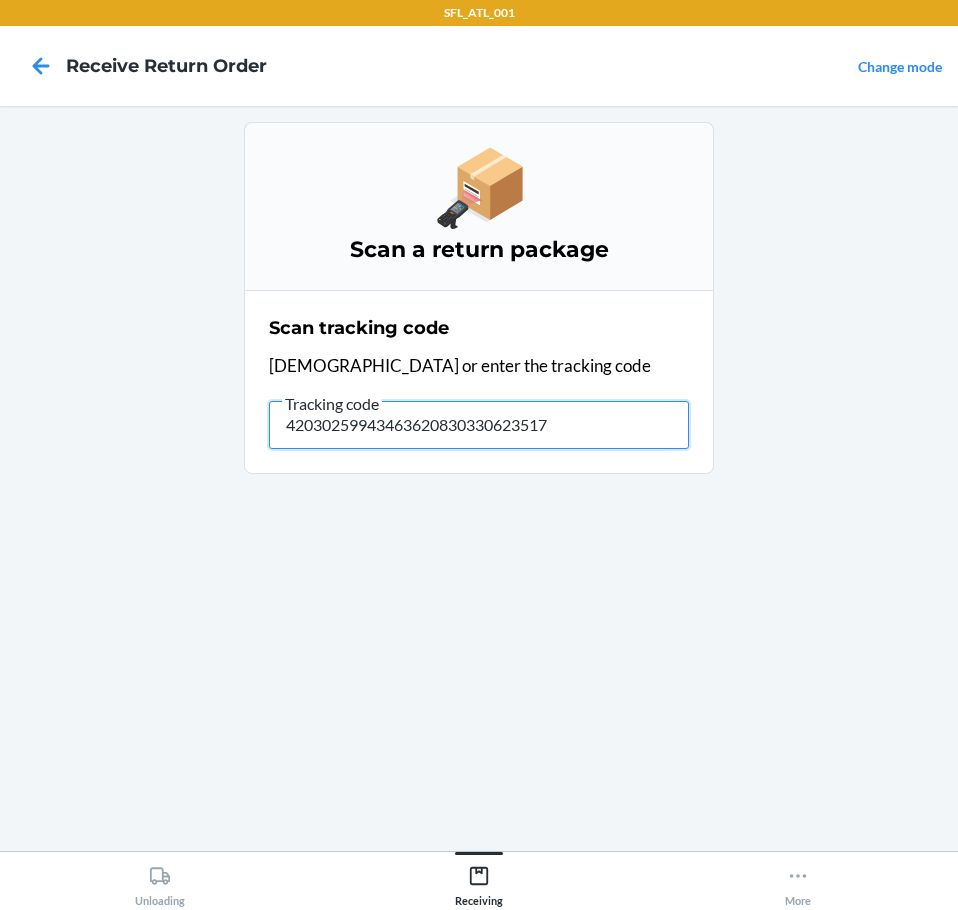 type on "420302599434636208303306235174" 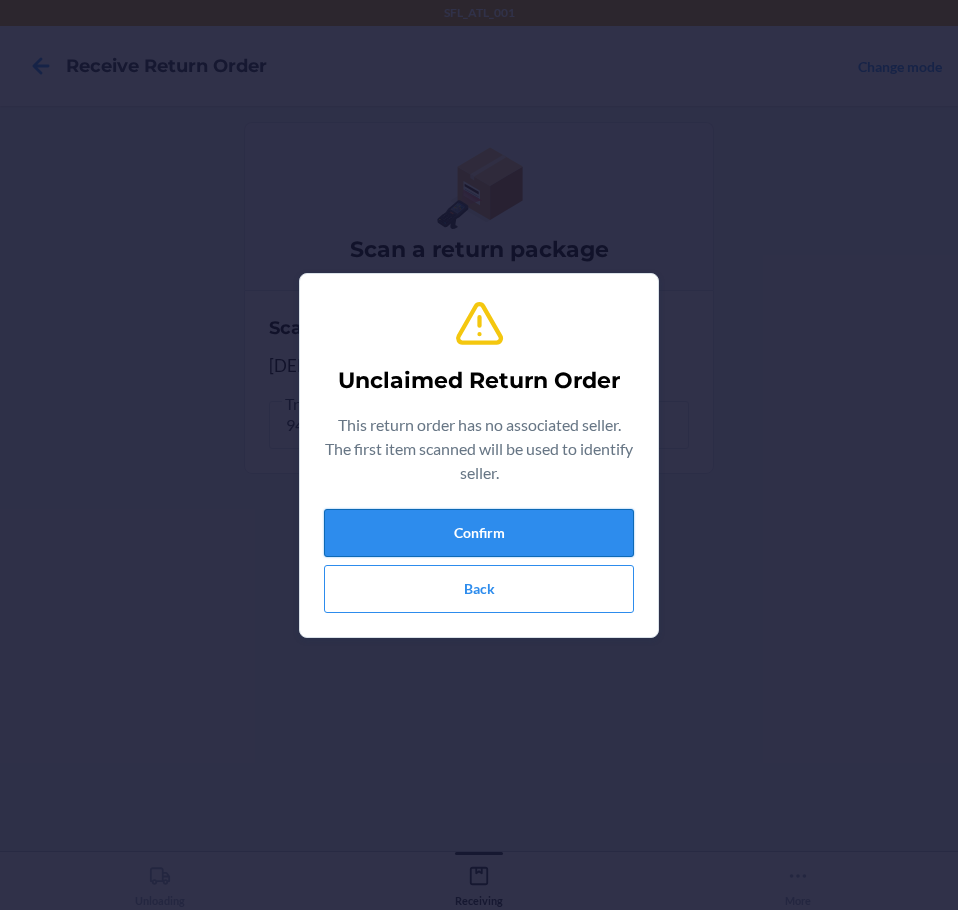 click on "Confirm" at bounding box center (479, 533) 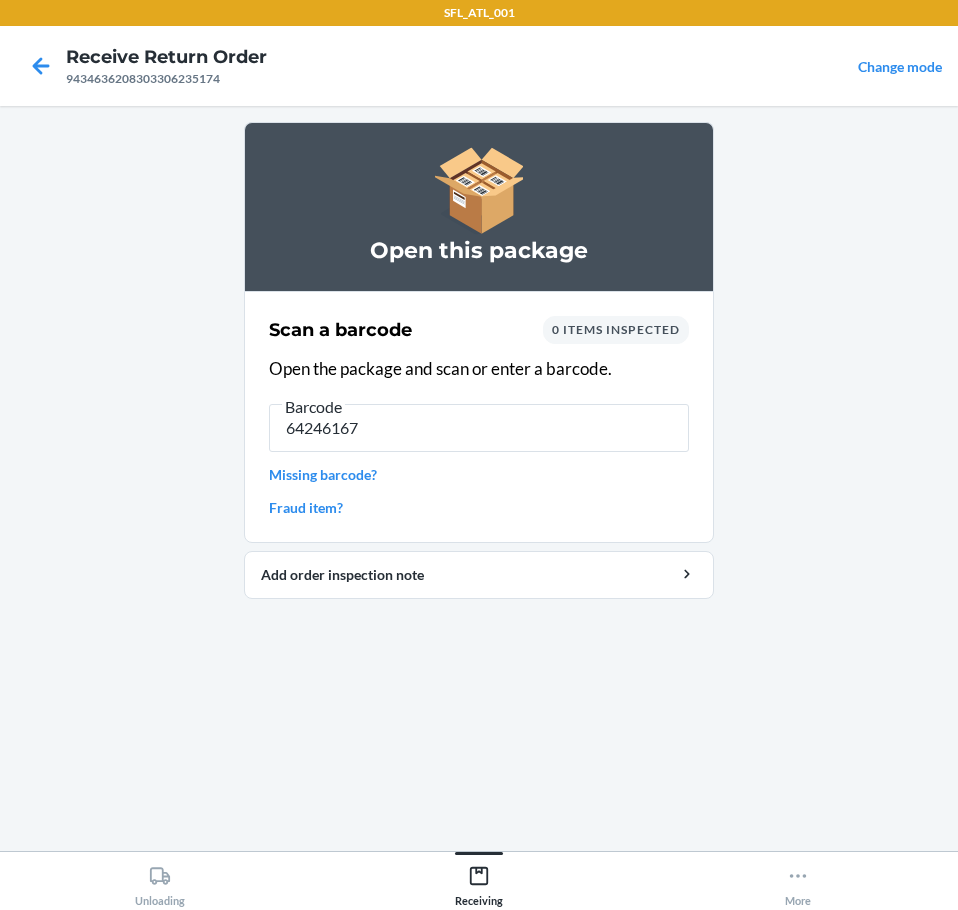type on "642461675" 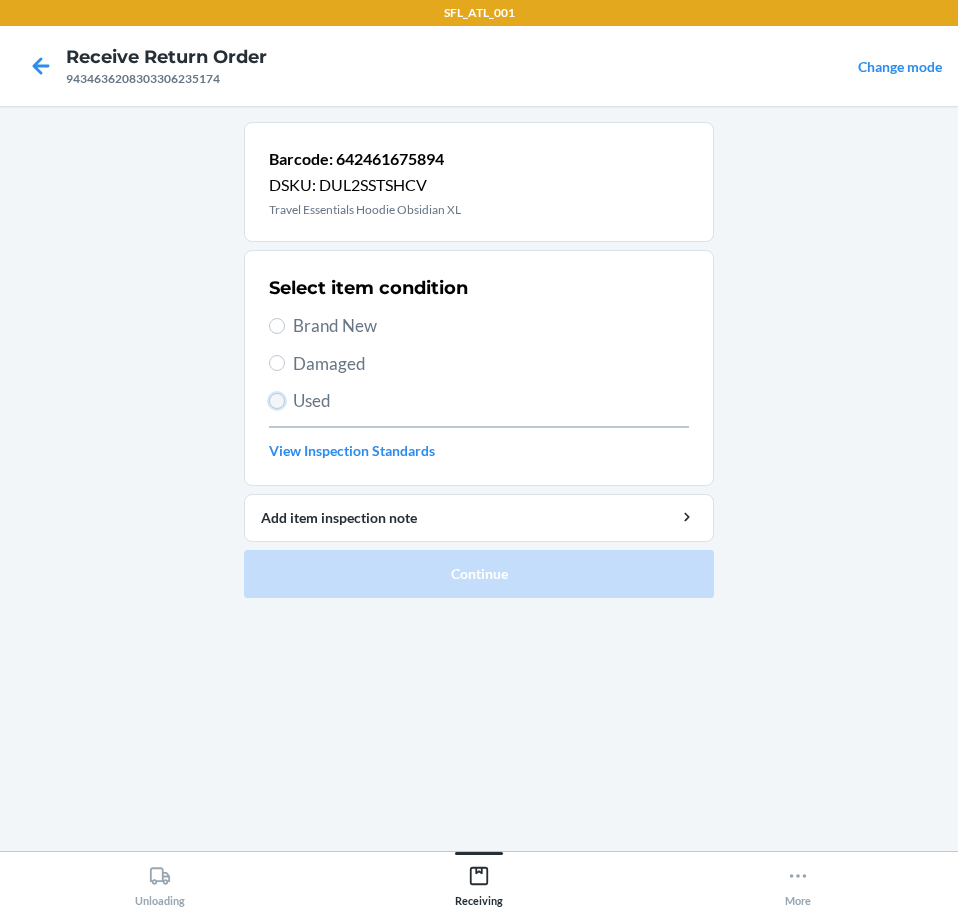 click on "Used" at bounding box center [277, 401] 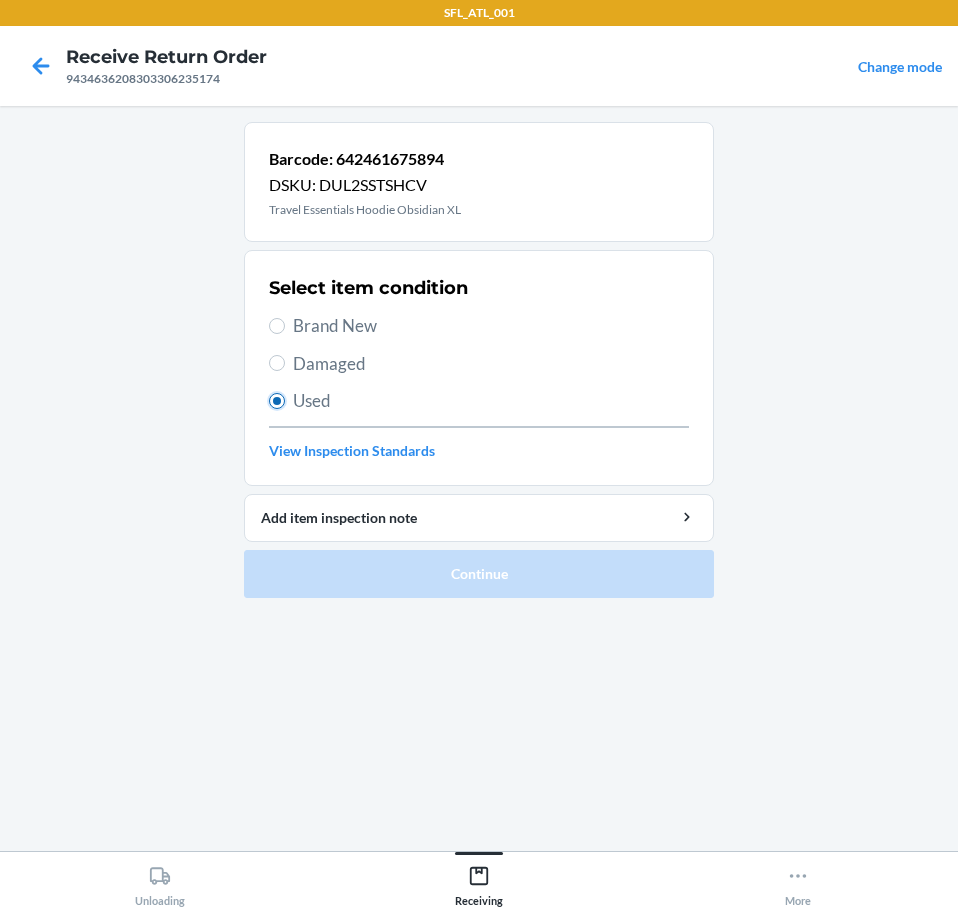 radio on "true" 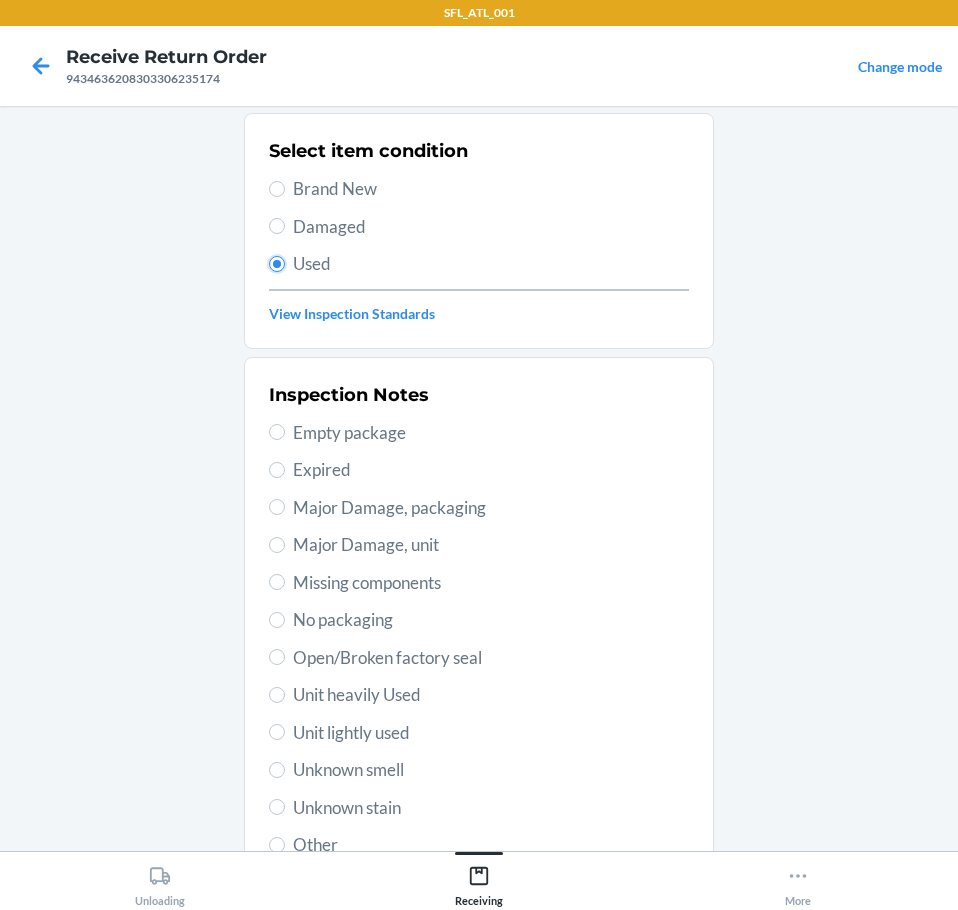 scroll, scrollTop: 200, scrollLeft: 0, axis: vertical 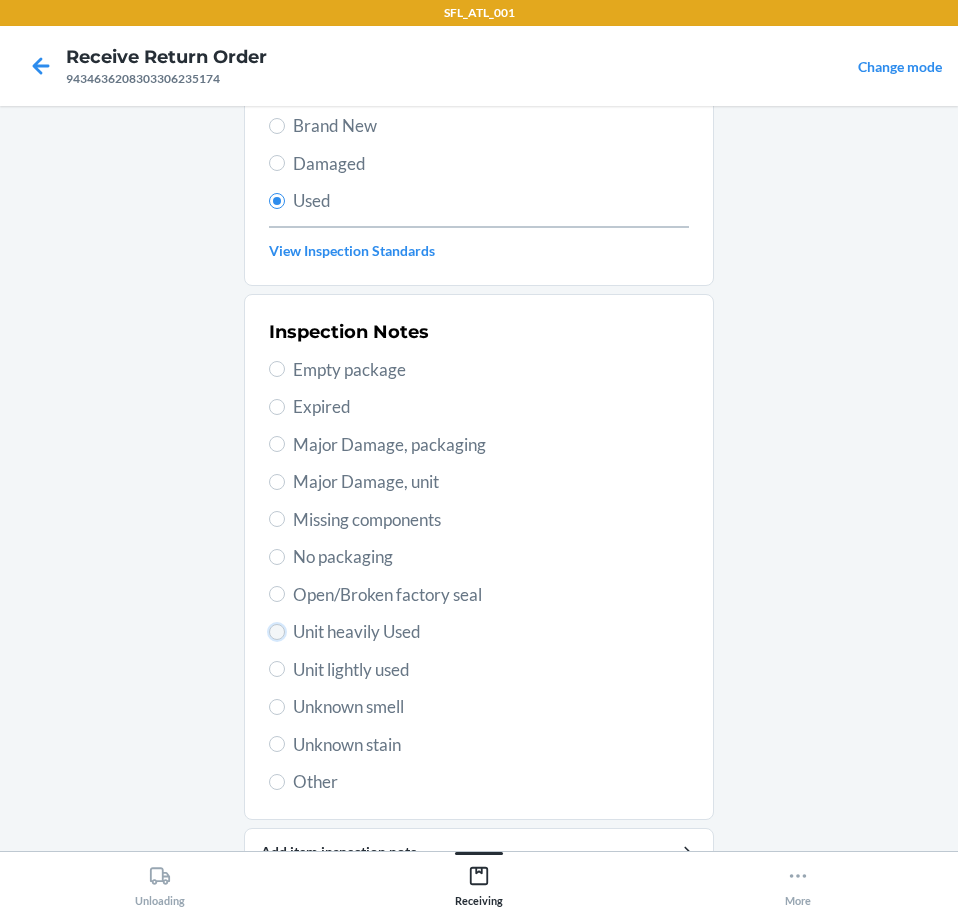 click on "Unit heavily Used" at bounding box center (277, 632) 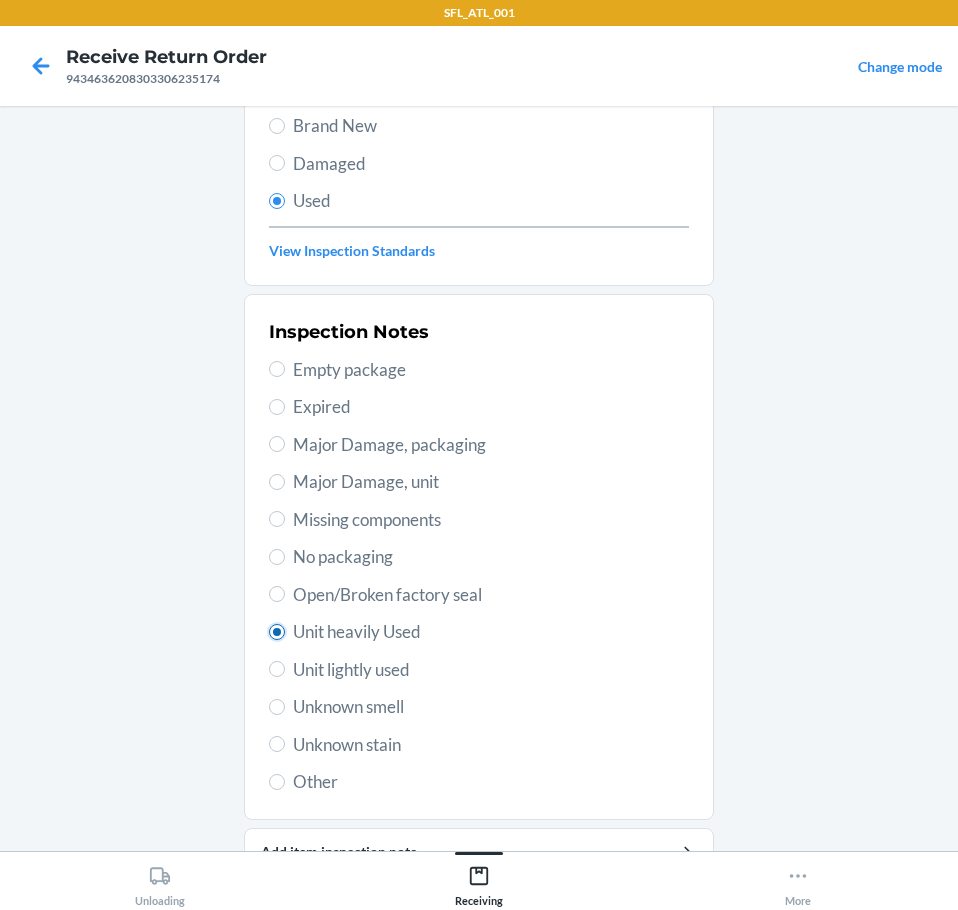 radio on "true" 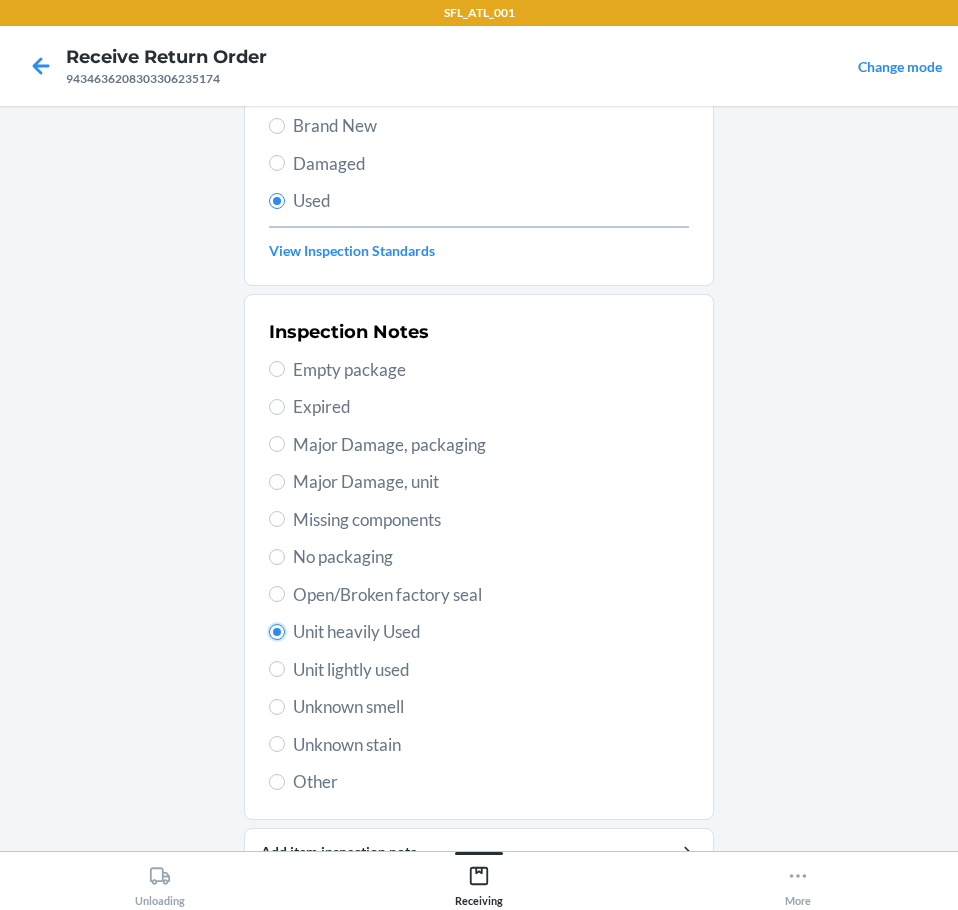 scroll, scrollTop: 297, scrollLeft: 0, axis: vertical 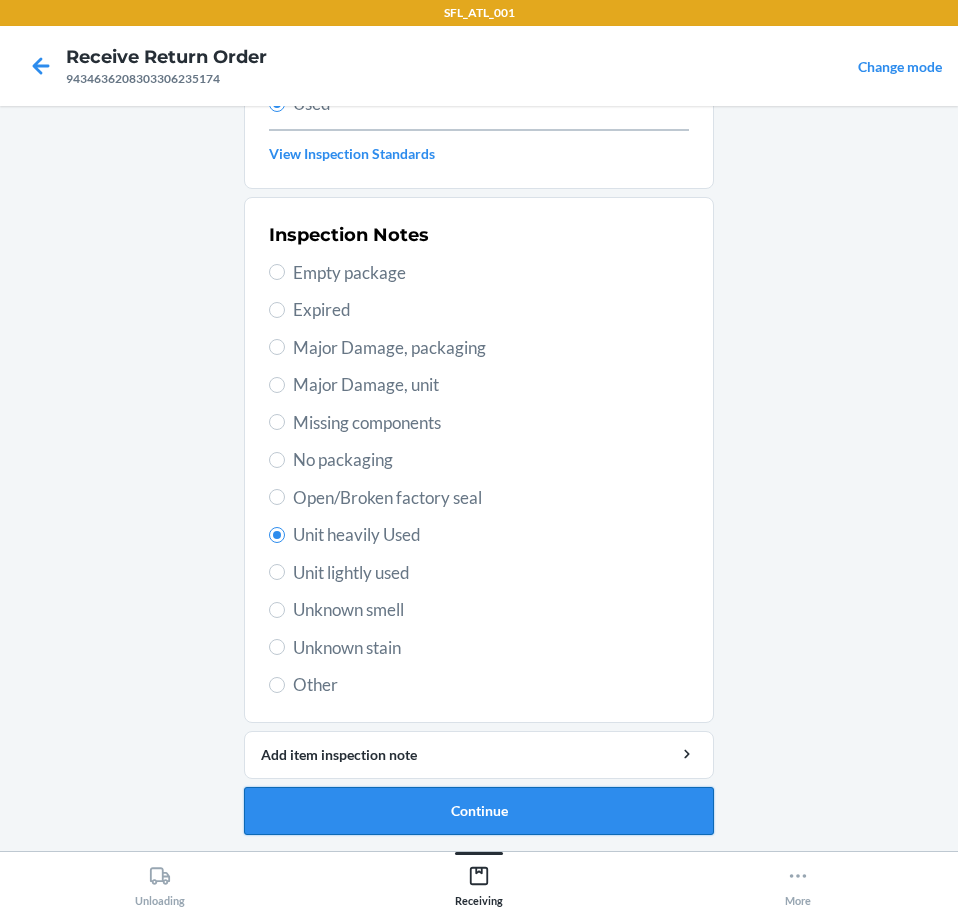 click on "Continue" at bounding box center (479, 811) 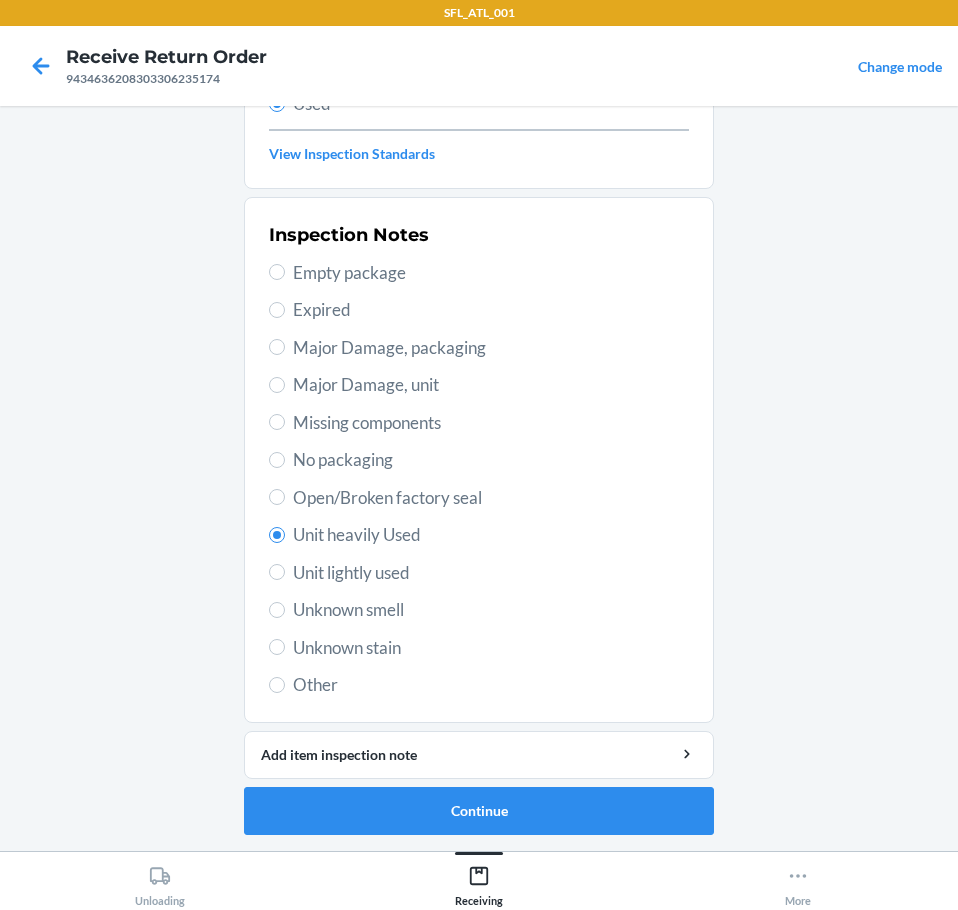 scroll, scrollTop: 0, scrollLeft: 0, axis: both 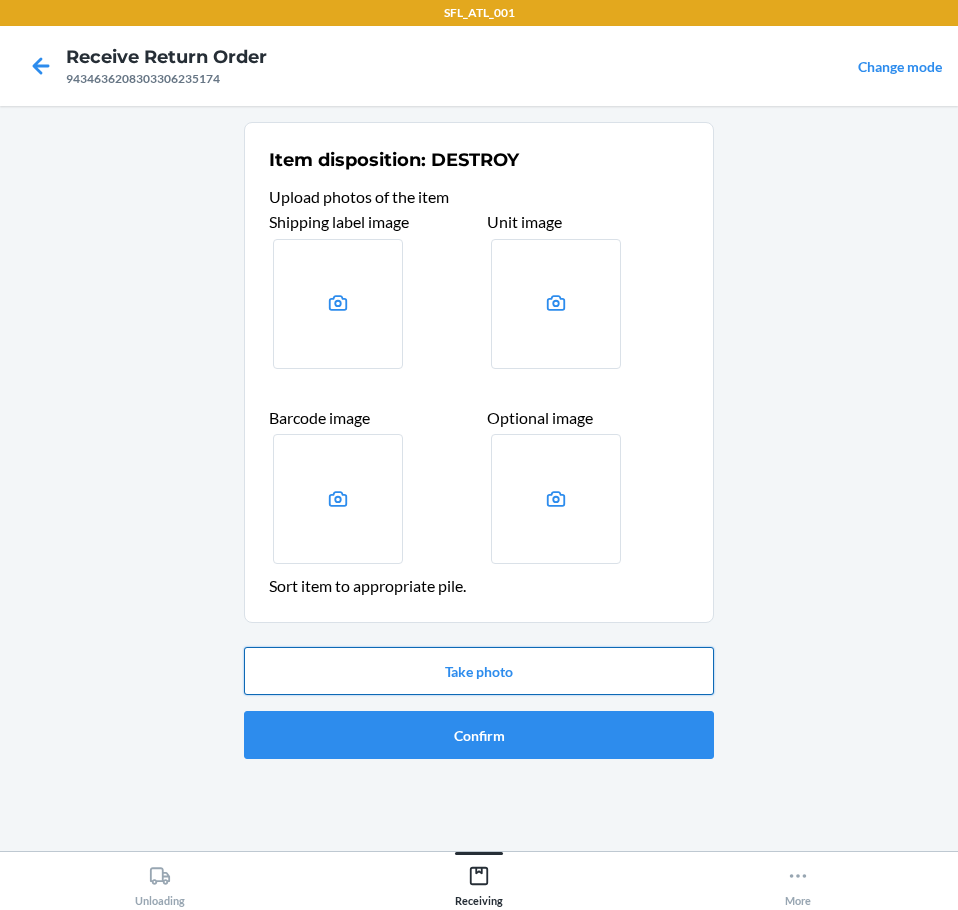 click on "Take photo" at bounding box center [479, 671] 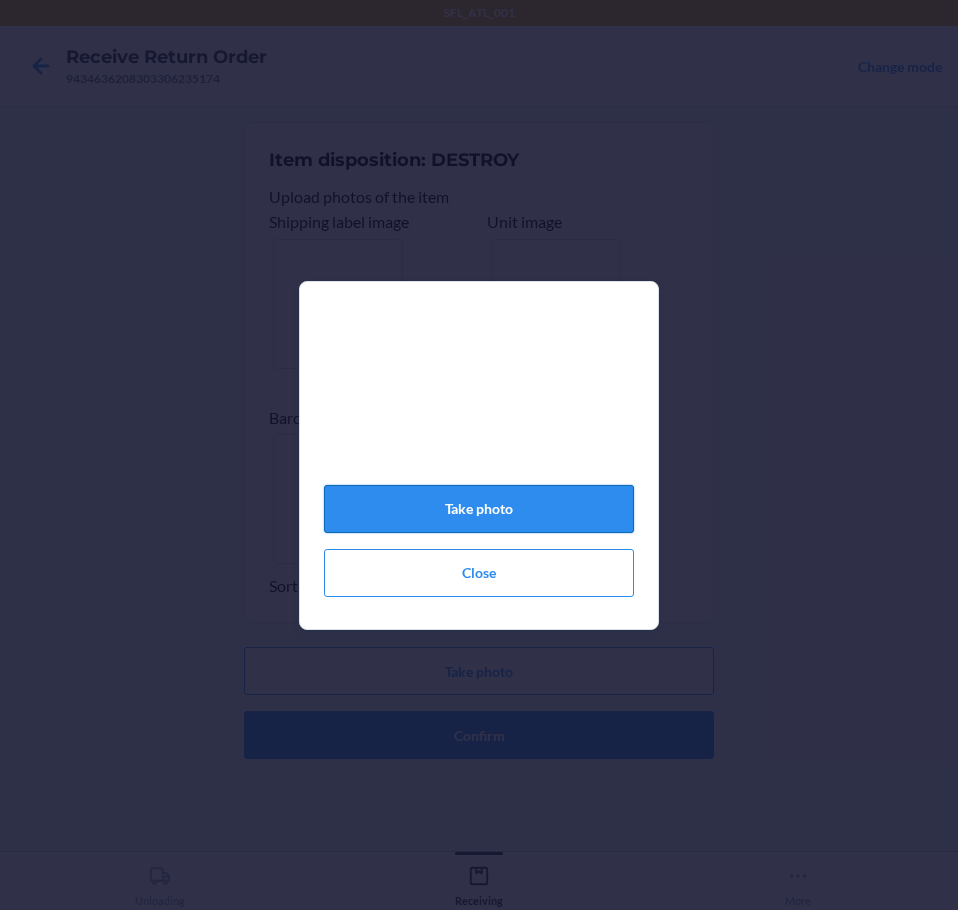click on "Take photo" 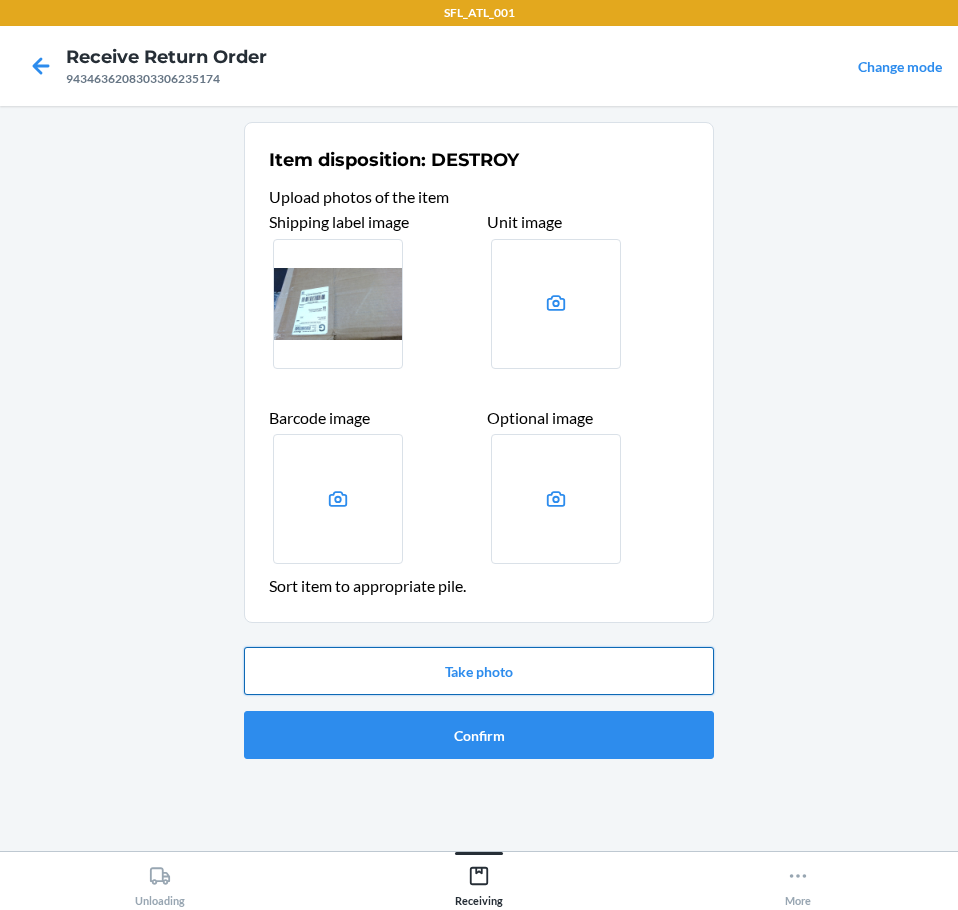 click on "Take photo" at bounding box center [479, 671] 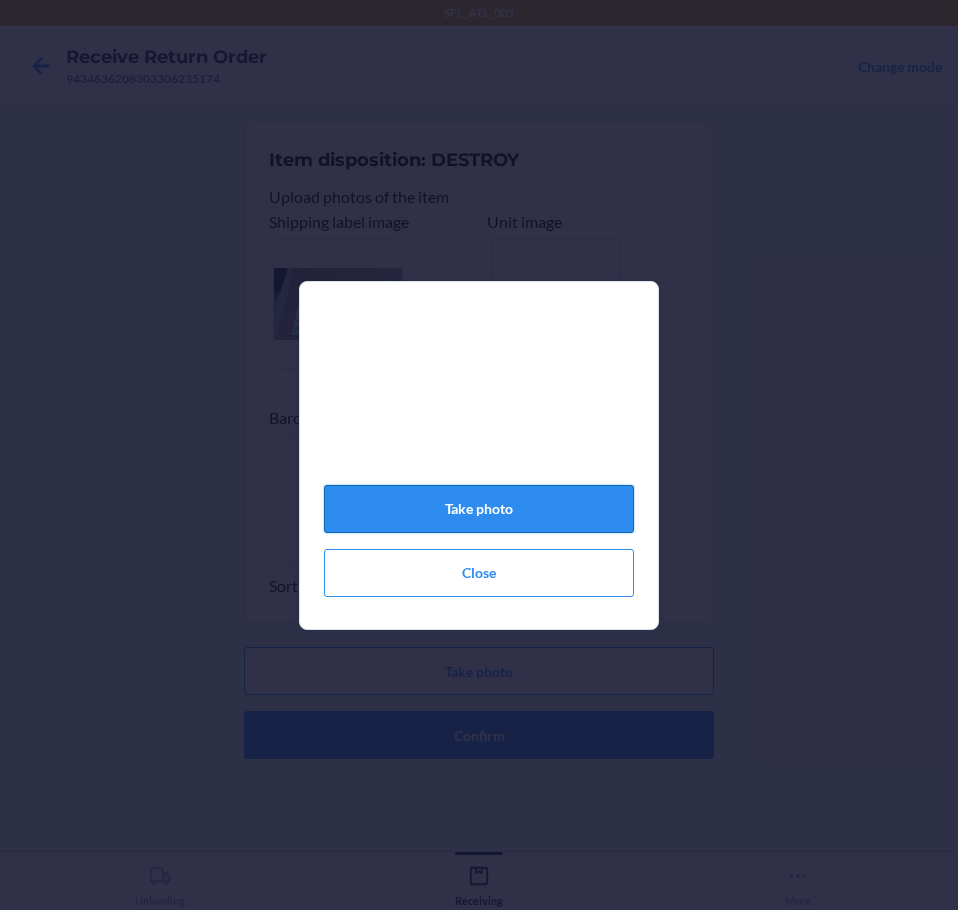 click on "Take photo" 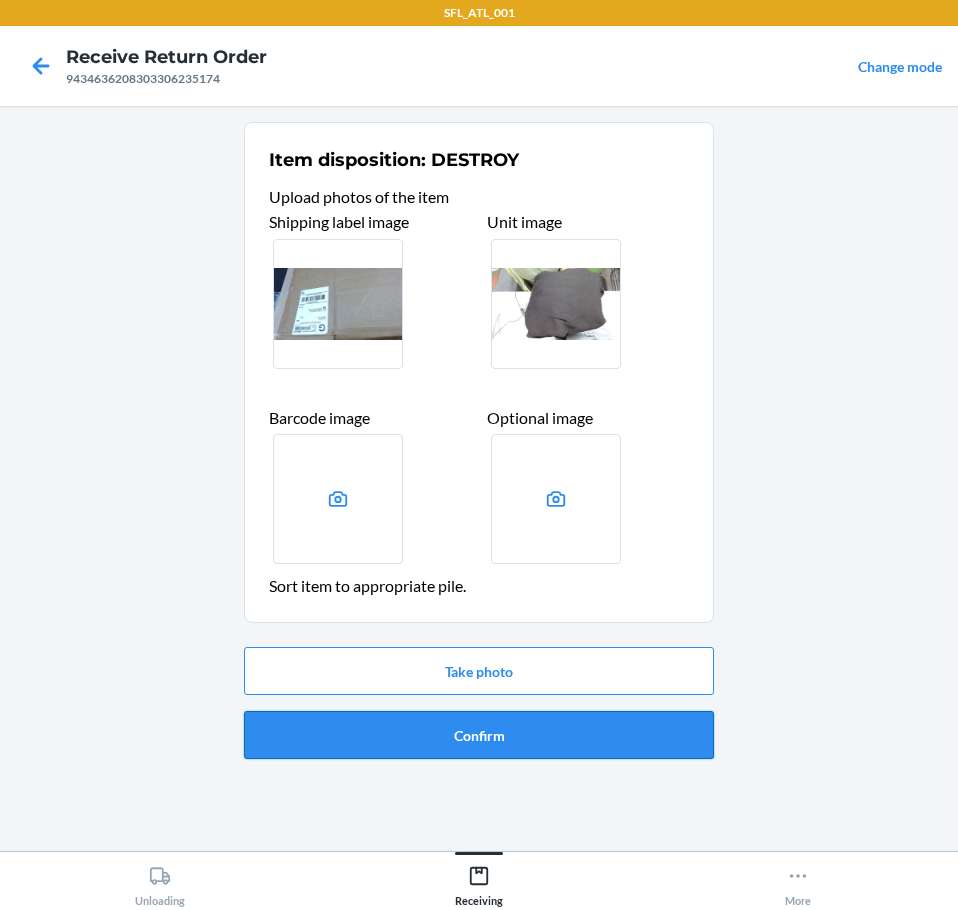 click on "Confirm" at bounding box center [479, 735] 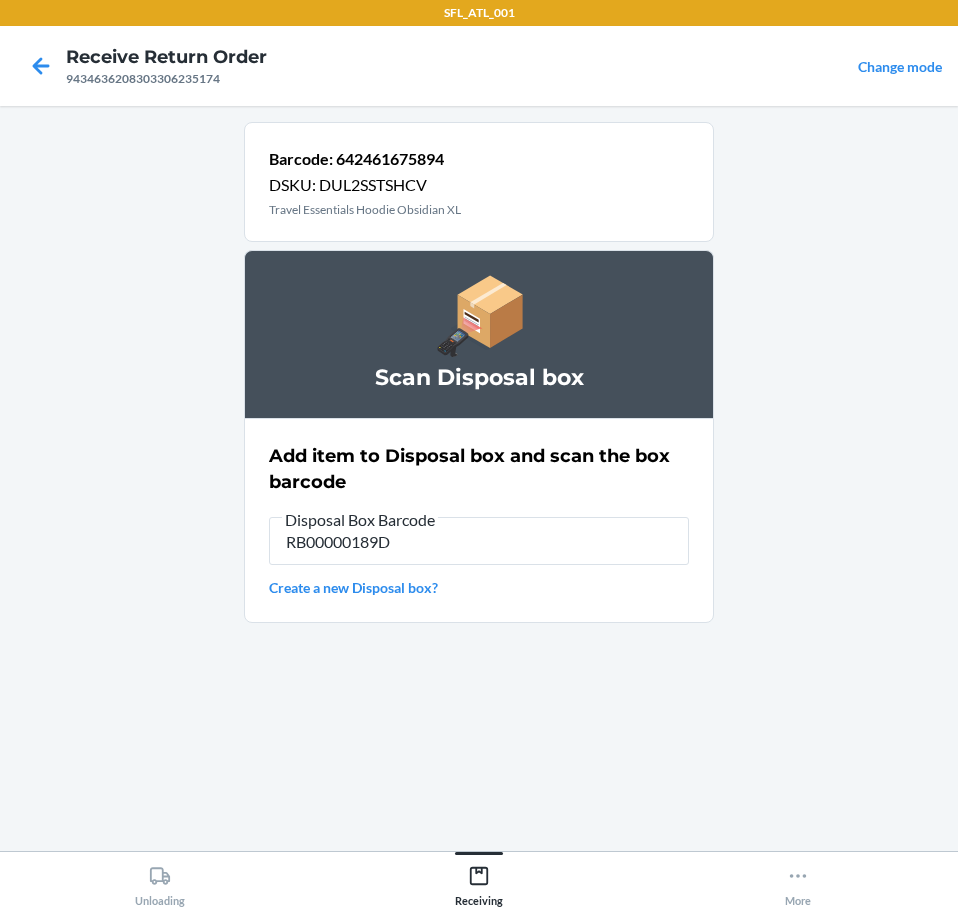 type on "RB00000189D" 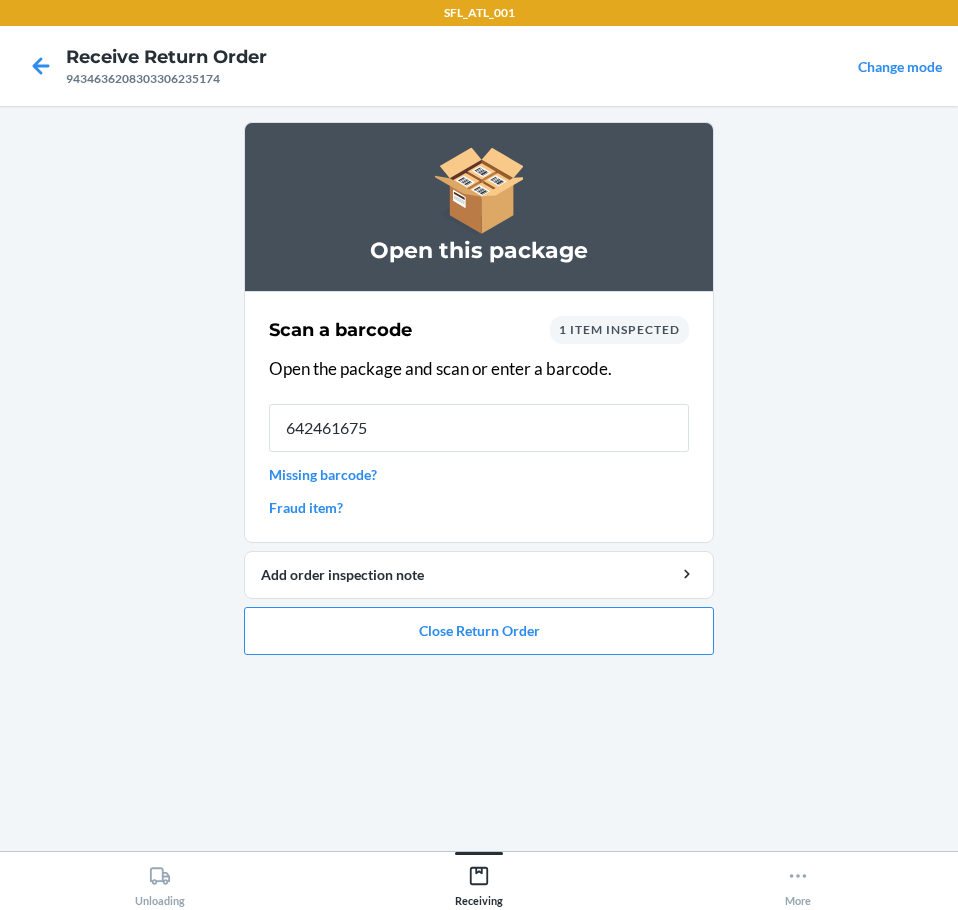 type on "6424616758" 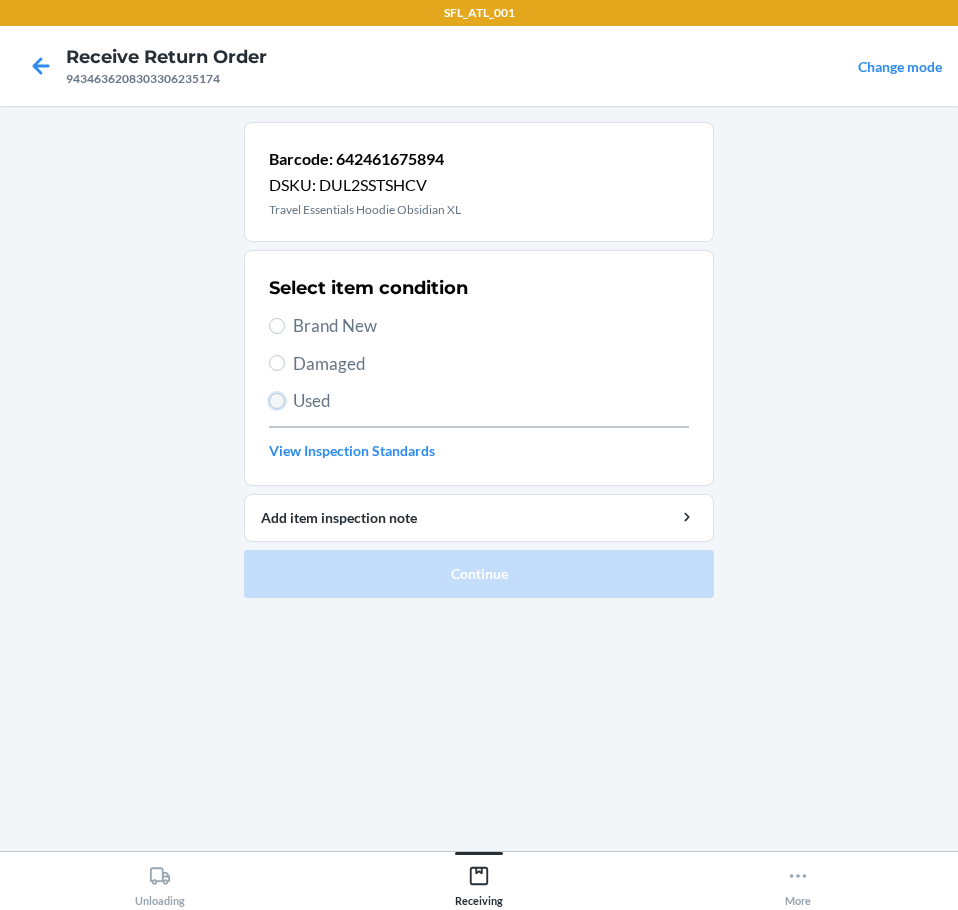 click on "Used" at bounding box center [277, 401] 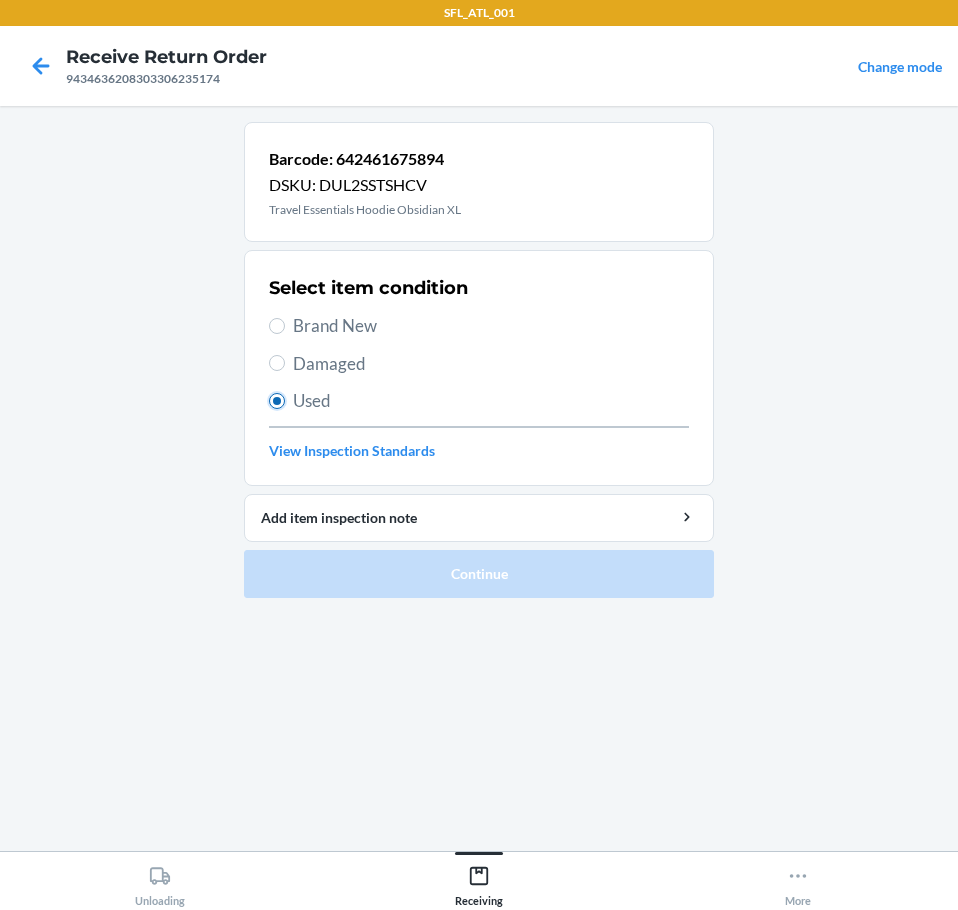 radio on "true" 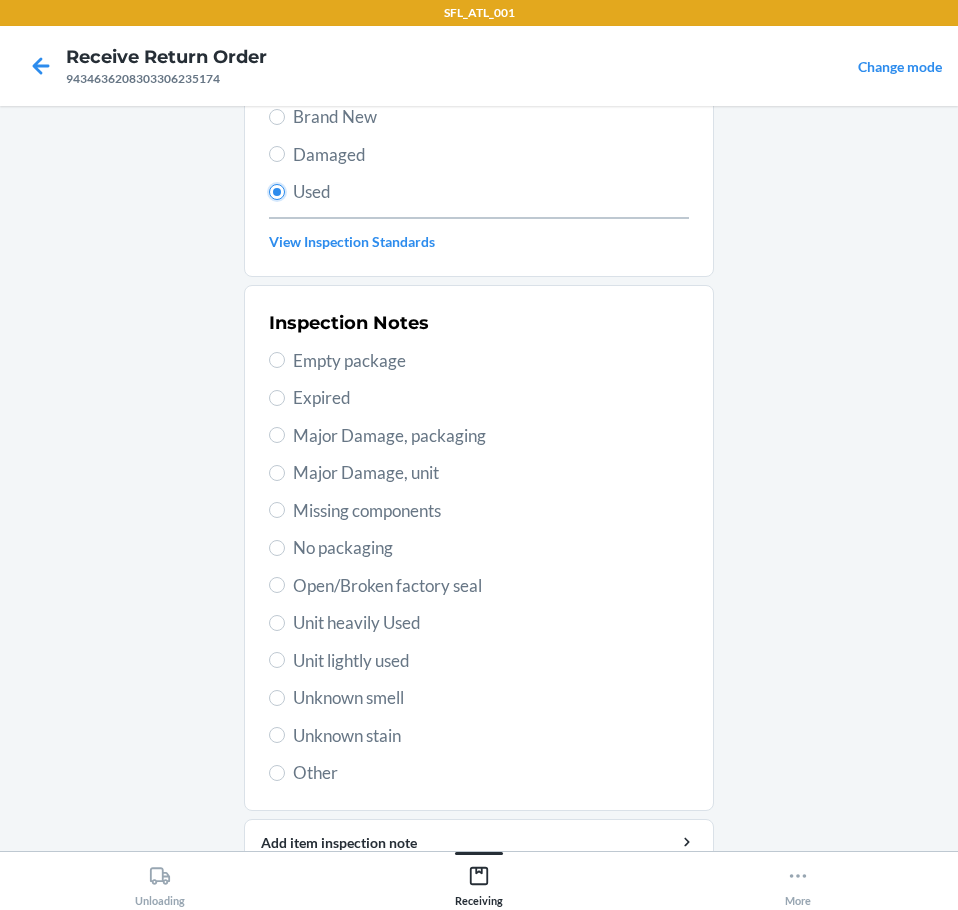 scroll, scrollTop: 297, scrollLeft: 0, axis: vertical 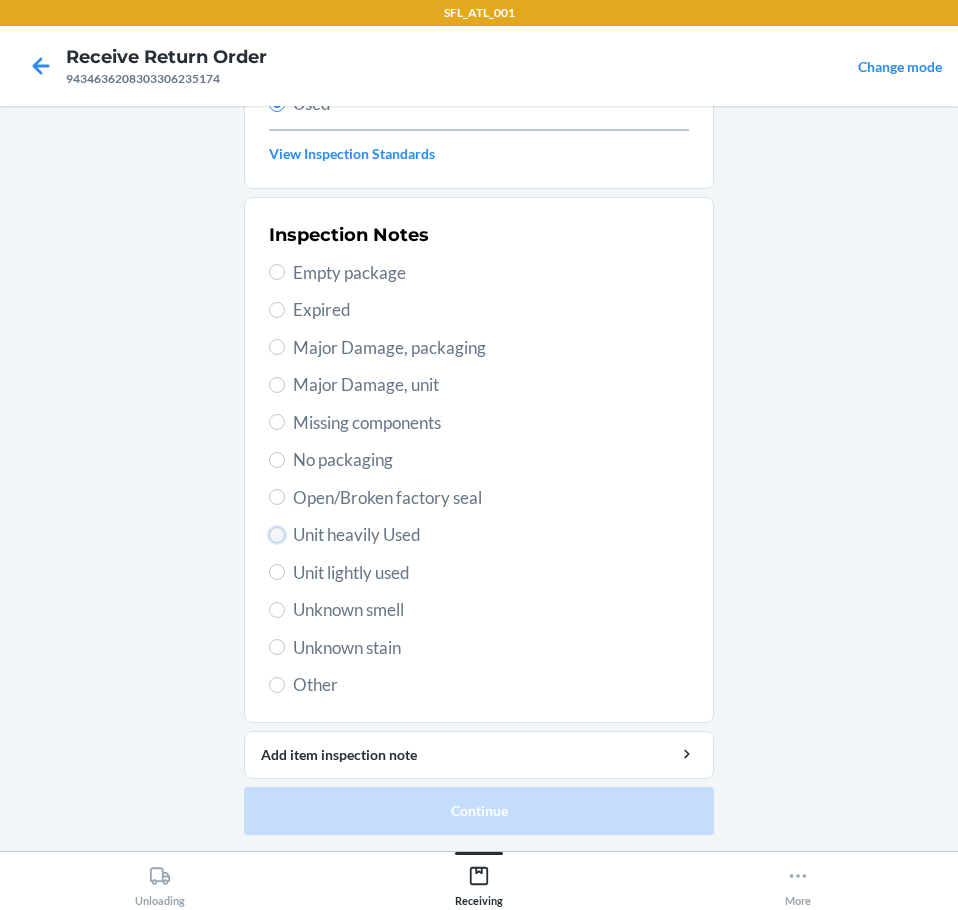 click on "Unit heavily Used" at bounding box center (277, 535) 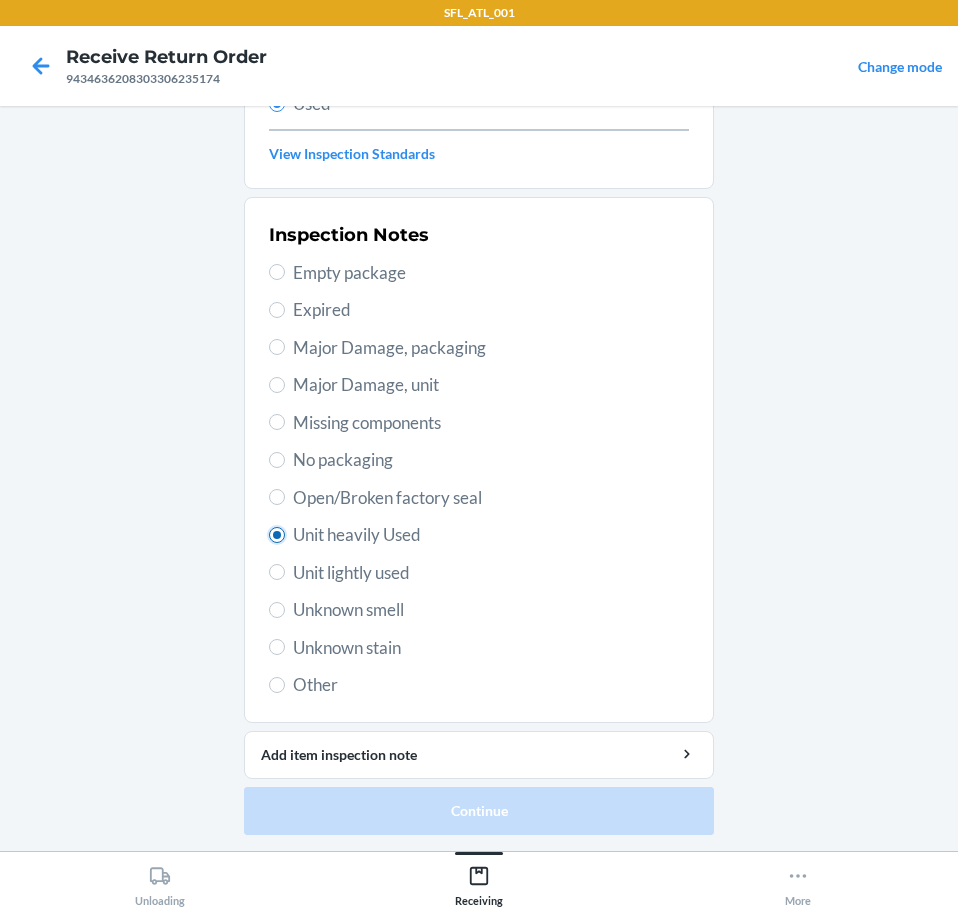 radio on "true" 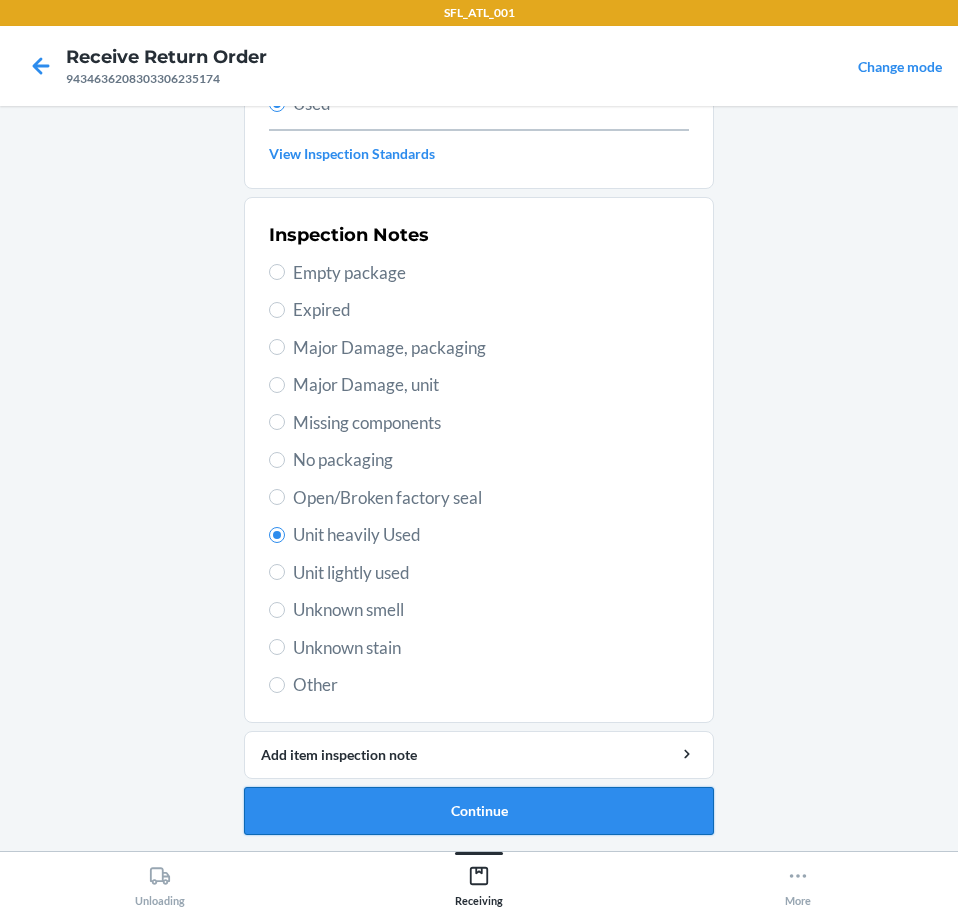 click on "Continue" at bounding box center [479, 811] 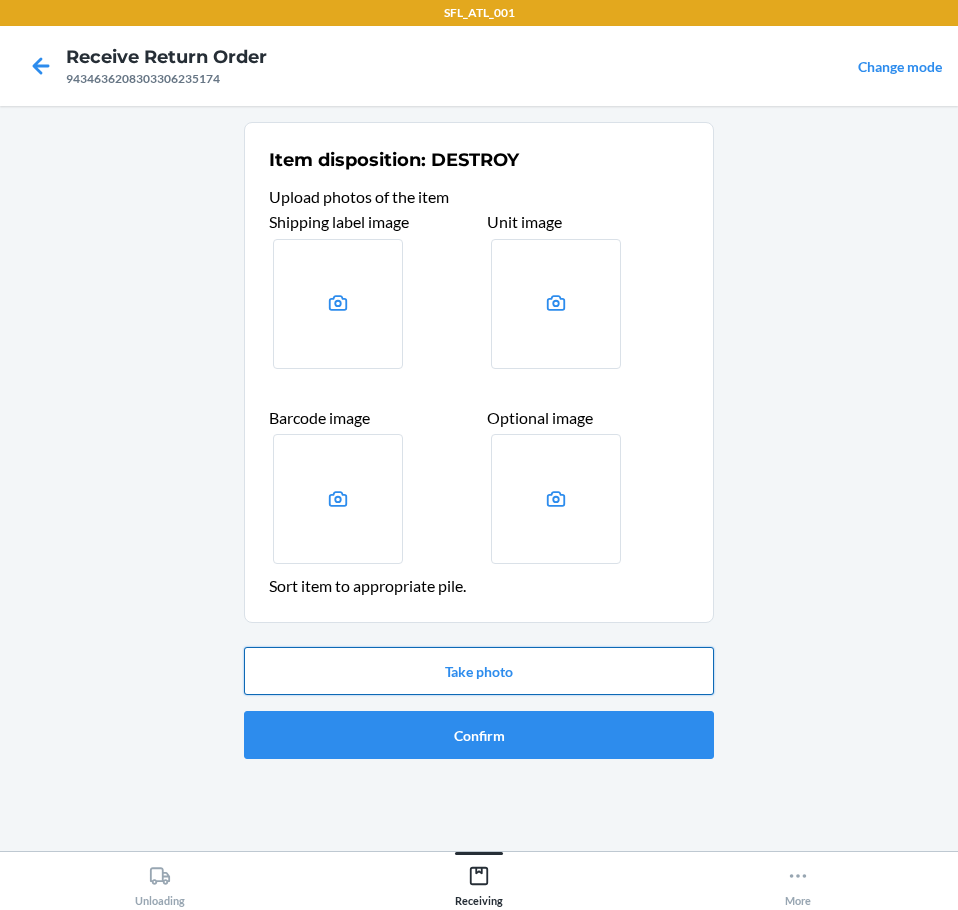 click on "Take photo" at bounding box center [479, 671] 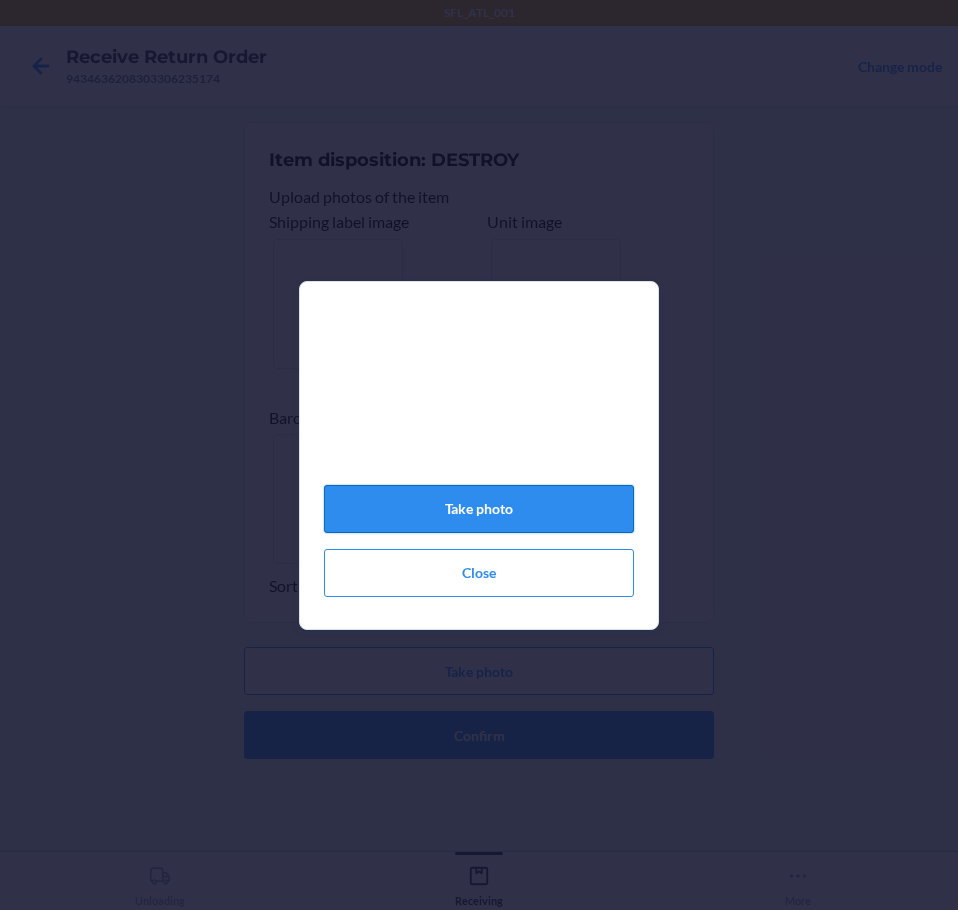 click on "Take photo" 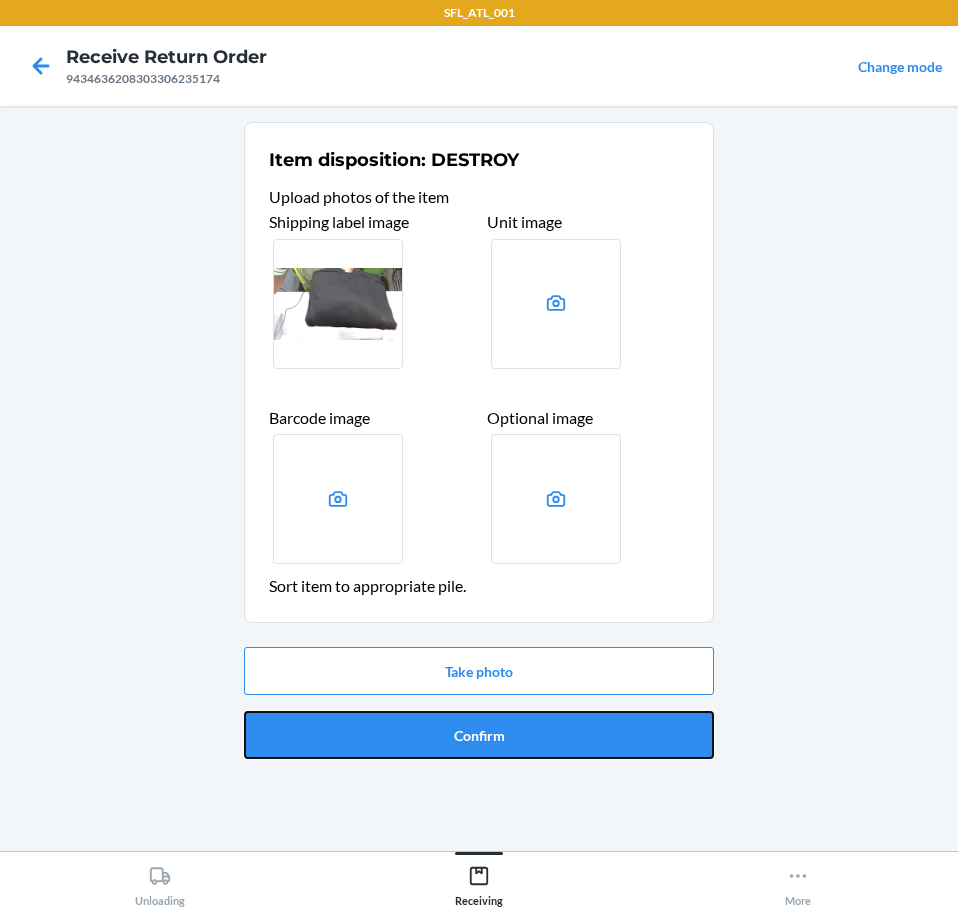 click on "Confirm" at bounding box center [479, 735] 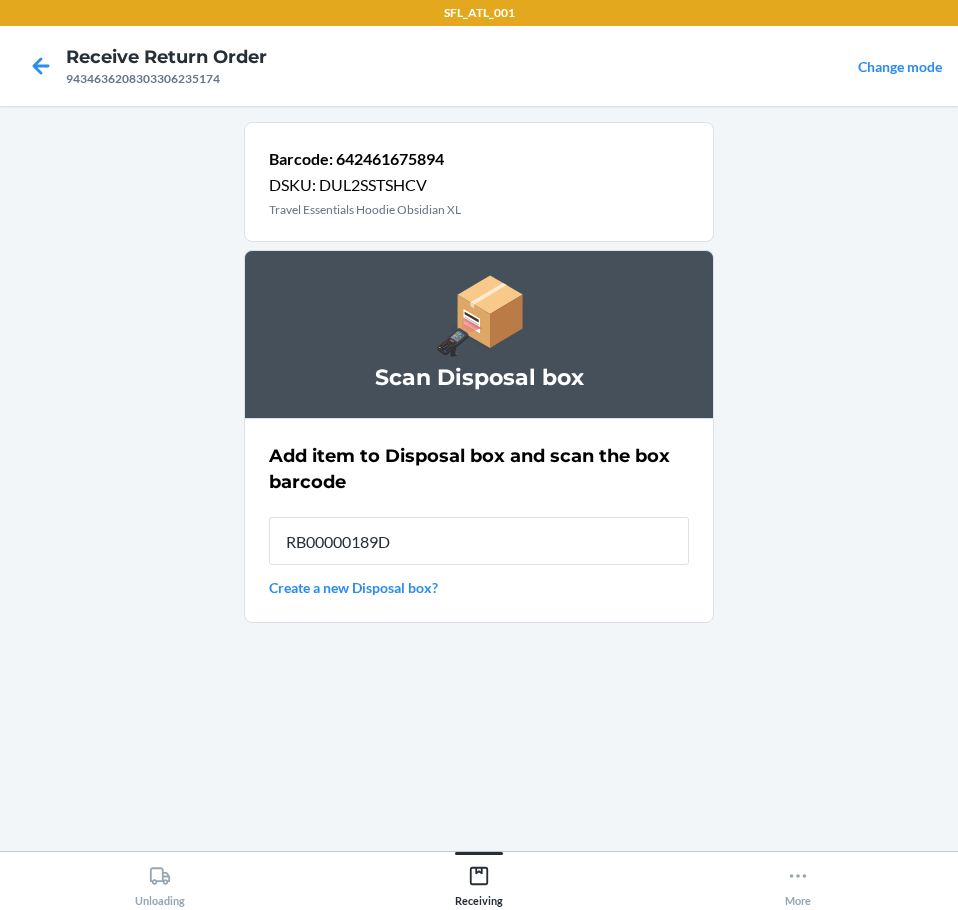 type on "RB00000189D" 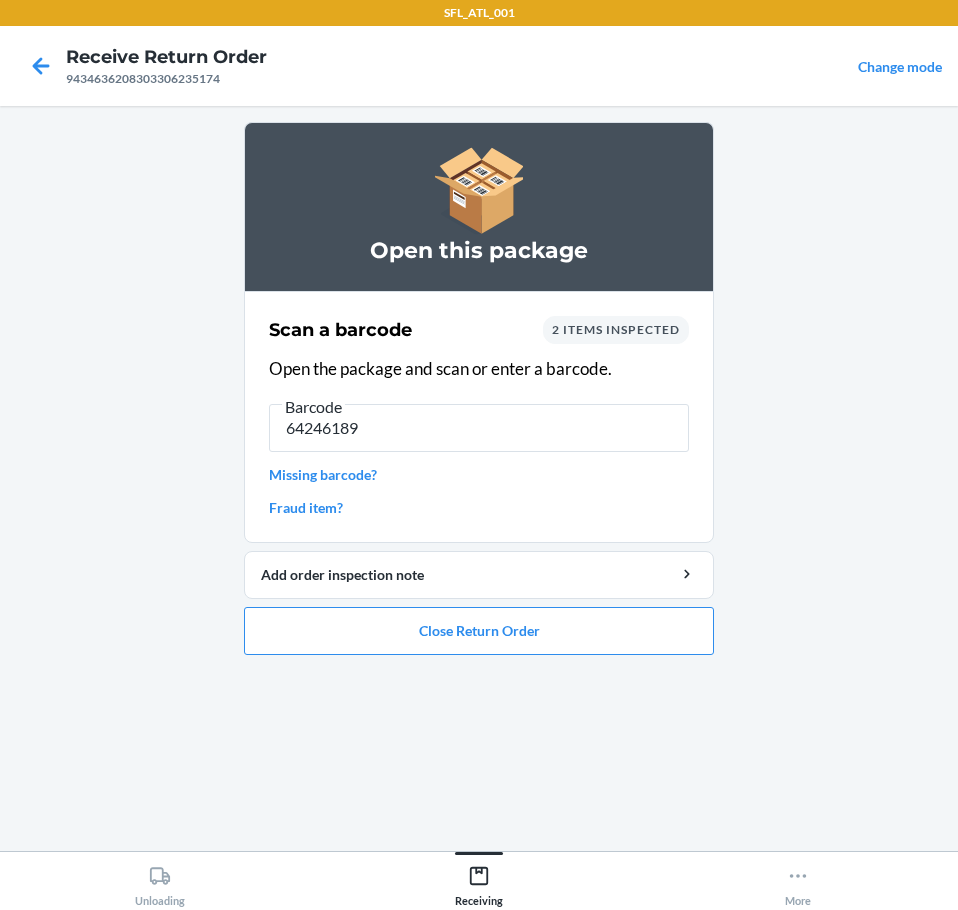 type on "642461897" 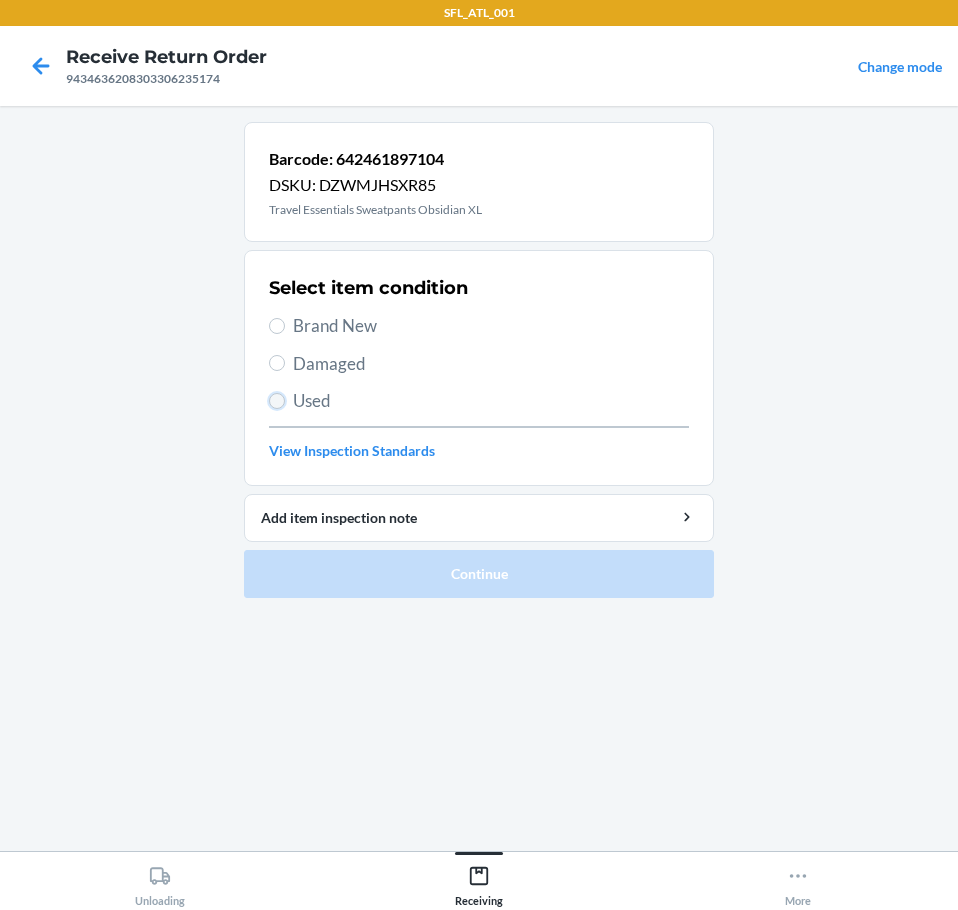 click on "Used" at bounding box center (277, 401) 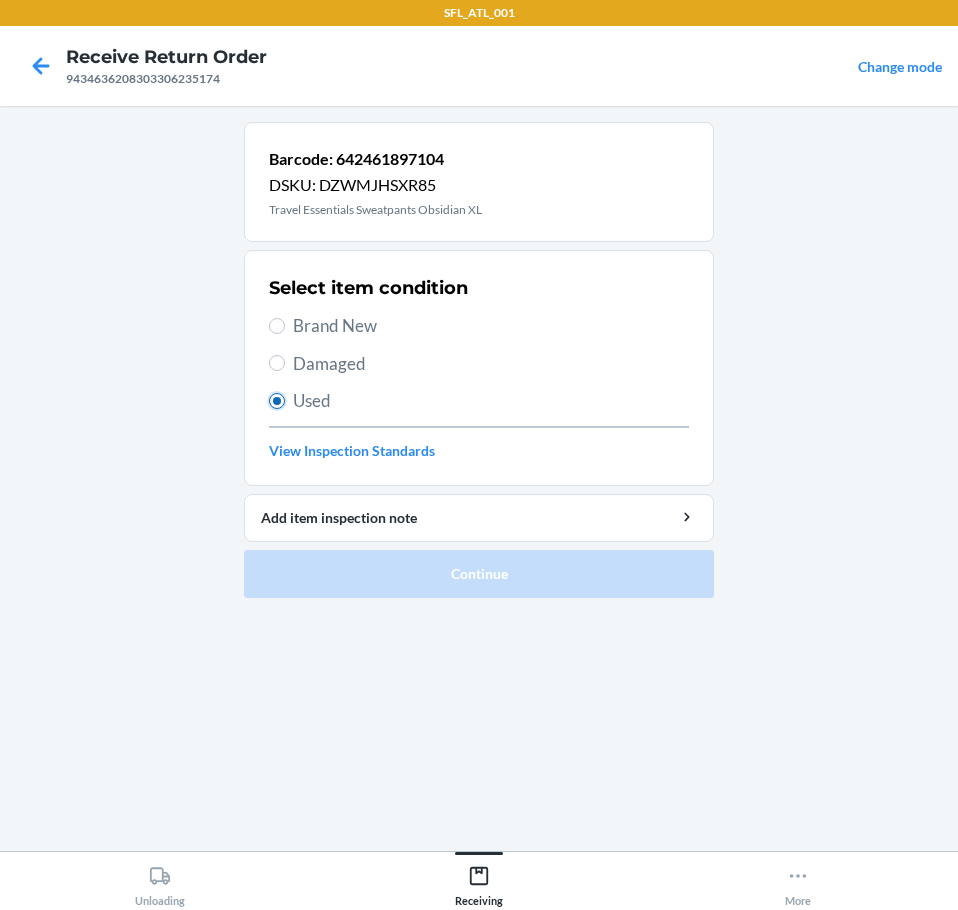 radio on "true" 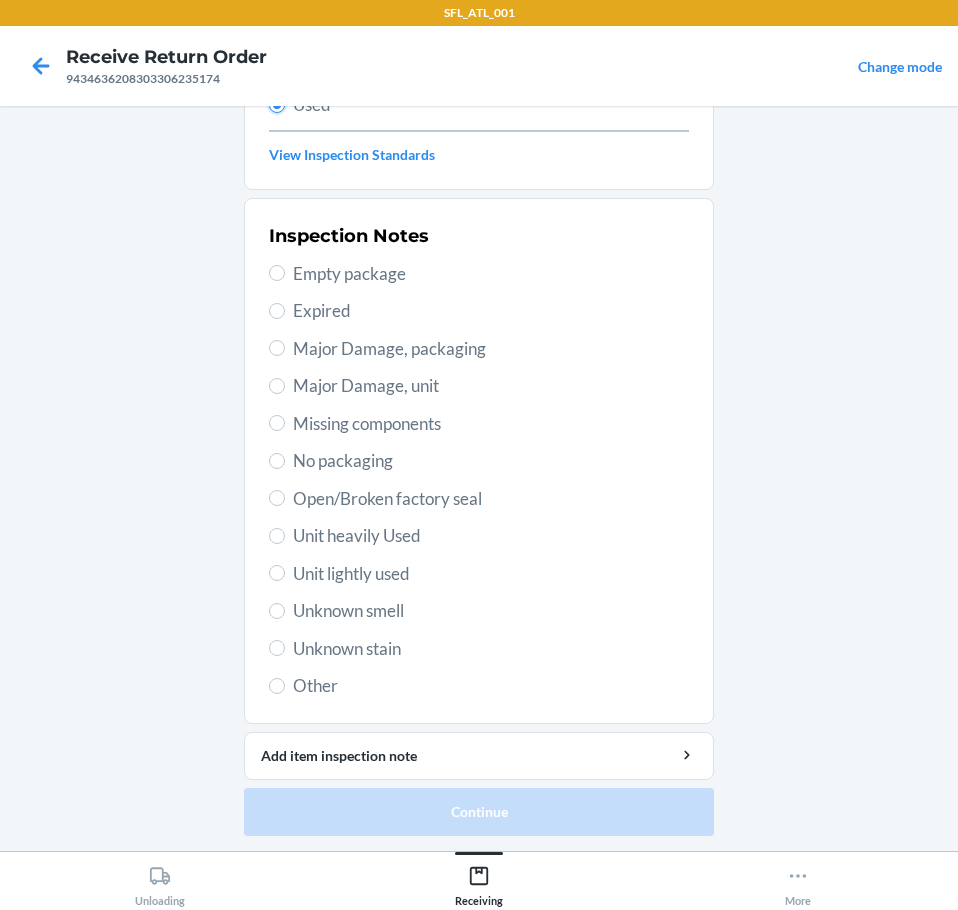 scroll, scrollTop: 297, scrollLeft: 0, axis: vertical 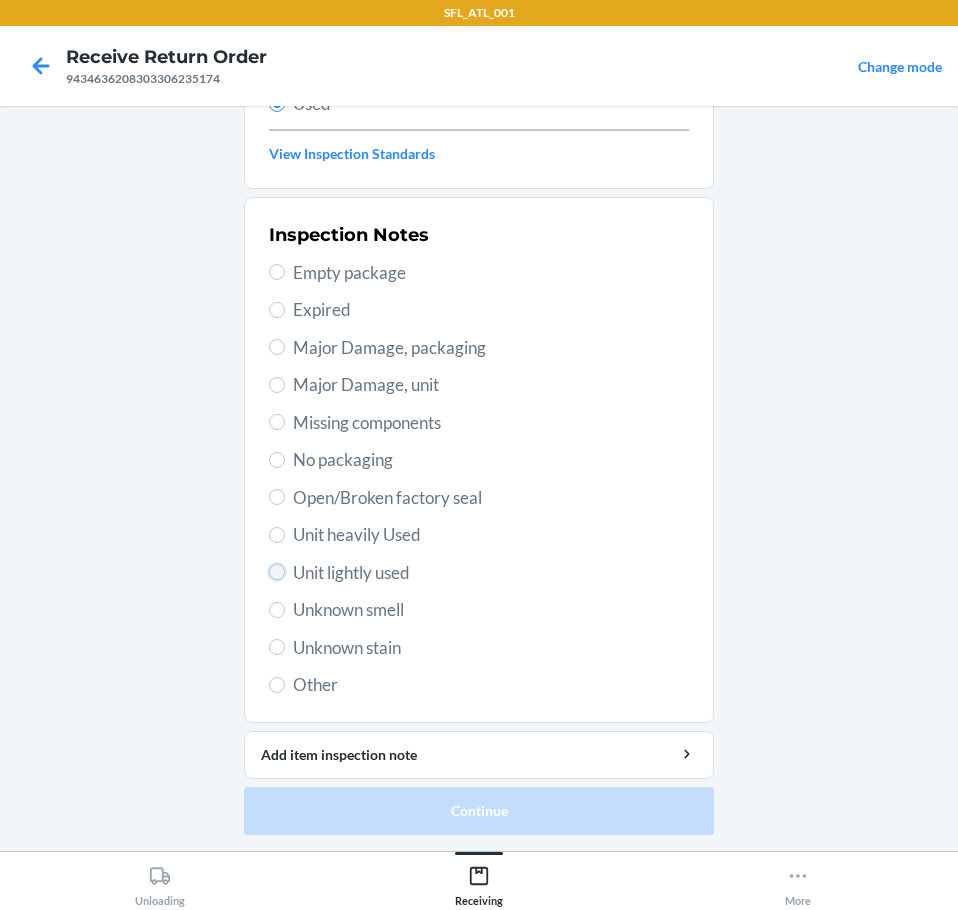 click on "Unit lightly used" at bounding box center [277, 572] 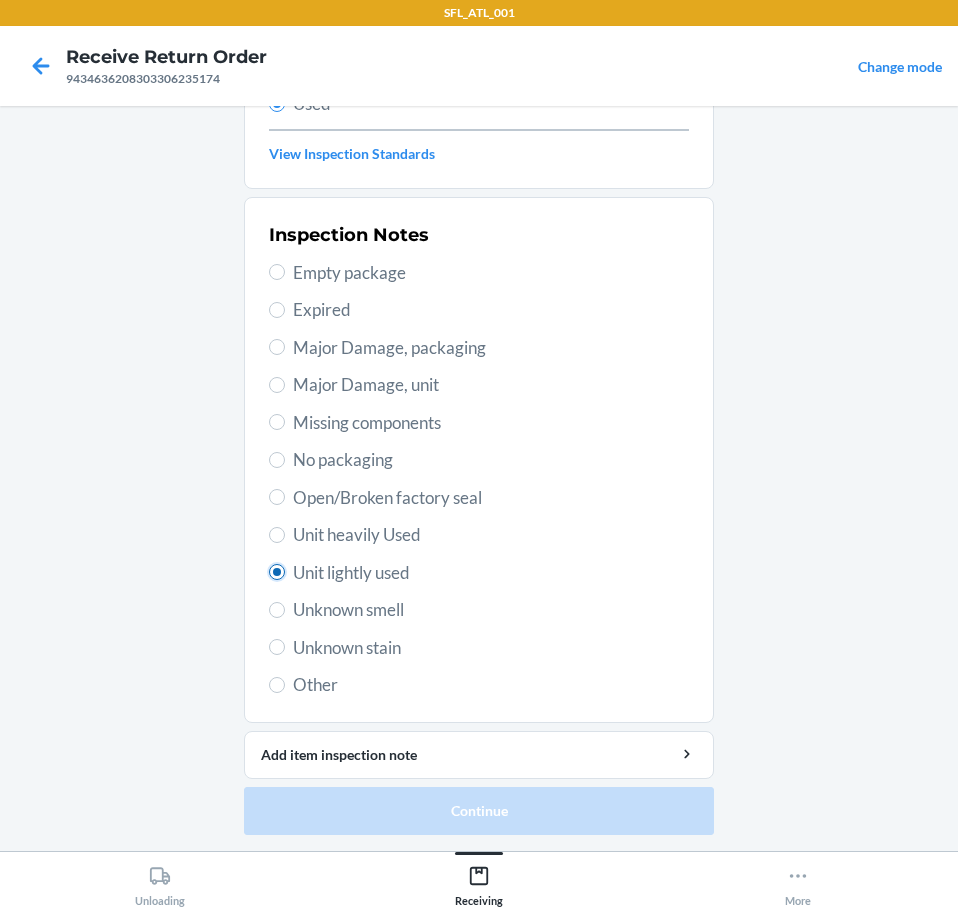 radio on "true" 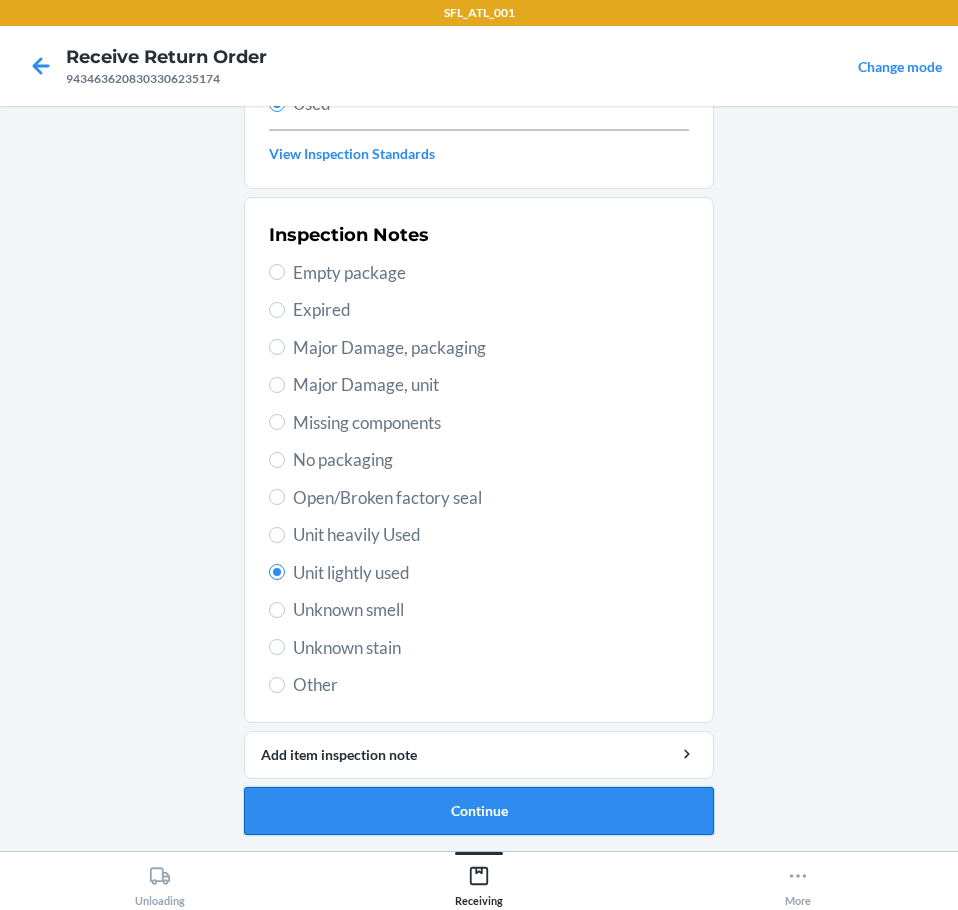 click on "Continue" at bounding box center [479, 811] 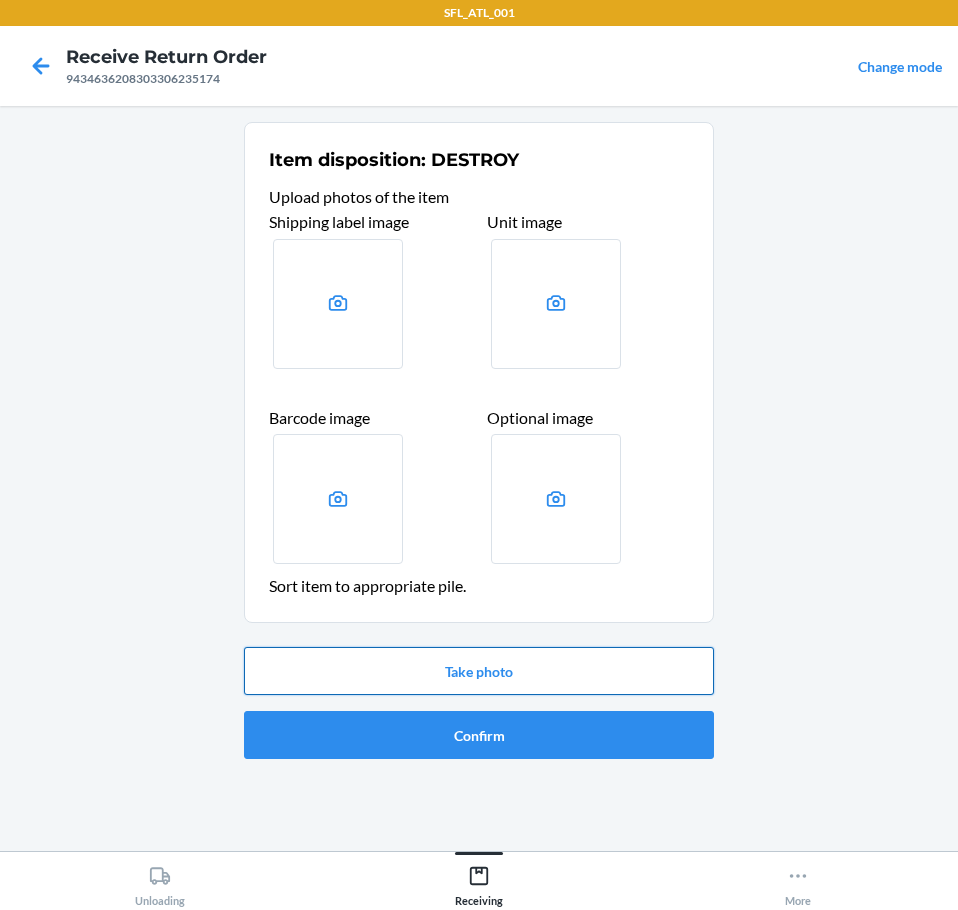 click on "Take photo" at bounding box center (479, 671) 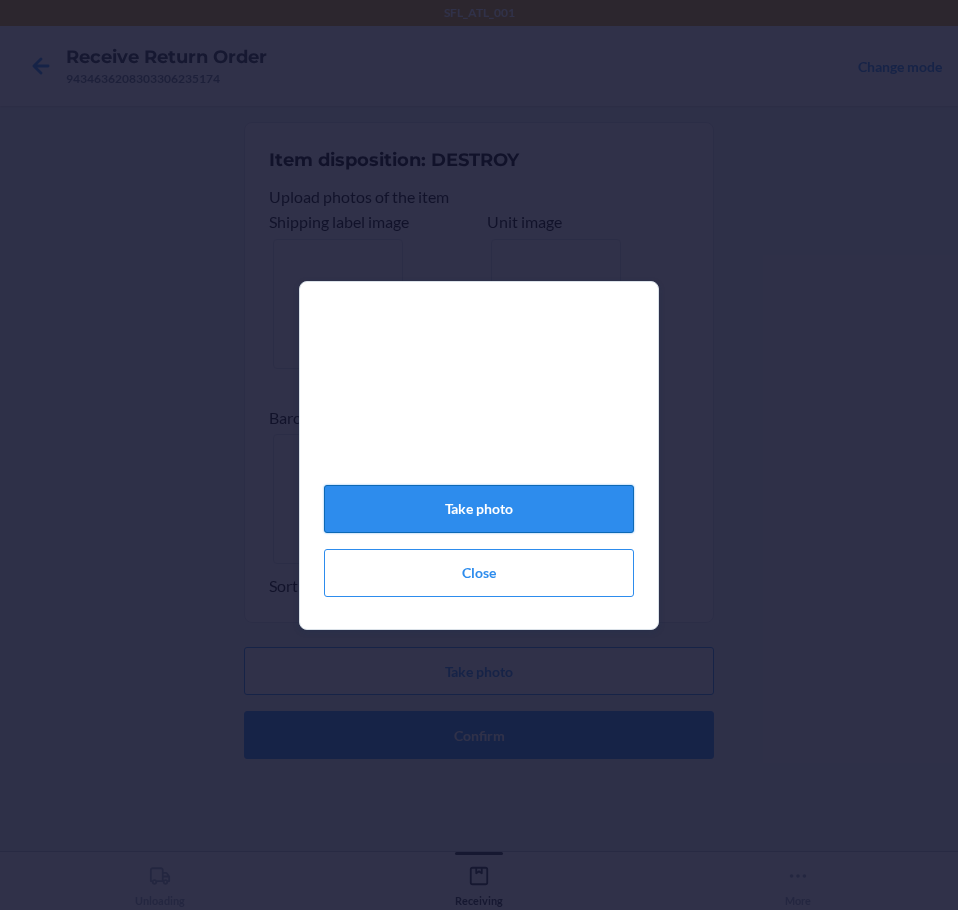 click on "Take photo" 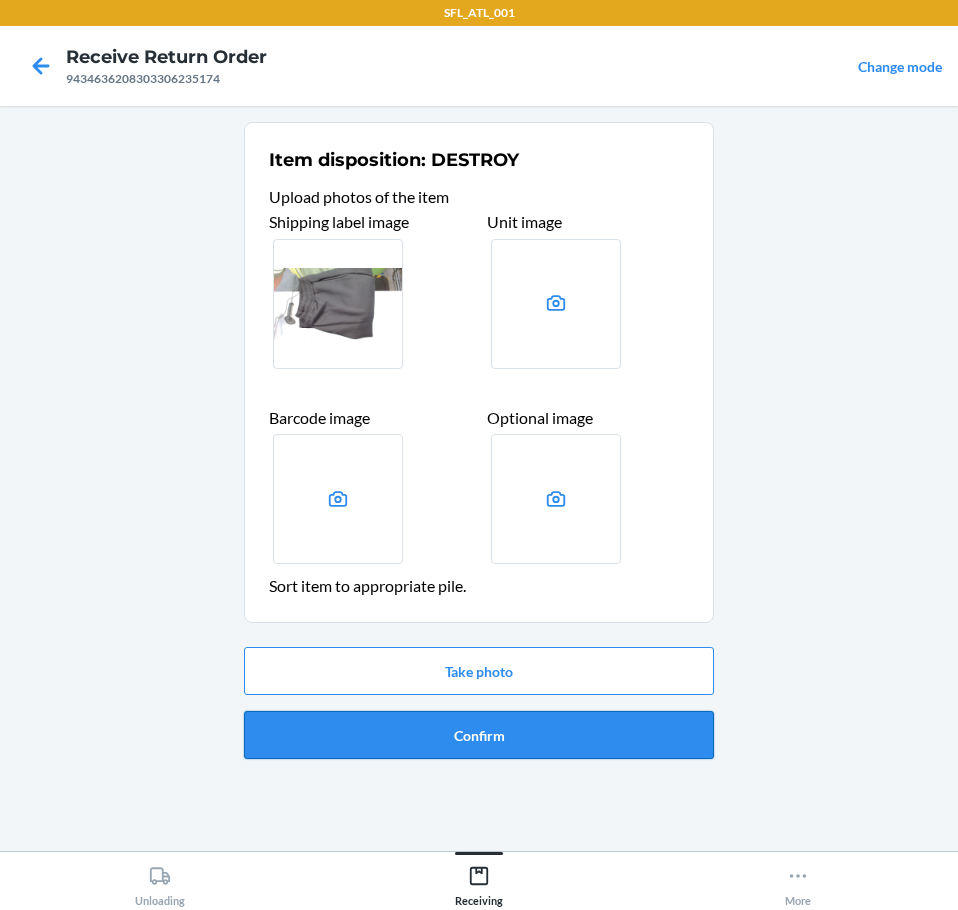 click on "Confirm" at bounding box center (479, 735) 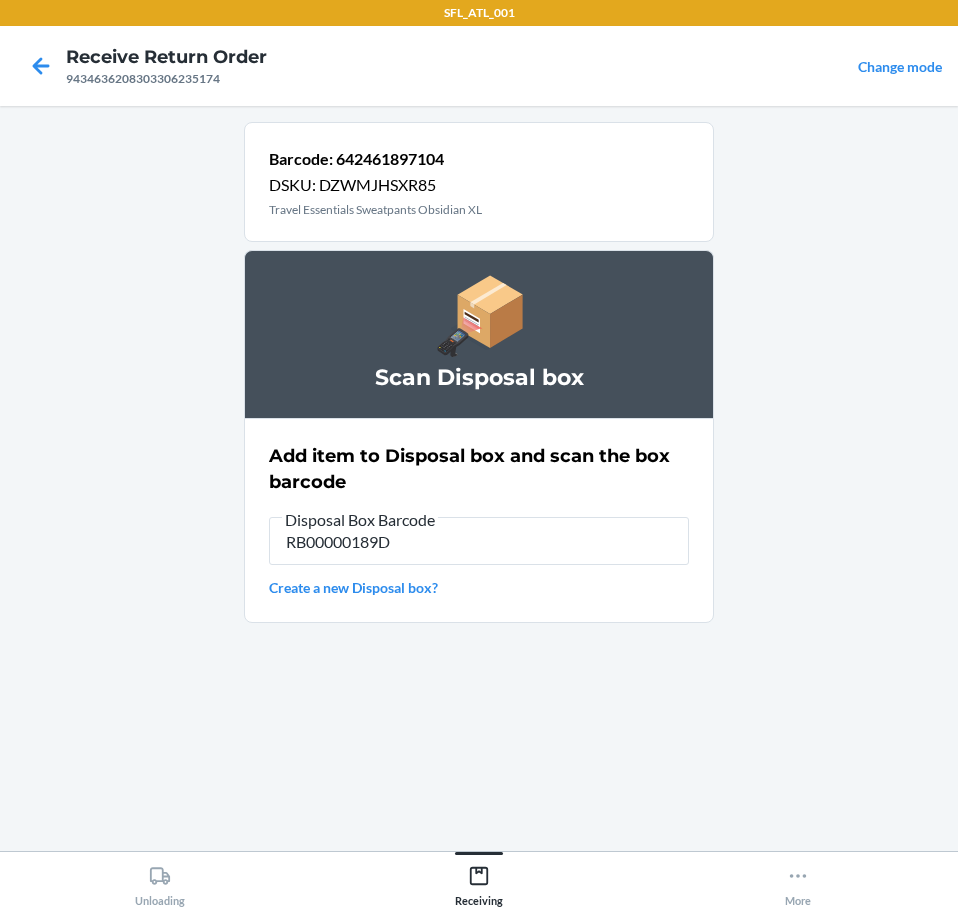 type on "RB00000189D" 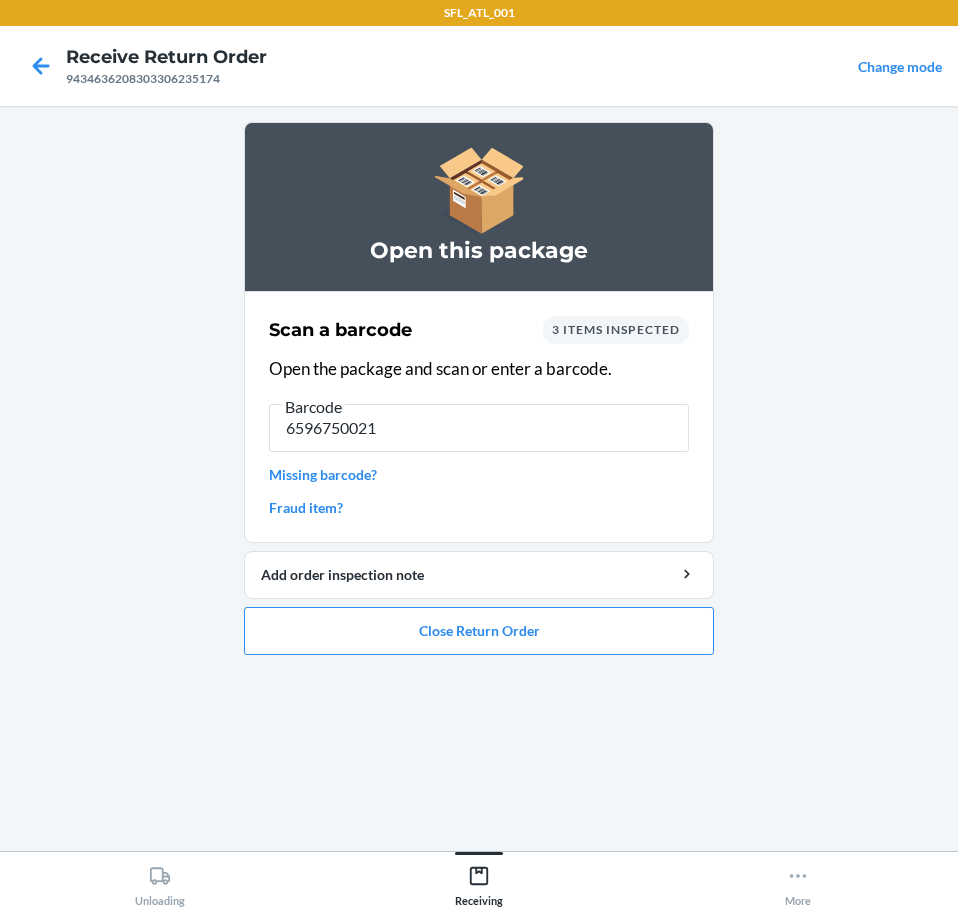 type on "65967500219" 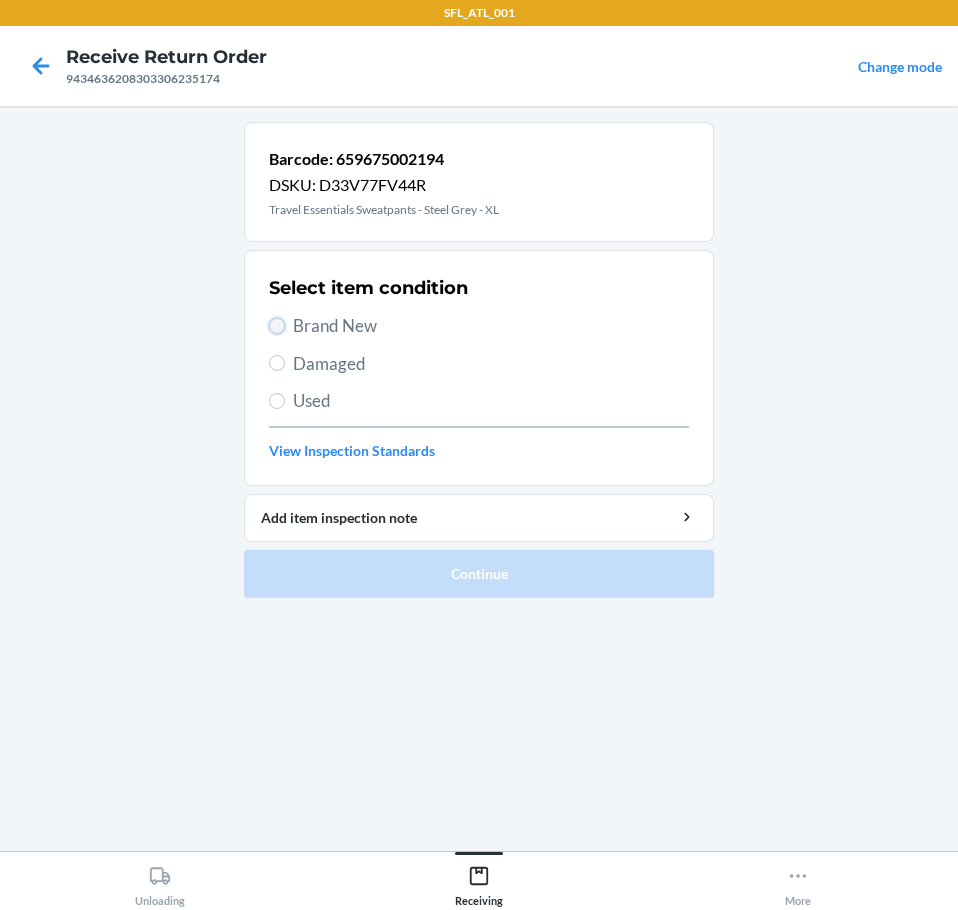 click on "Brand New" at bounding box center (277, 326) 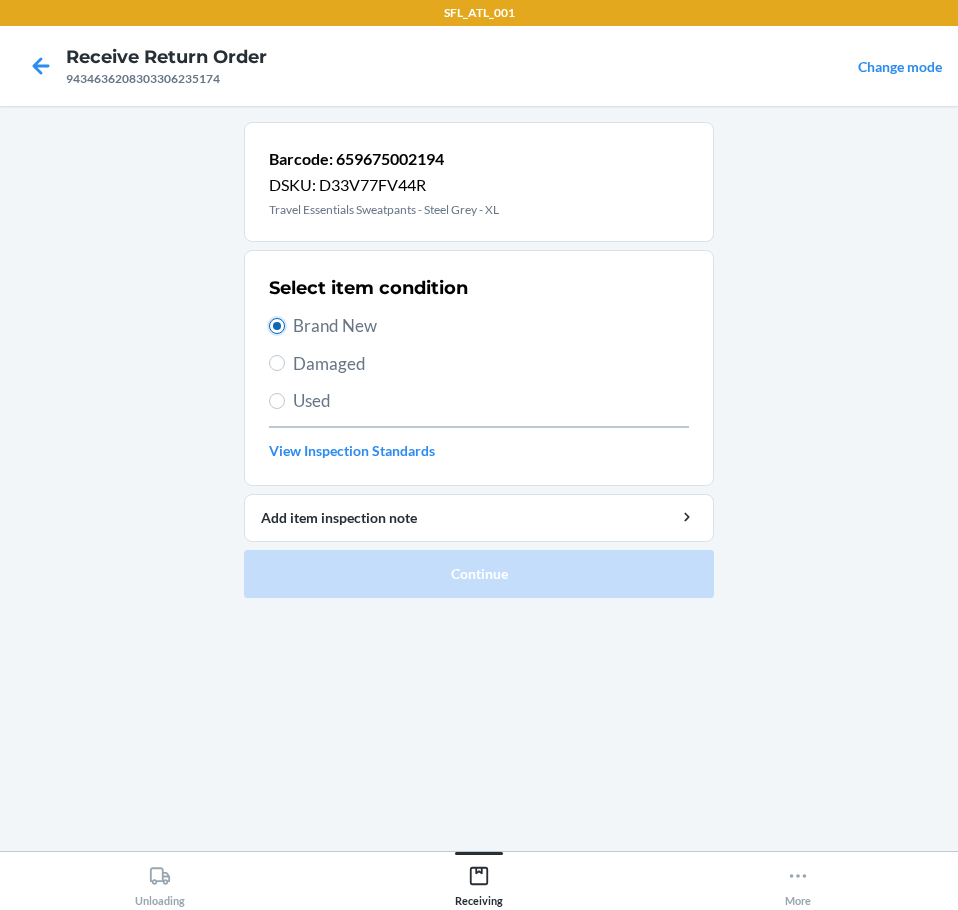 radio on "true" 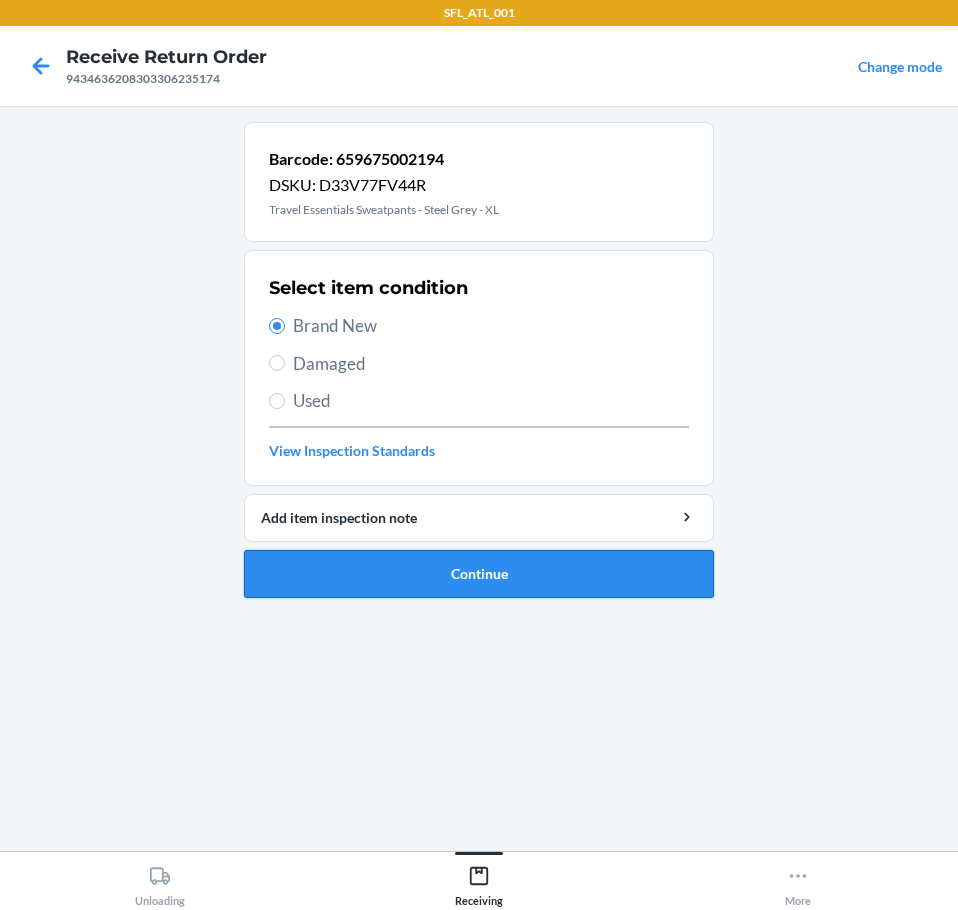 click on "Continue" at bounding box center (479, 574) 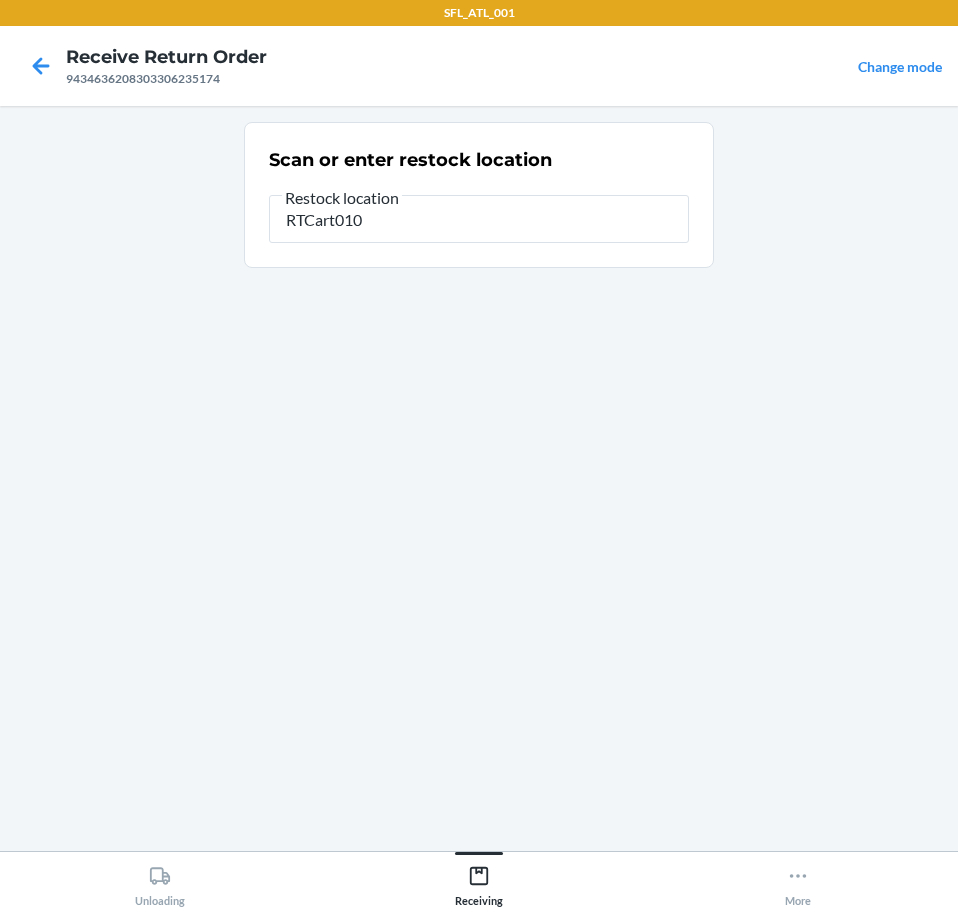 type on "RTCart010" 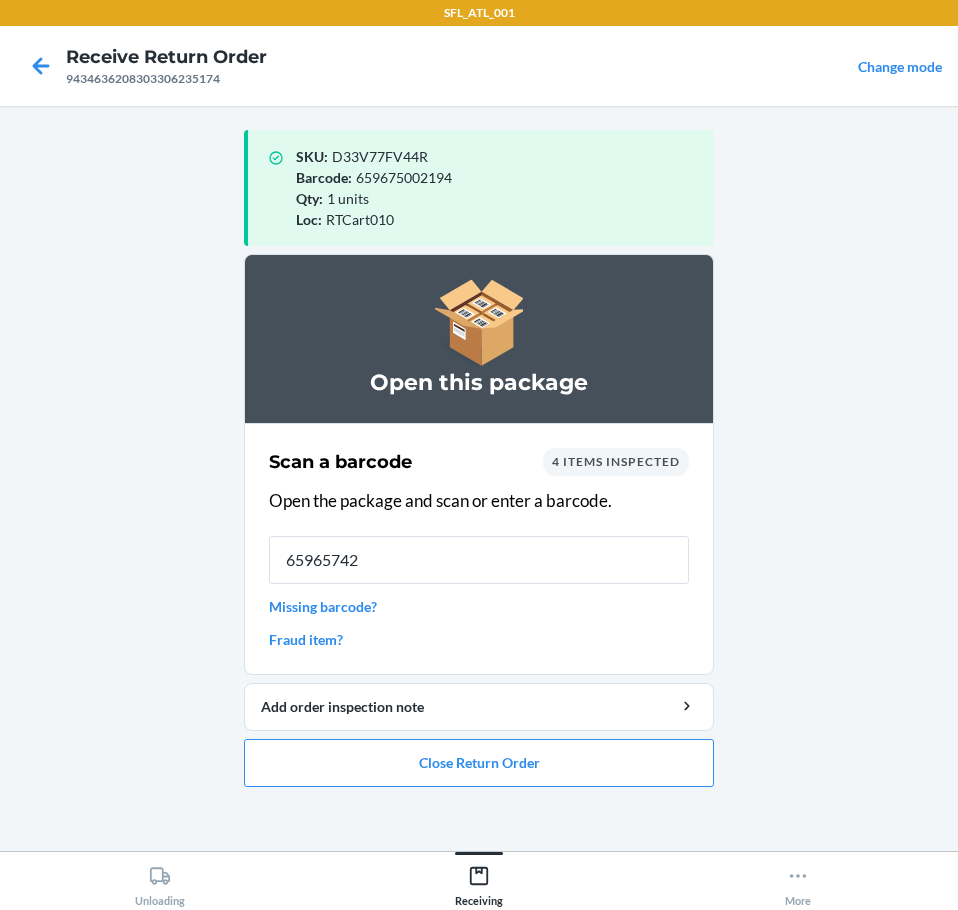 type on "659657424" 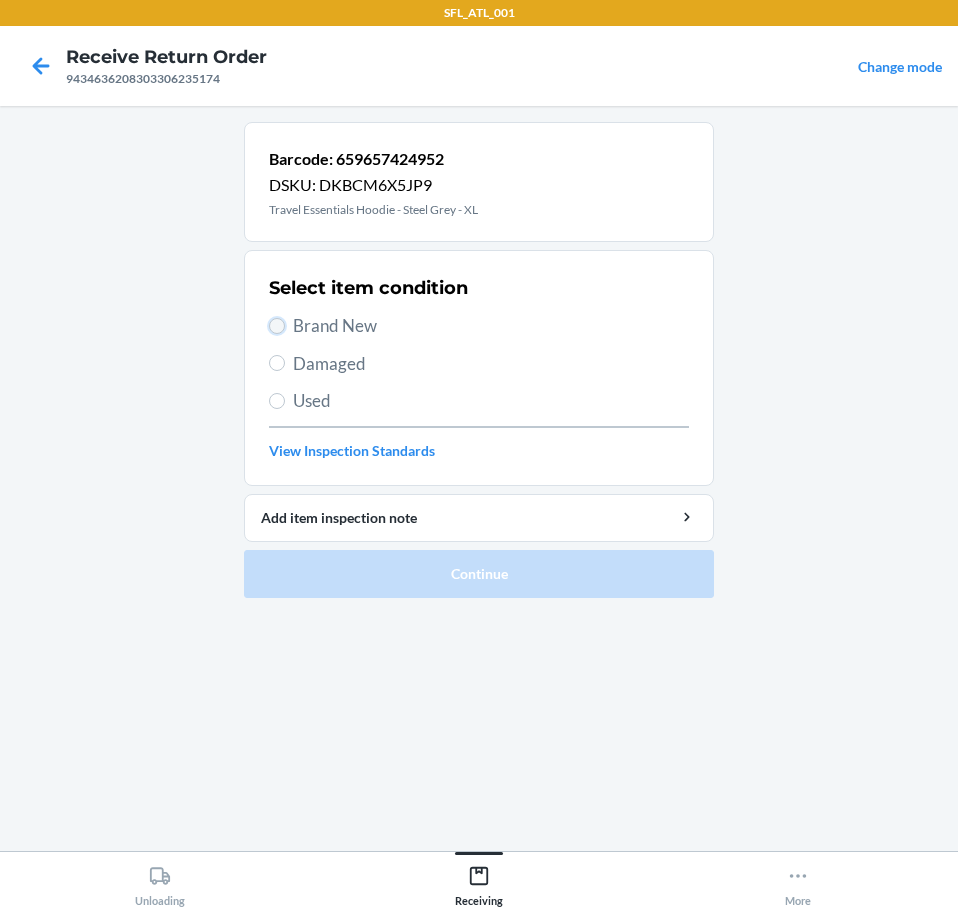 click on "Brand New" at bounding box center (277, 326) 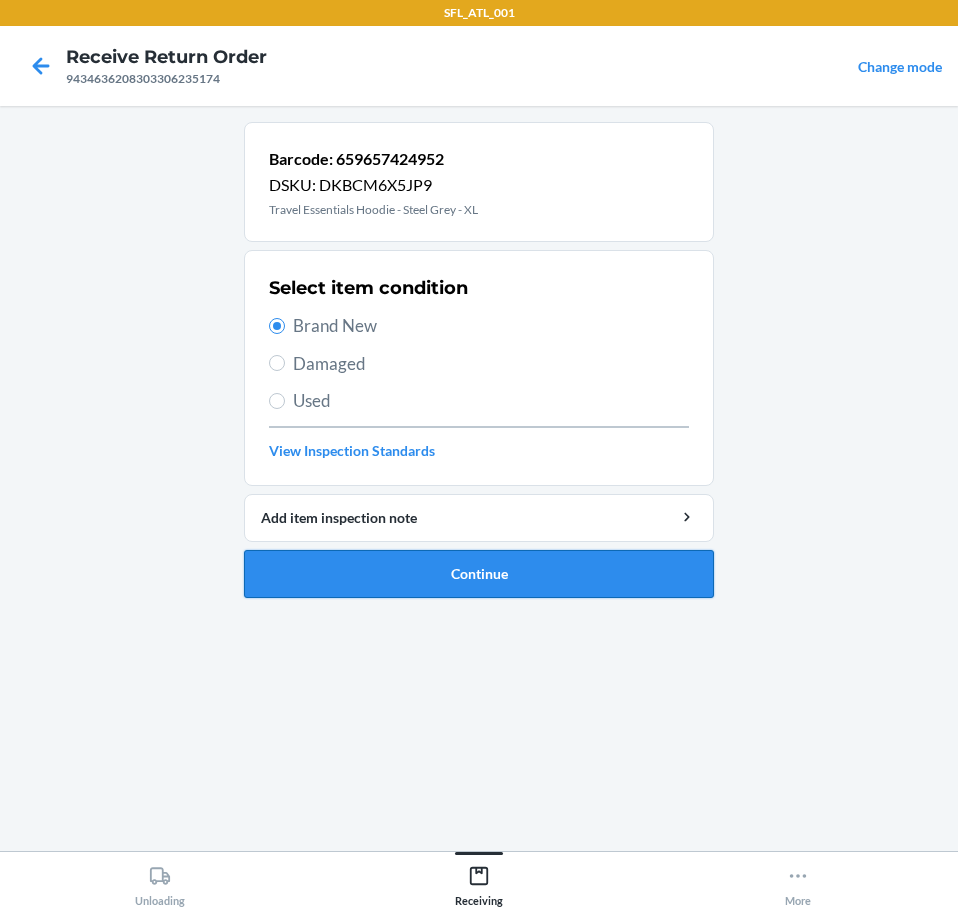 click on "Continue" at bounding box center [479, 574] 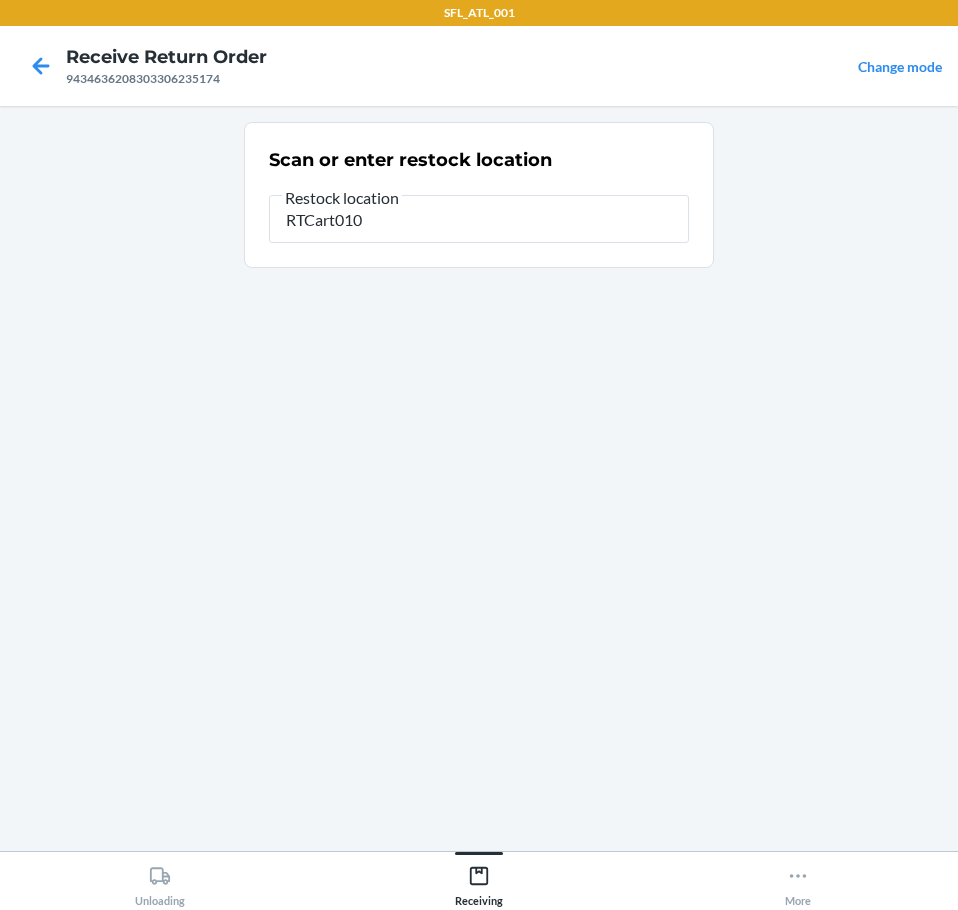 type on "RTCart010" 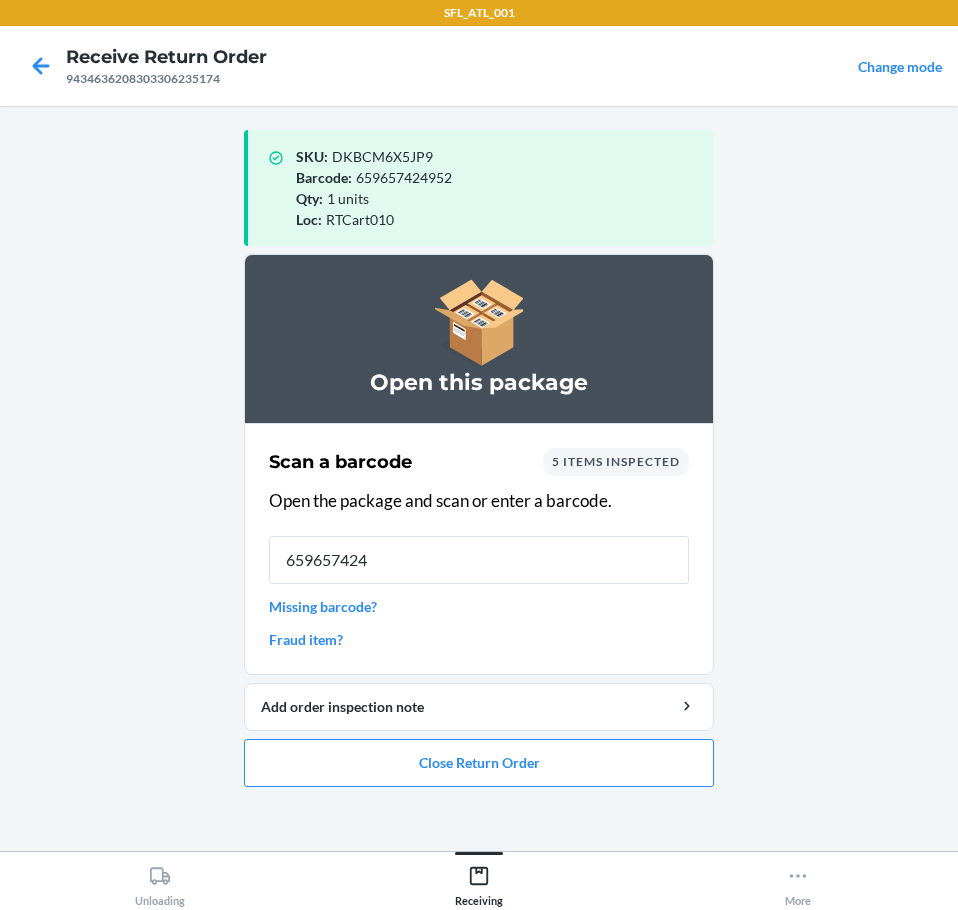 type on "6596574249" 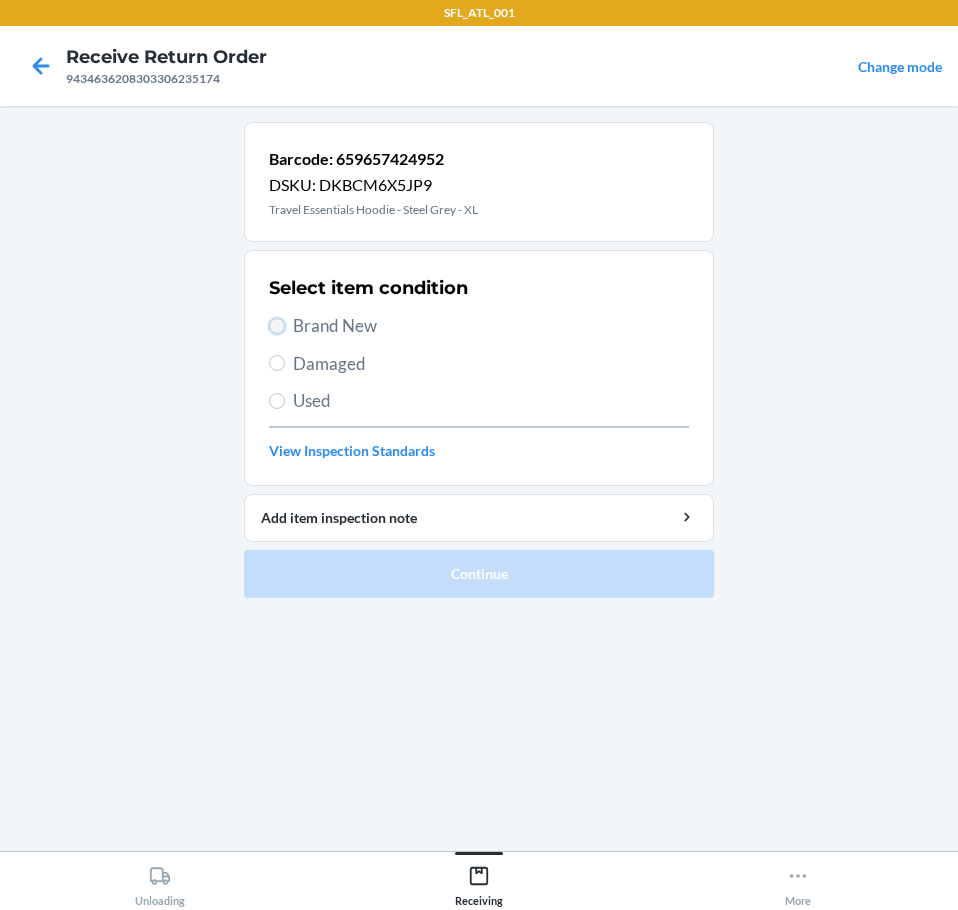 drag, startPoint x: 281, startPoint y: 326, endPoint x: 283, endPoint y: 348, distance: 22.090721 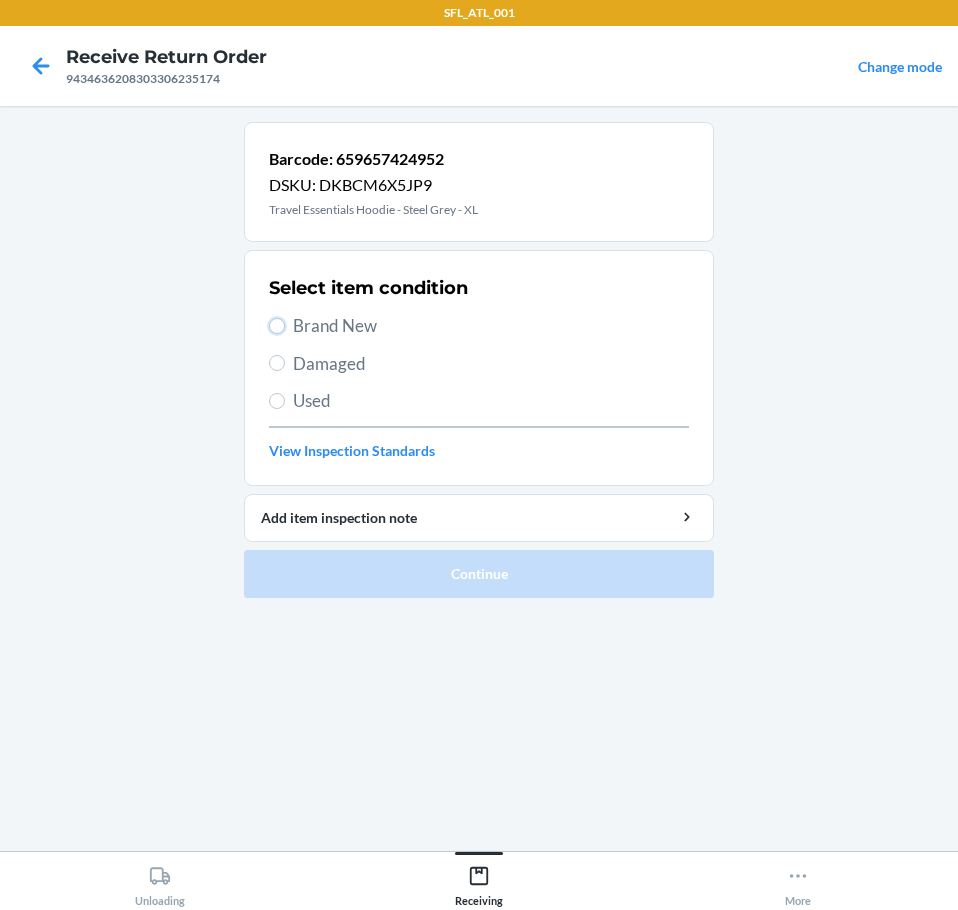 click on "Brand New" at bounding box center (277, 326) 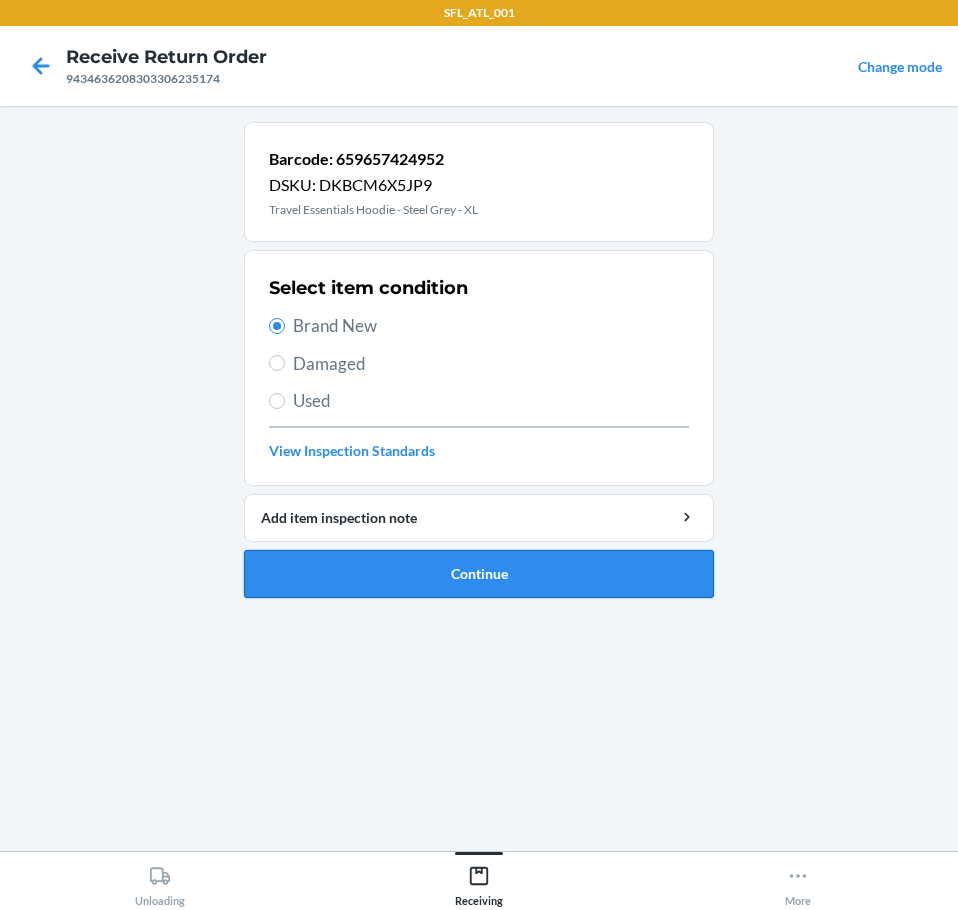 click on "Continue" at bounding box center [479, 574] 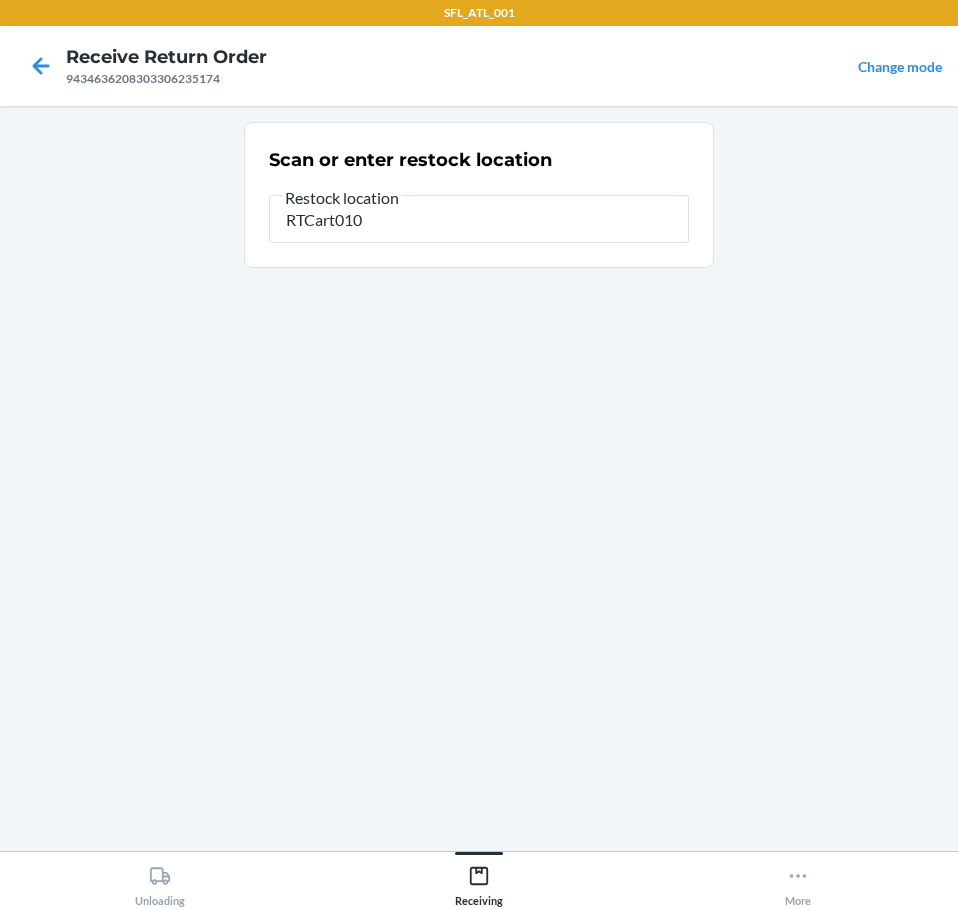 type on "RTCart010" 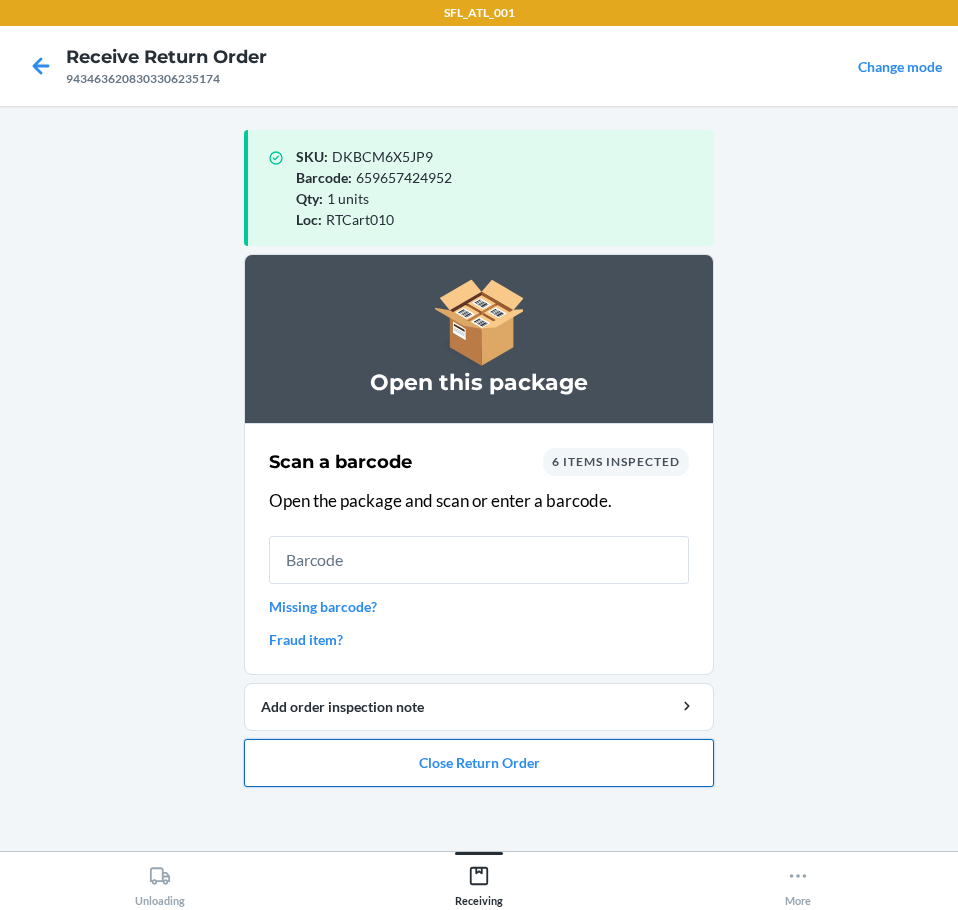 click on "Close Return Order" at bounding box center (479, 763) 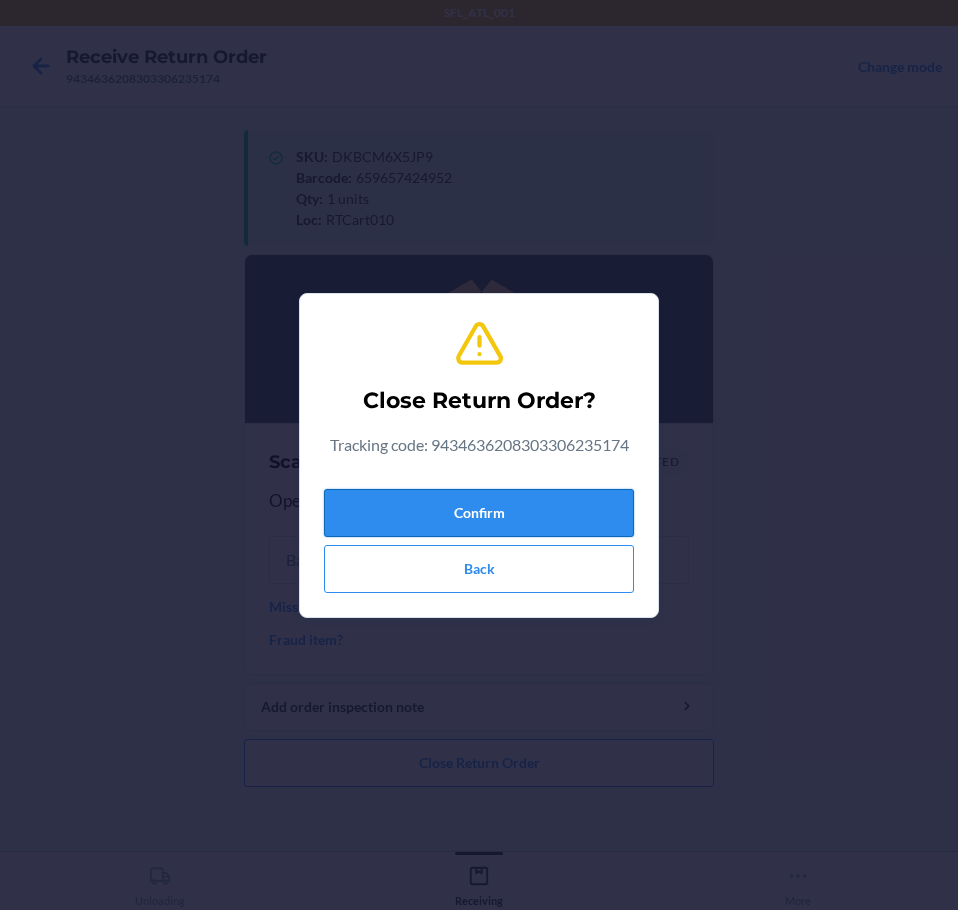 click on "Confirm" at bounding box center [479, 513] 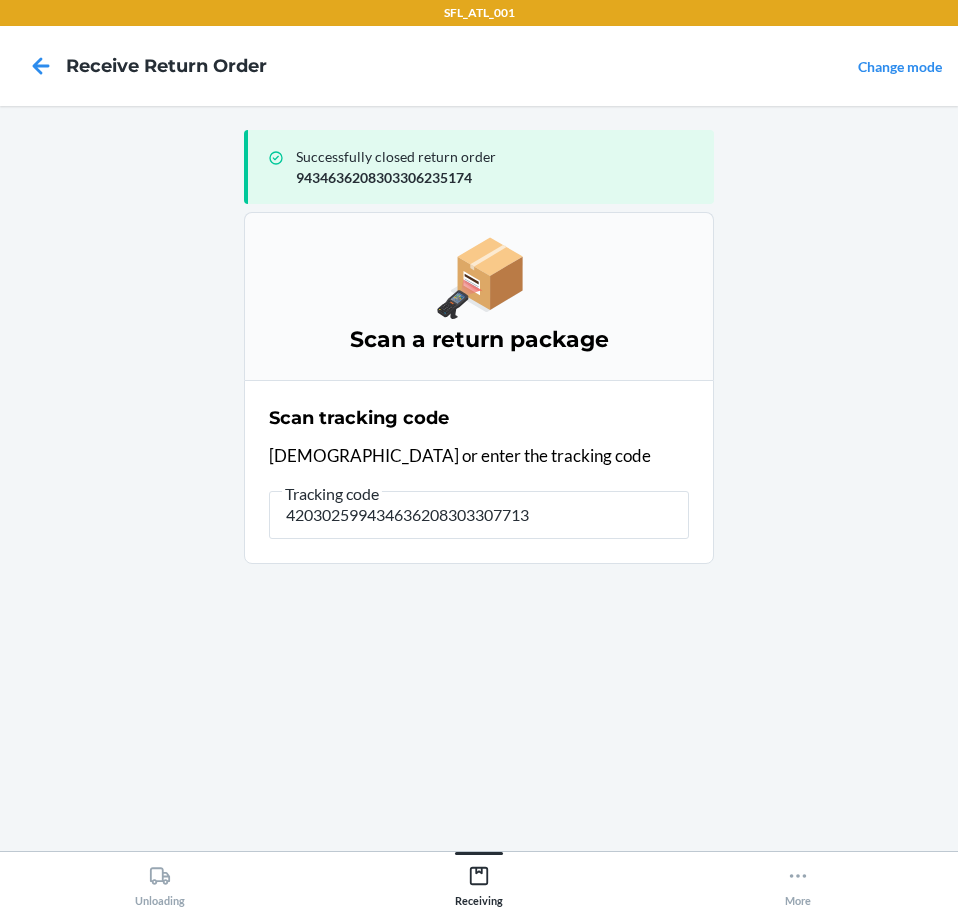 type on "4203025994346362083033077130" 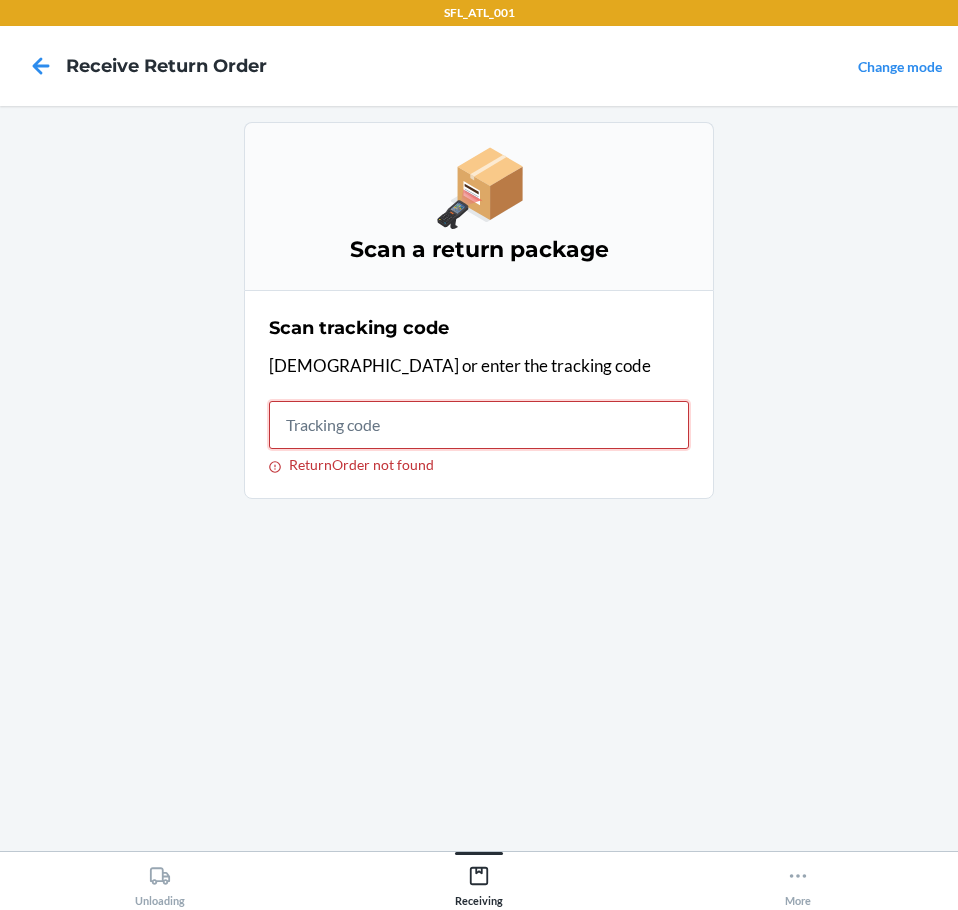 click on "ReturnOrder not found" at bounding box center [479, 425] 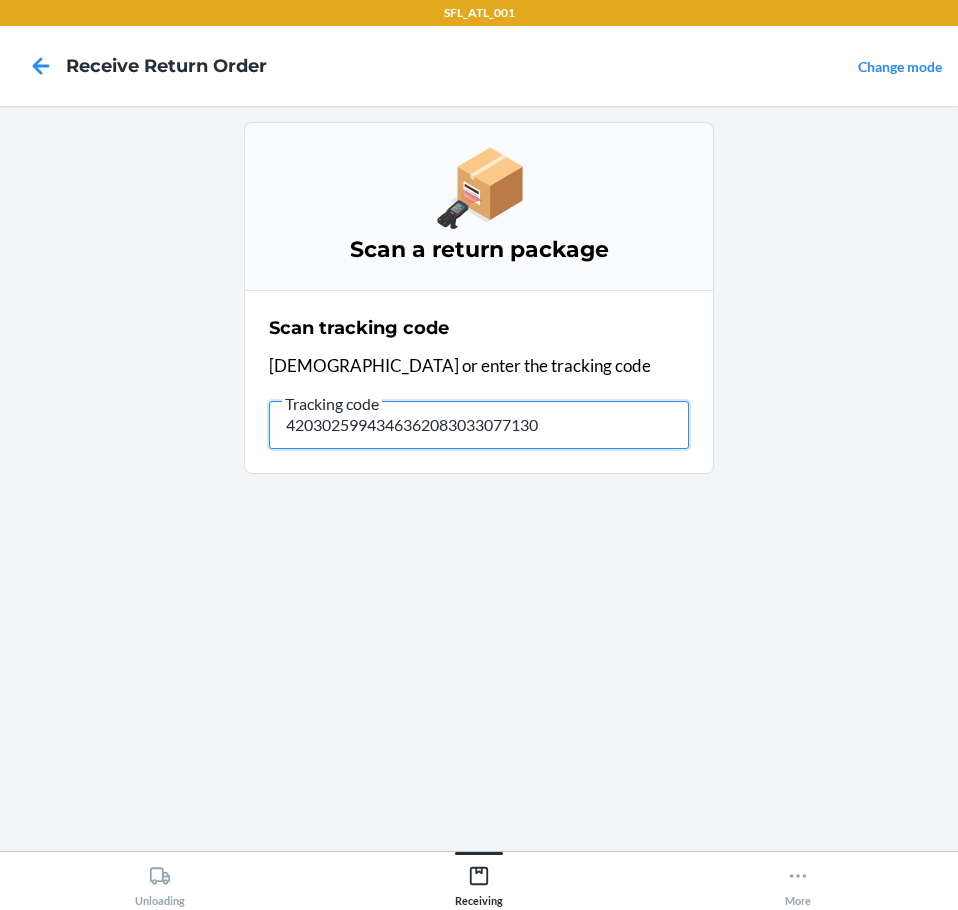 type on "42030259943463620830330771309" 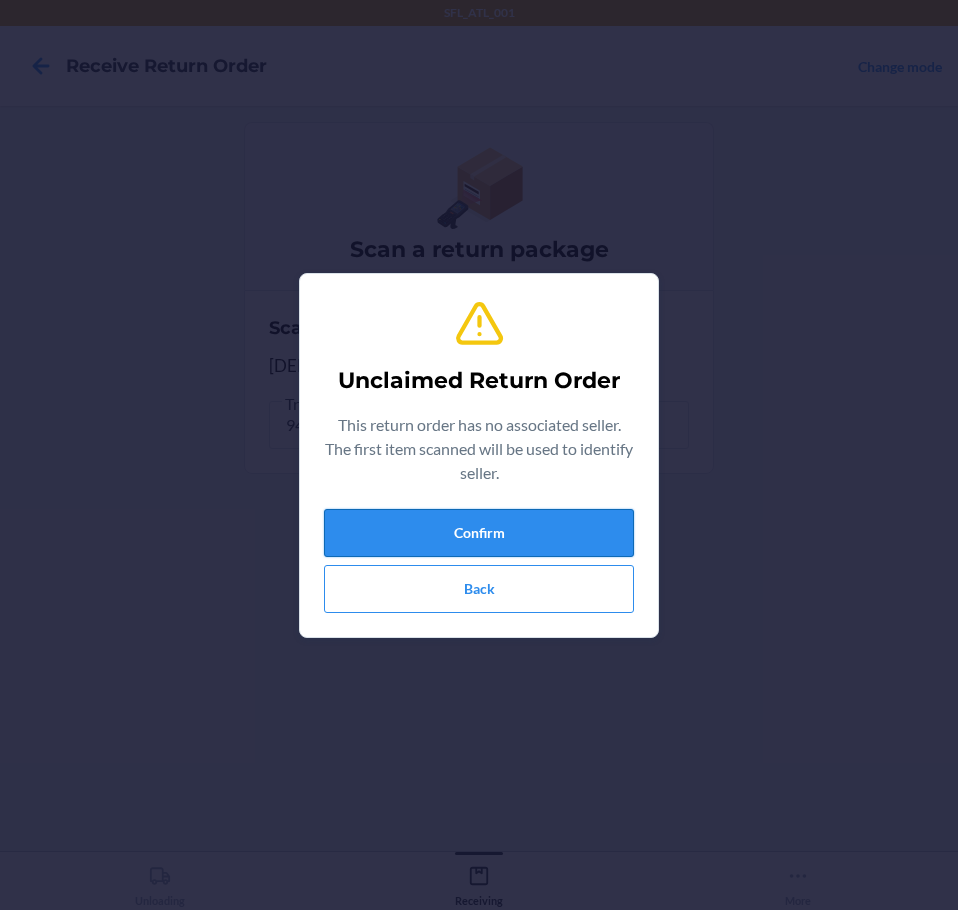 click on "Confirm" at bounding box center [479, 533] 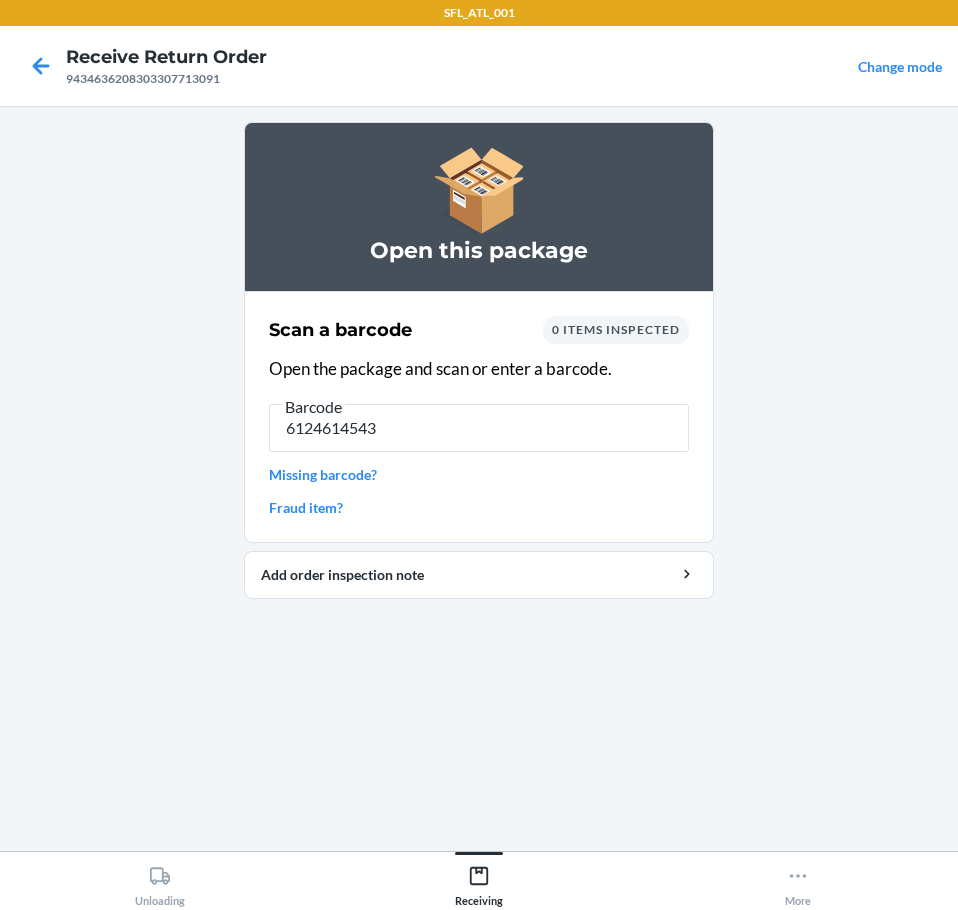type on "61246145432" 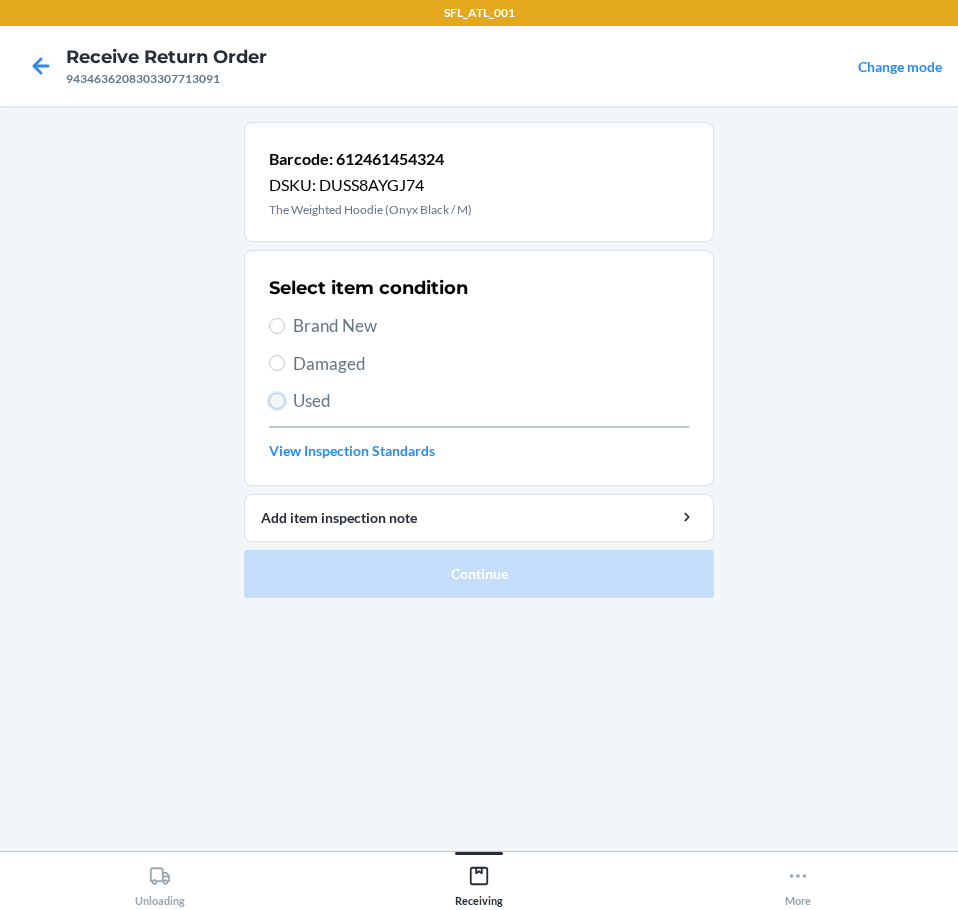 click on "Used" at bounding box center (277, 401) 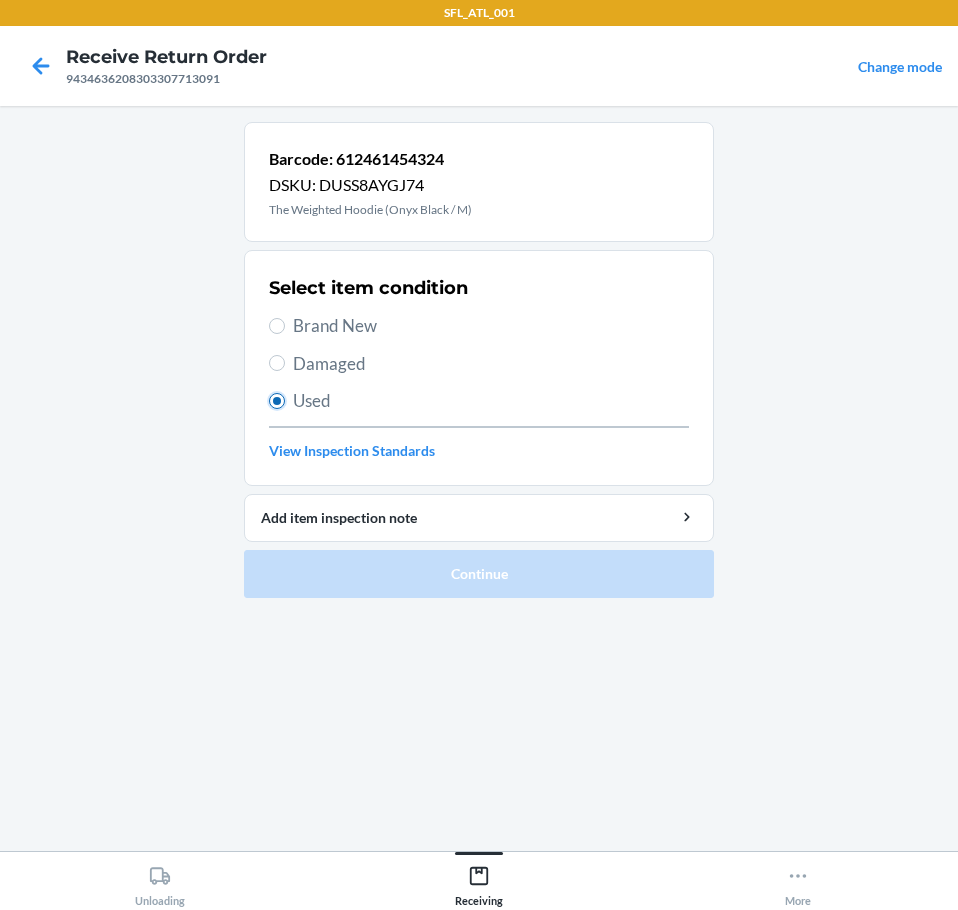 radio on "true" 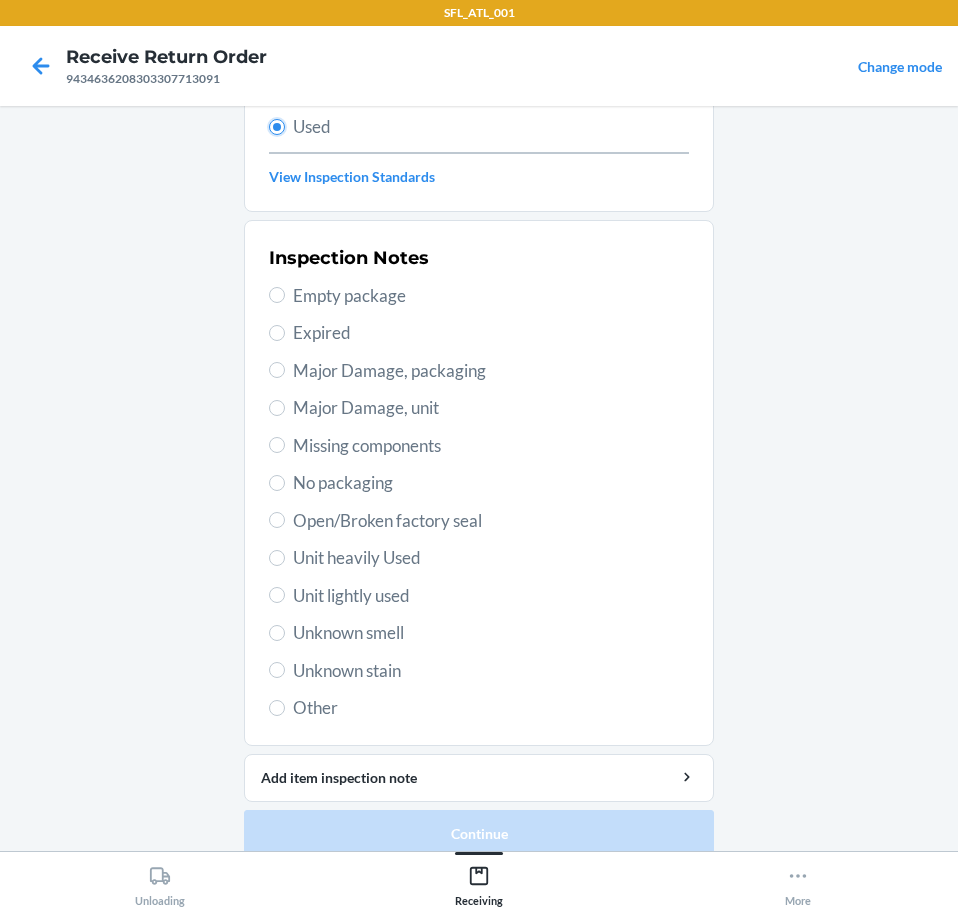 scroll, scrollTop: 297, scrollLeft: 0, axis: vertical 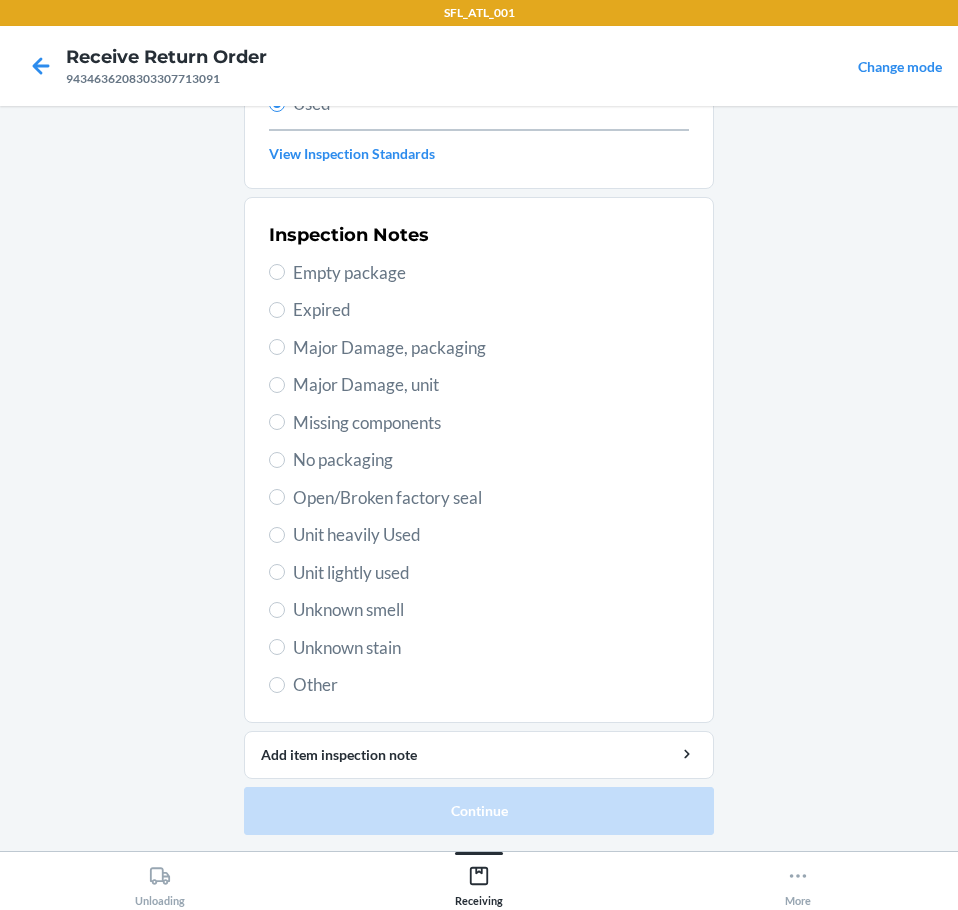 click on "Unit lightly used" at bounding box center (479, 573) 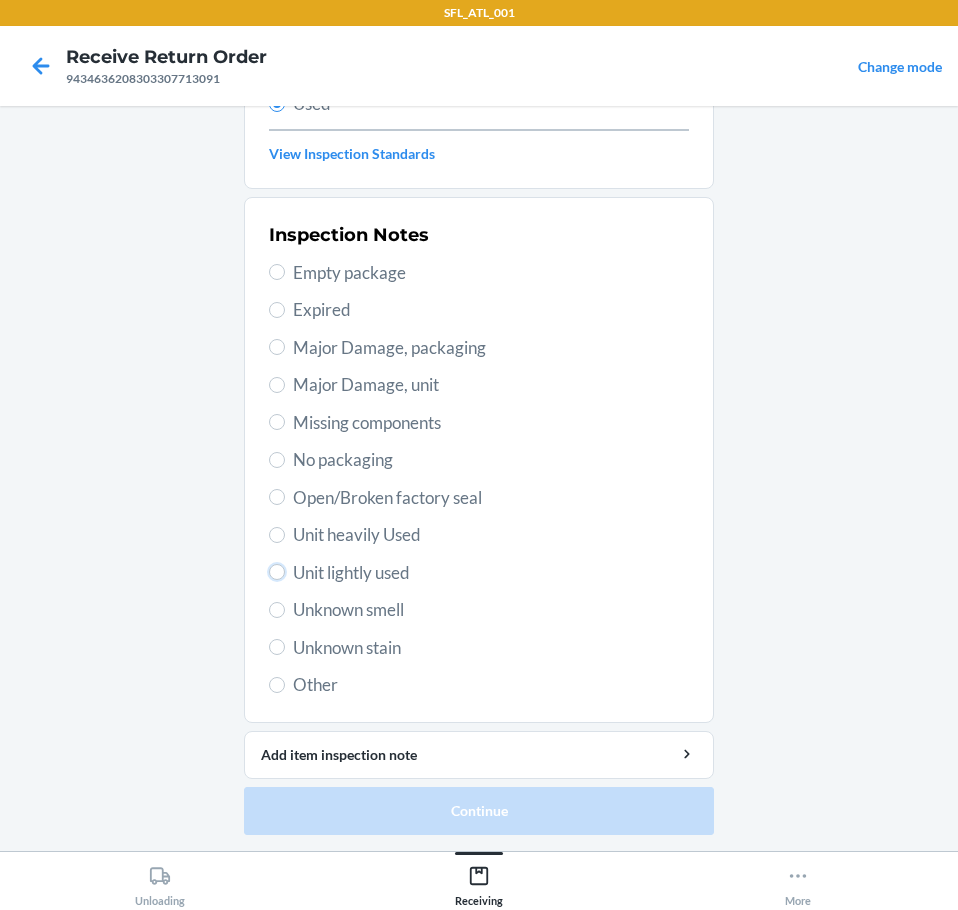 click on "Unit lightly used" at bounding box center (277, 572) 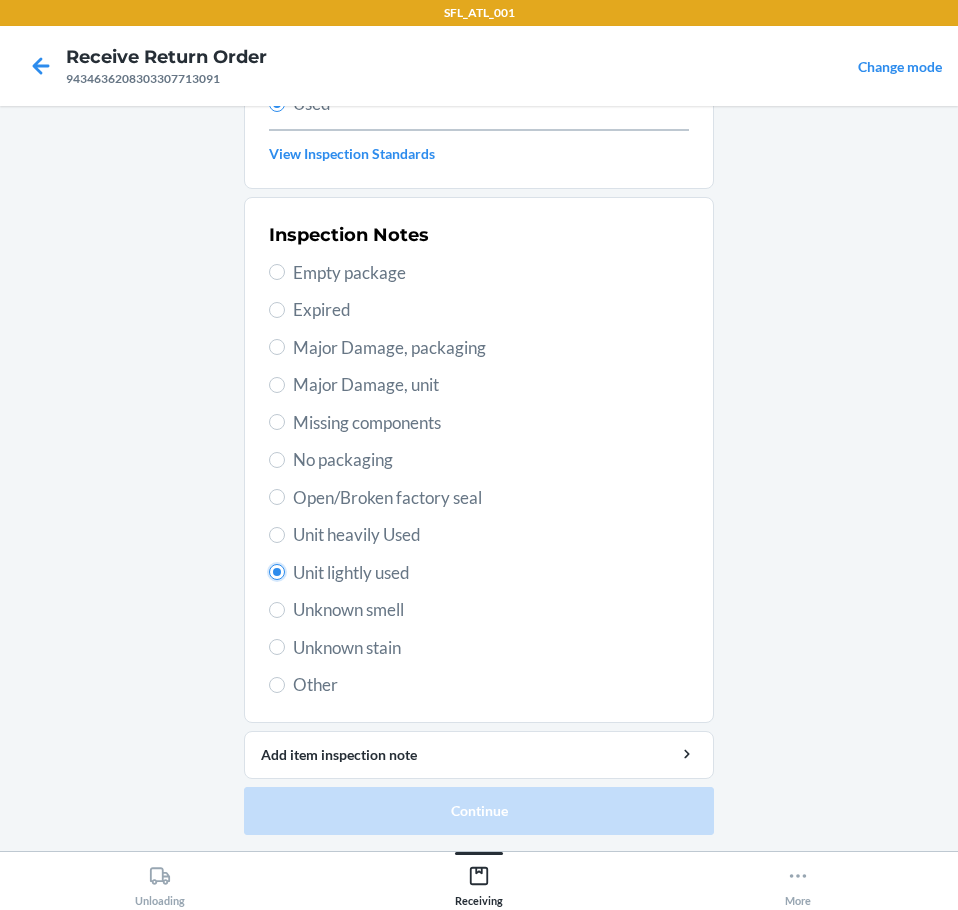 radio on "true" 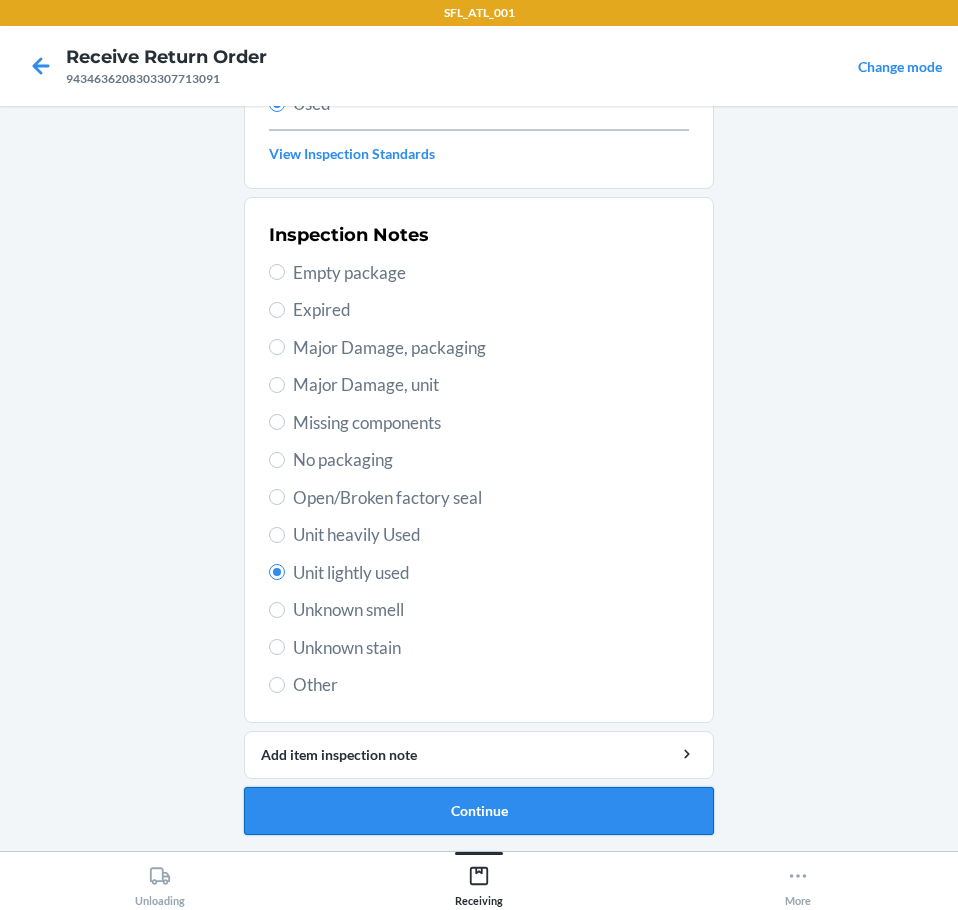 click on "Continue" at bounding box center [479, 811] 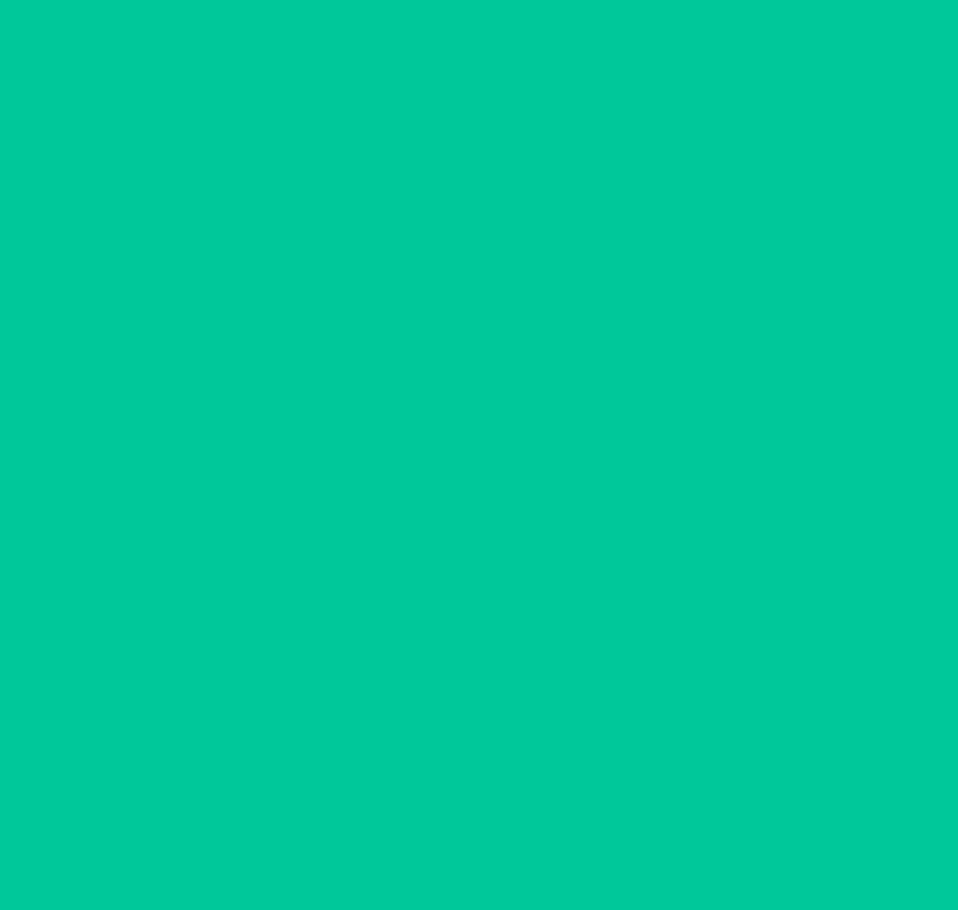 scroll, scrollTop: 0, scrollLeft: 0, axis: both 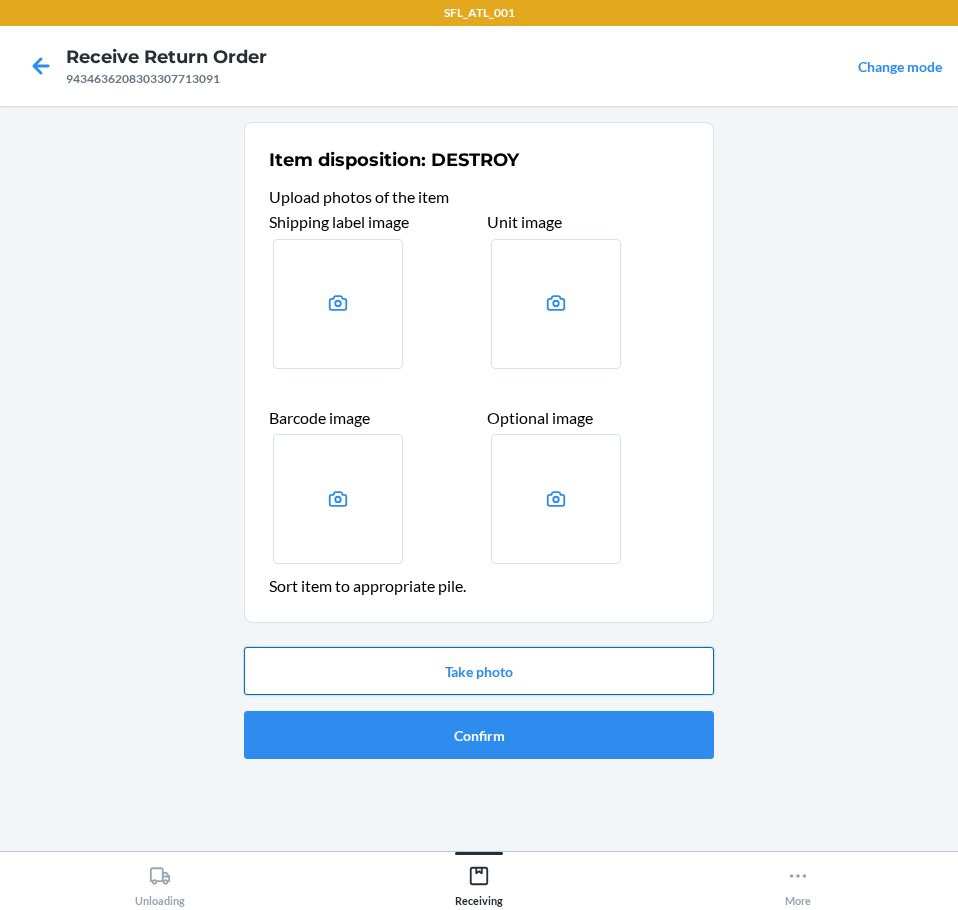 click on "Take photo" at bounding box center (479, 671) 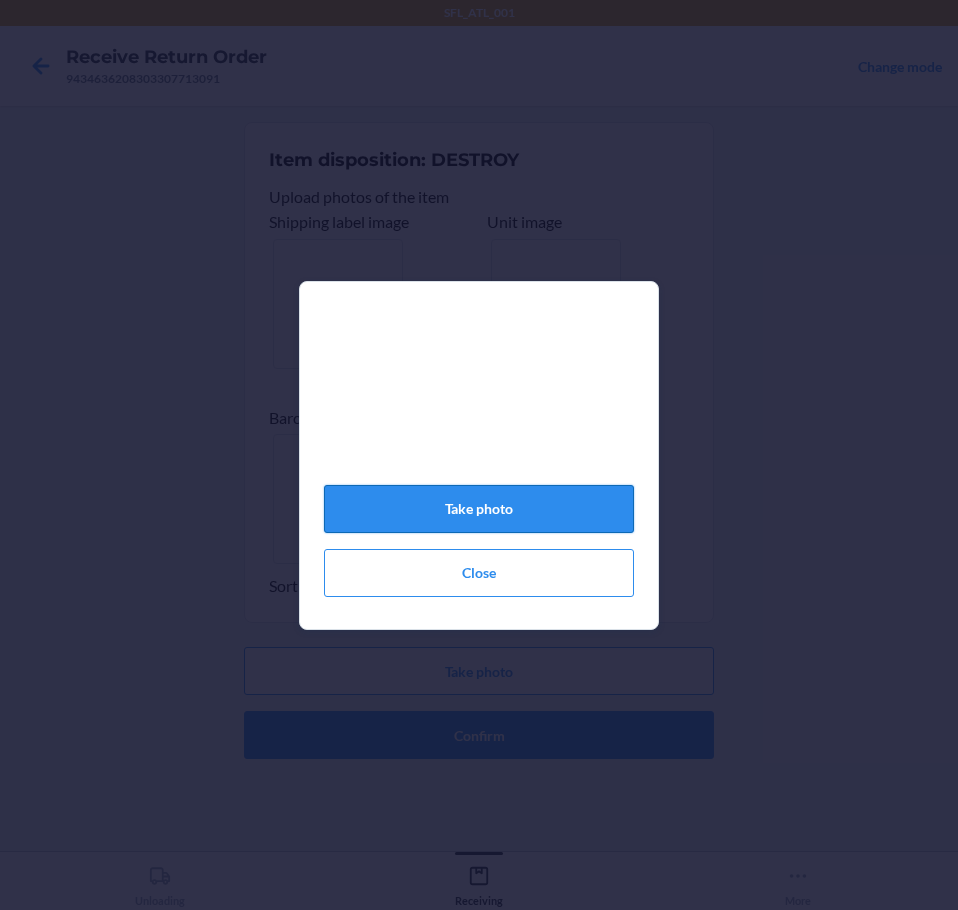 click on "Take photo" 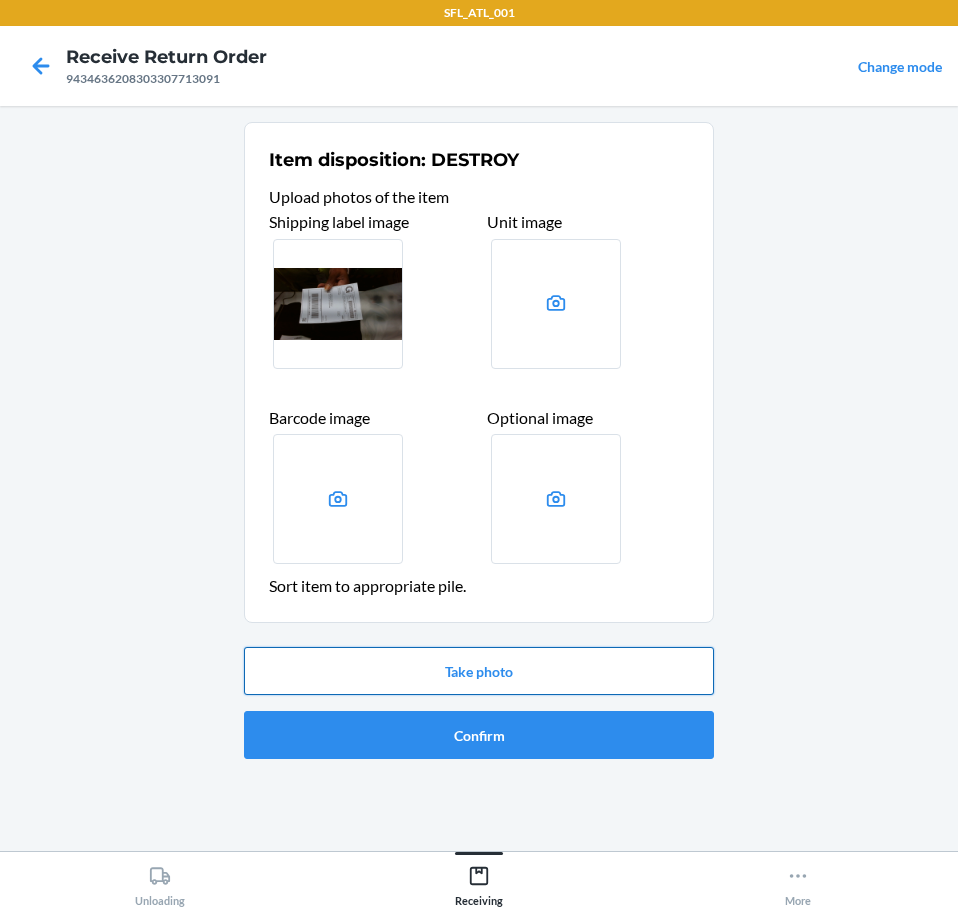 click on "Take photo" at bounding box center [479, 671] 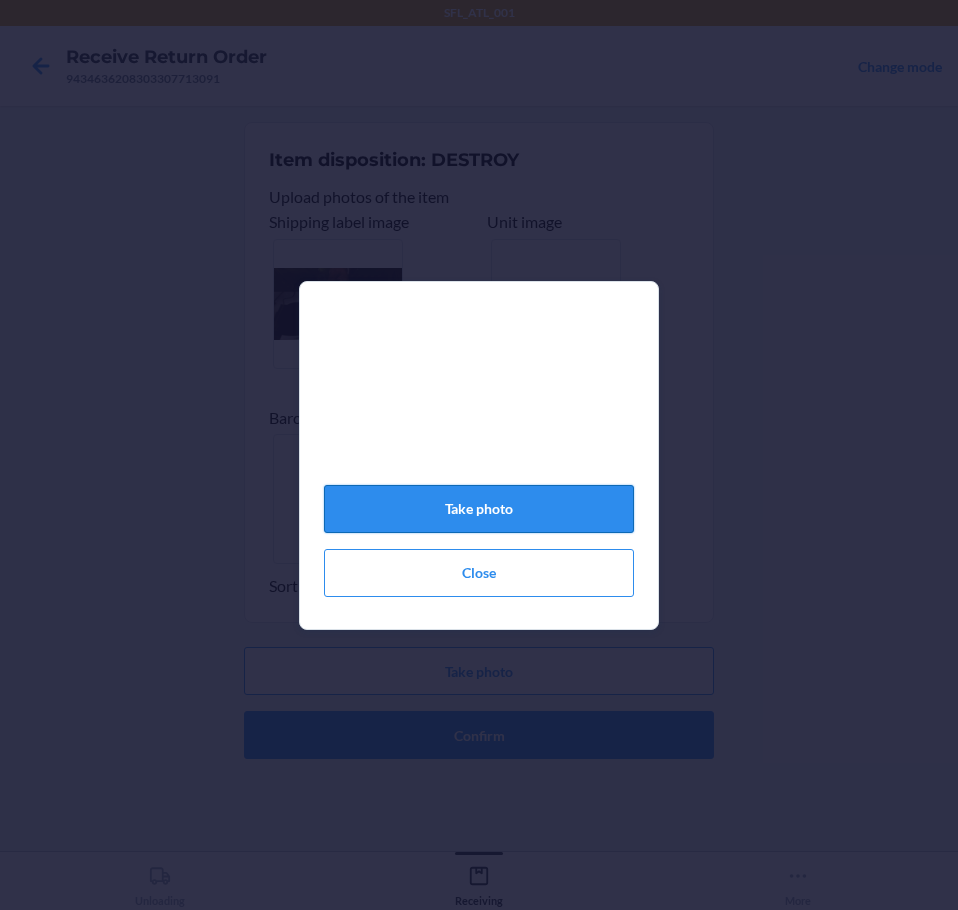 click on "Take photo" 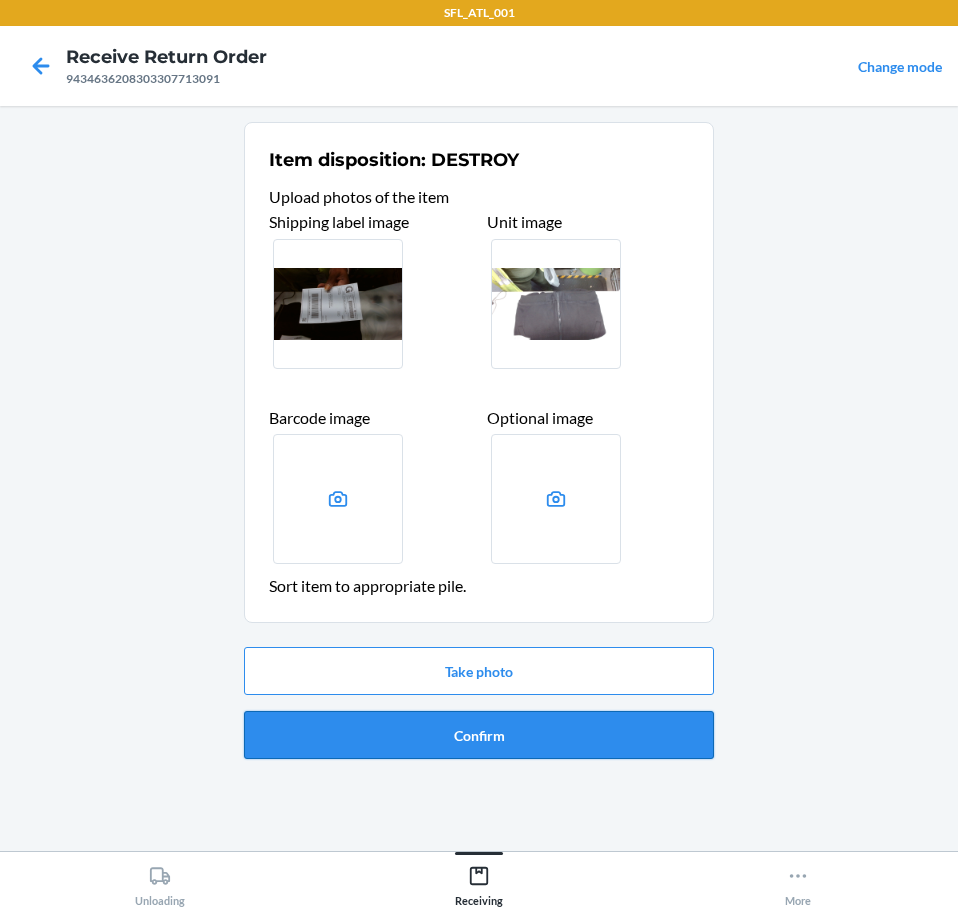 click on "Confirm" at bounding box center [479, 735] 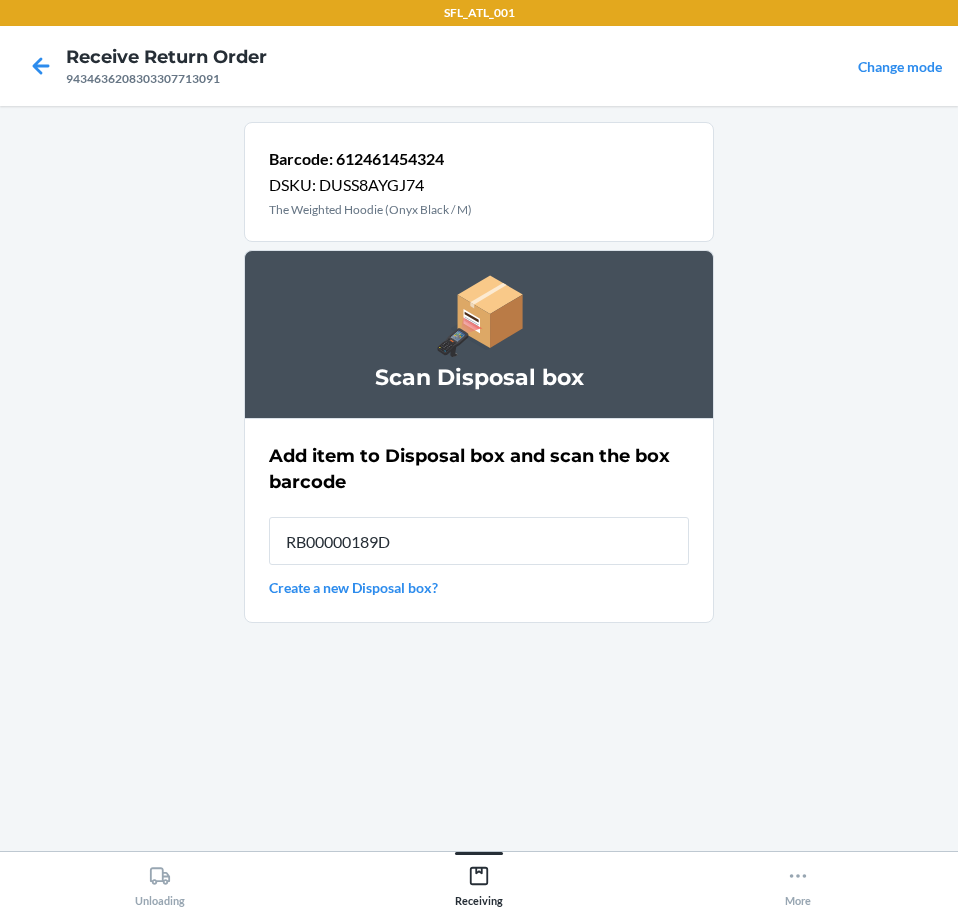 type on "RB00000189D" 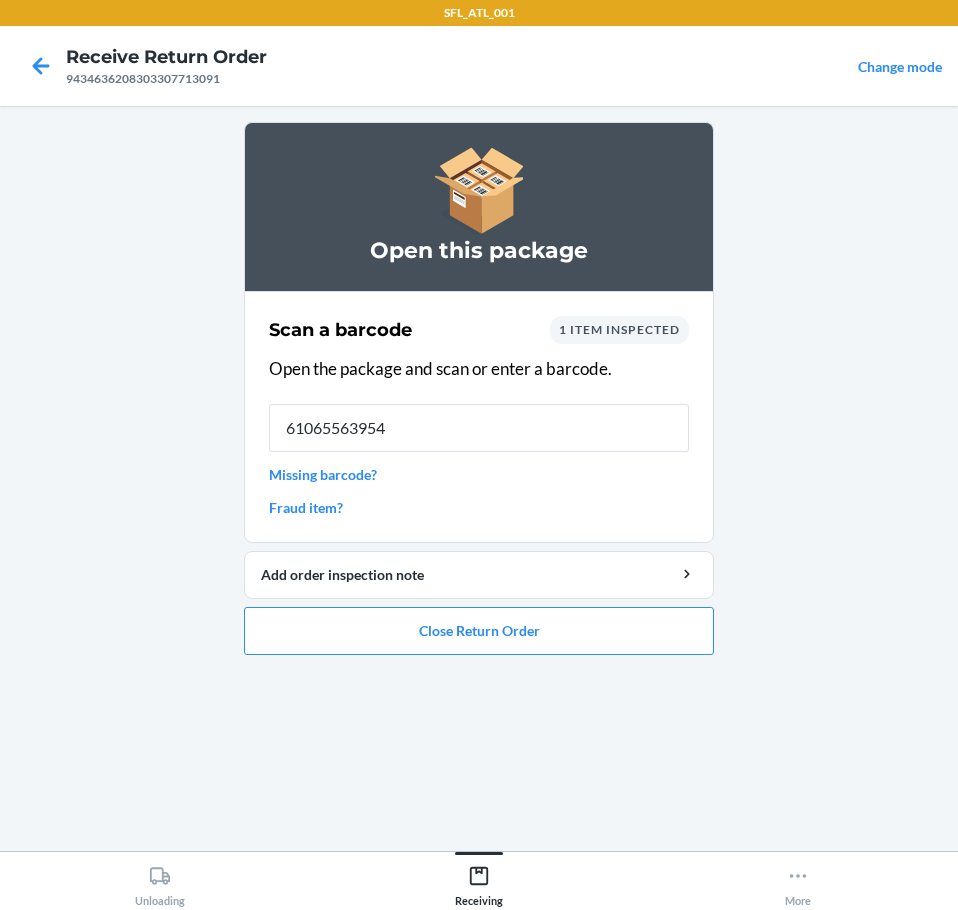 type on "610655639540" 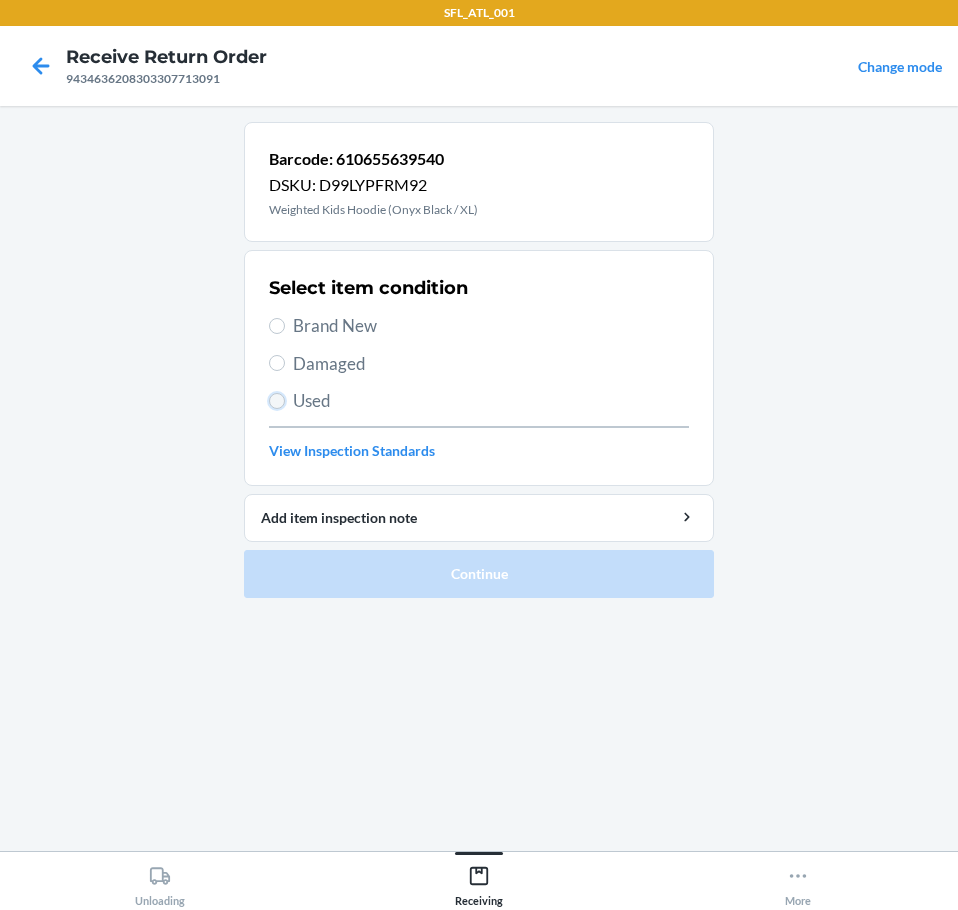 click on "Used" at bounding box center [277, 401] 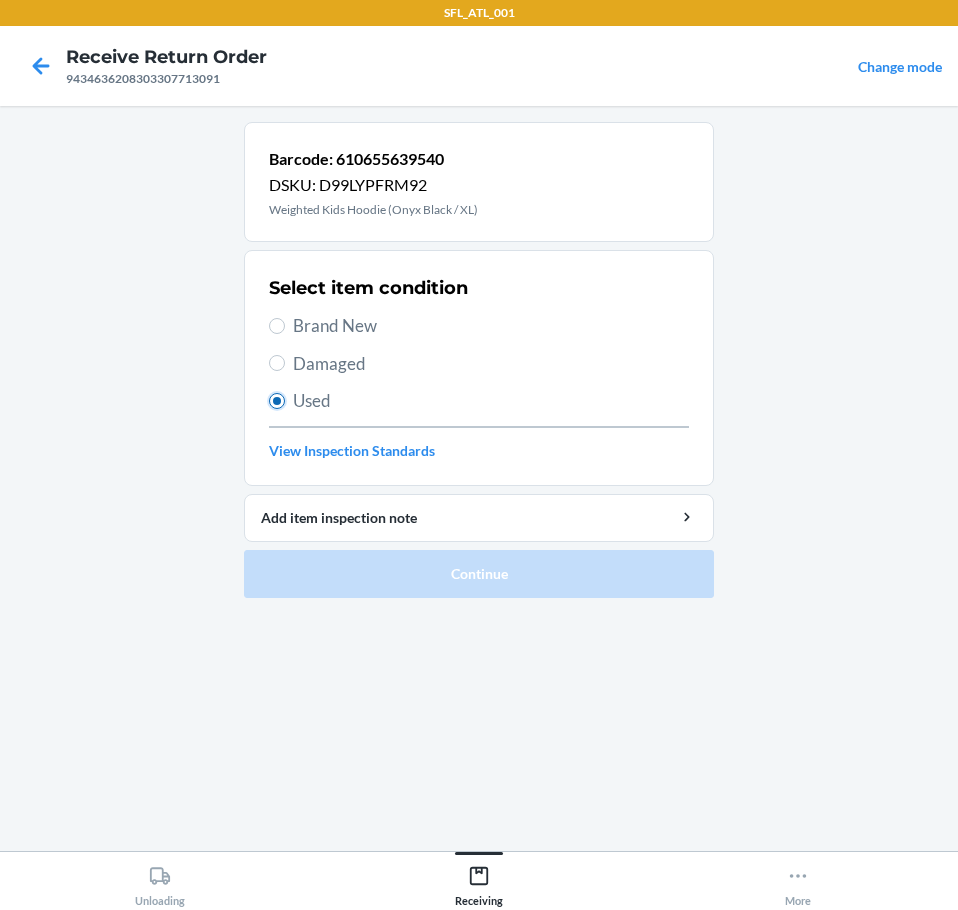 radio on "true" 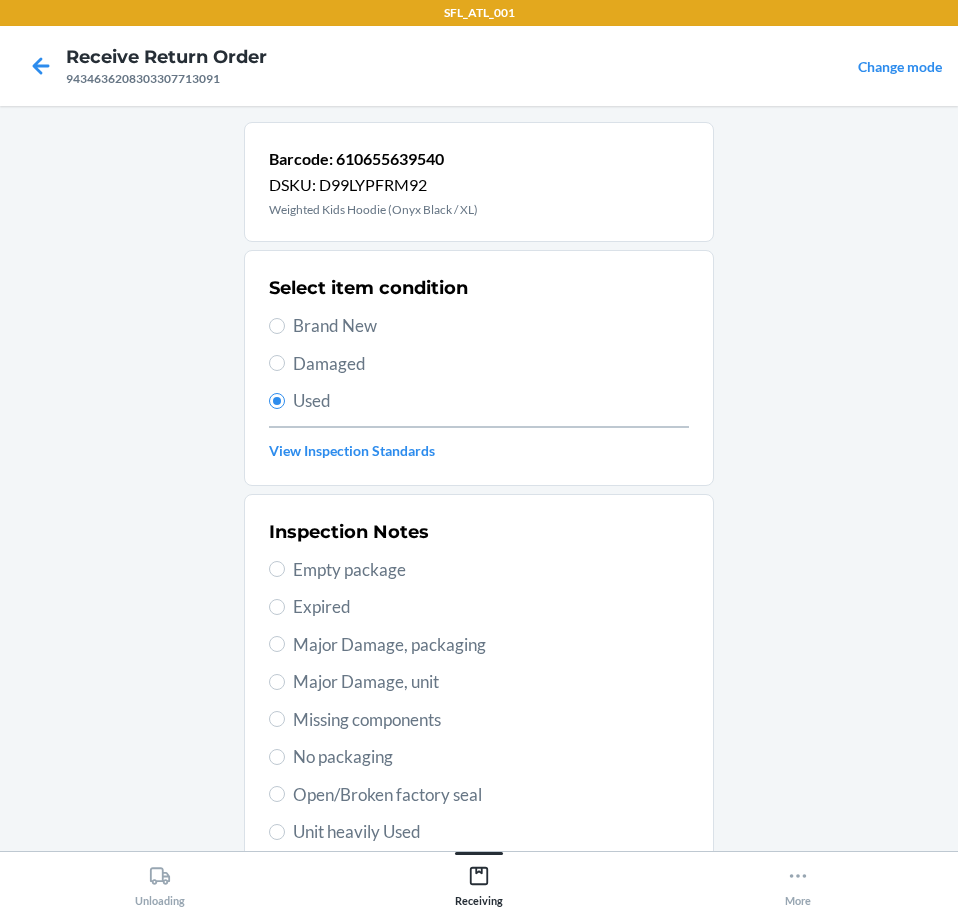 drag, startPoint x: 147, startPoint y: 626, endPoint x: 147, endPoint y: 641, distance: 15 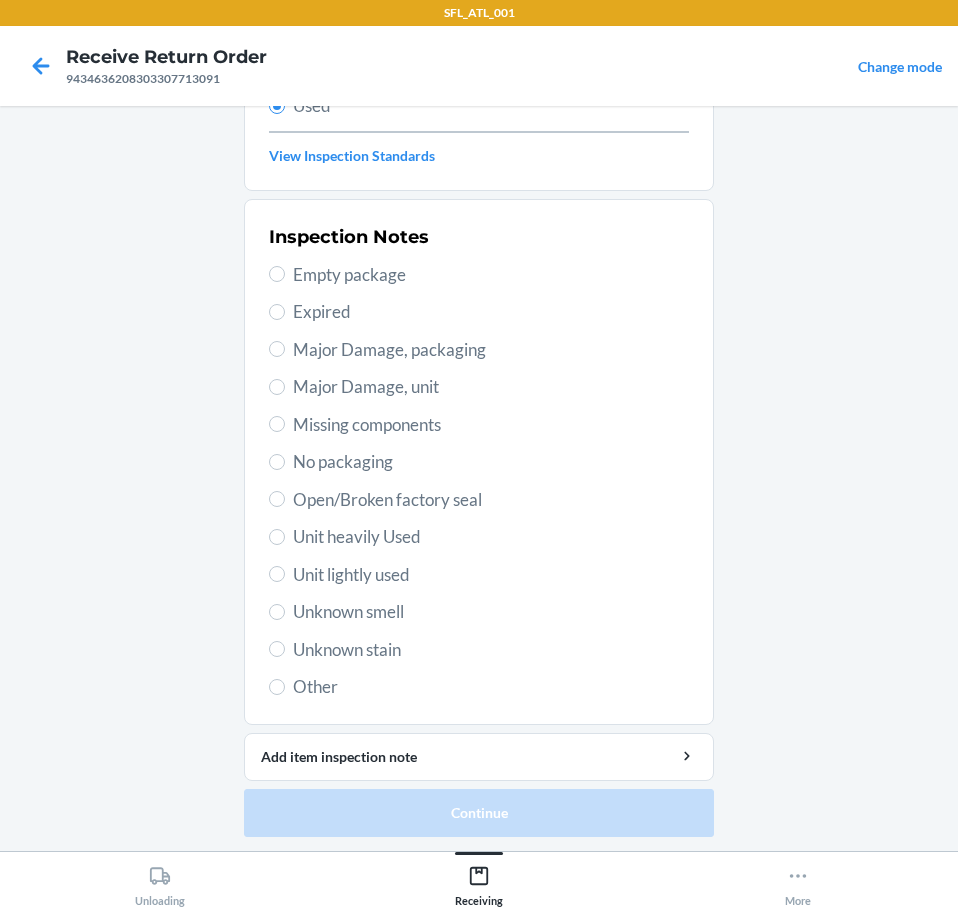 scroll, scrollTop: 297, scrollLeft: 0, axis: vertical 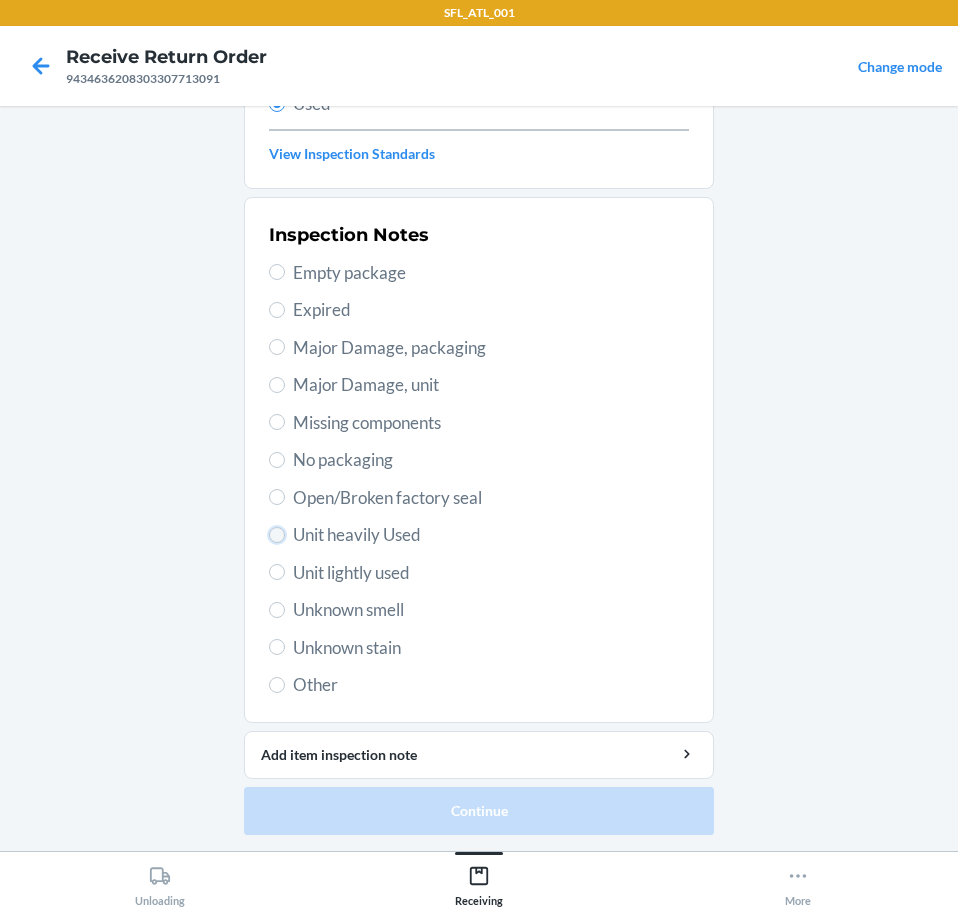 click on "Unit heavily Used" at bounding box center (277, 535) 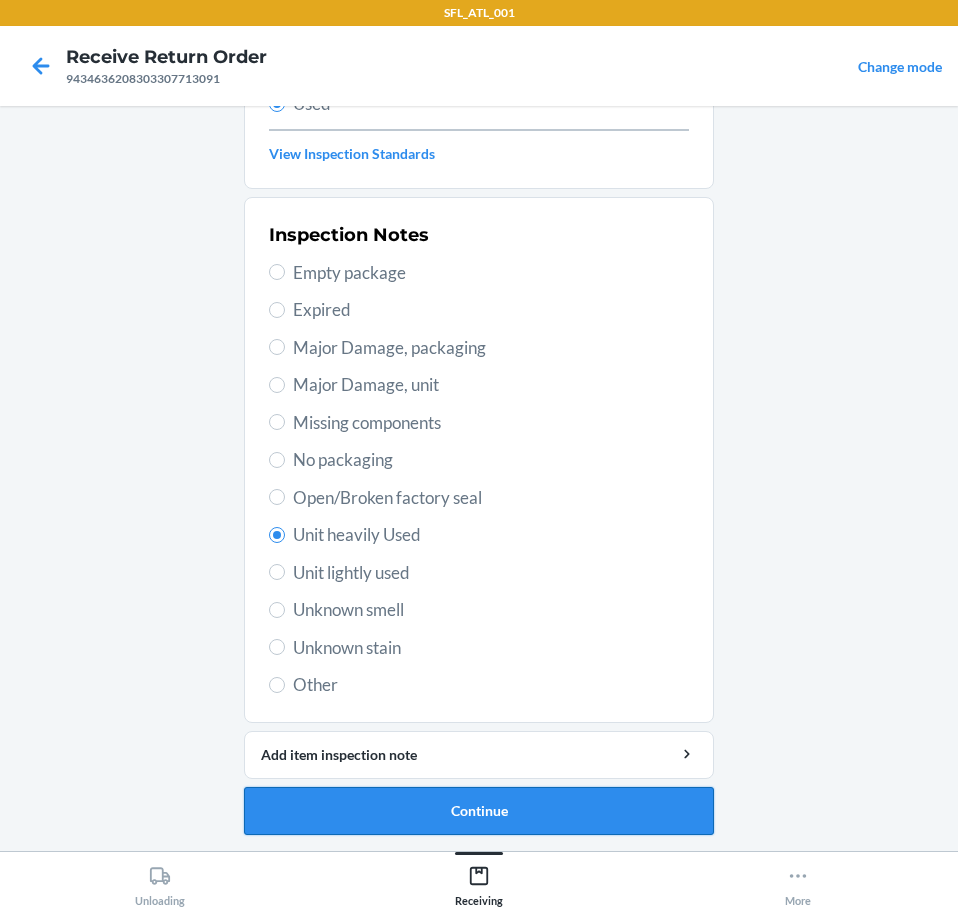 click on "Continue" at bounding box center (479, 811) 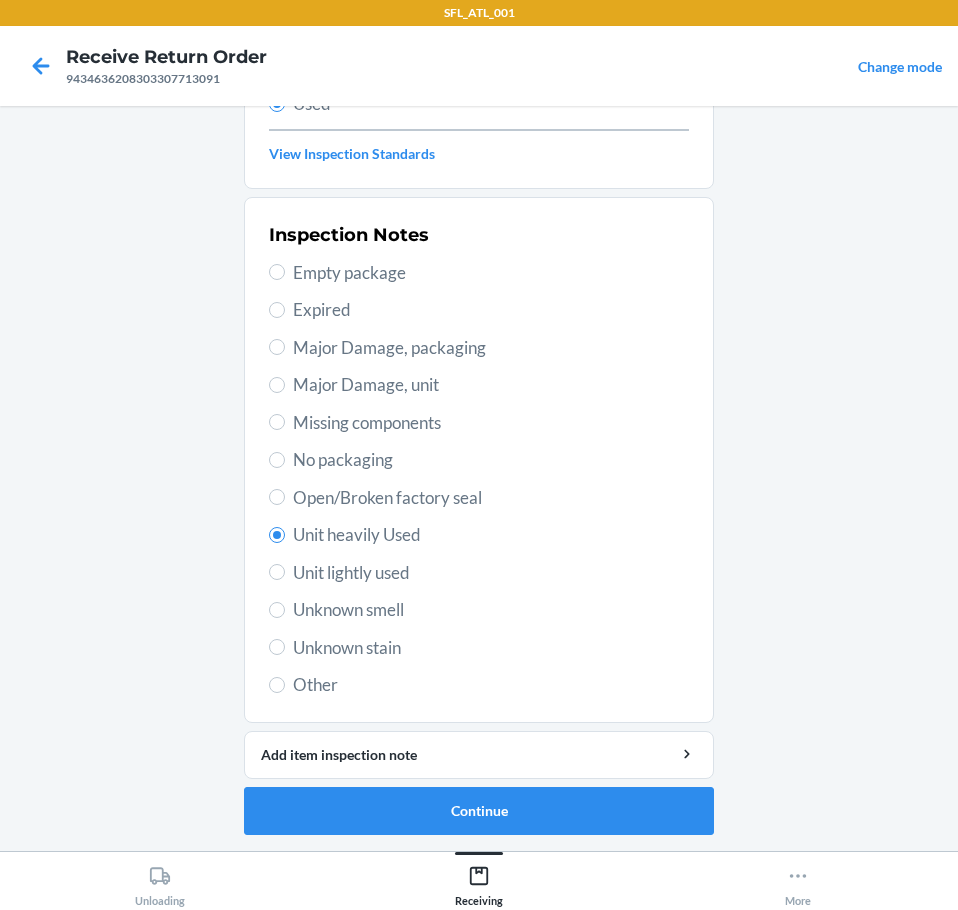 scroll, scrollTop: 0, scrollLeft: 0, axis: both 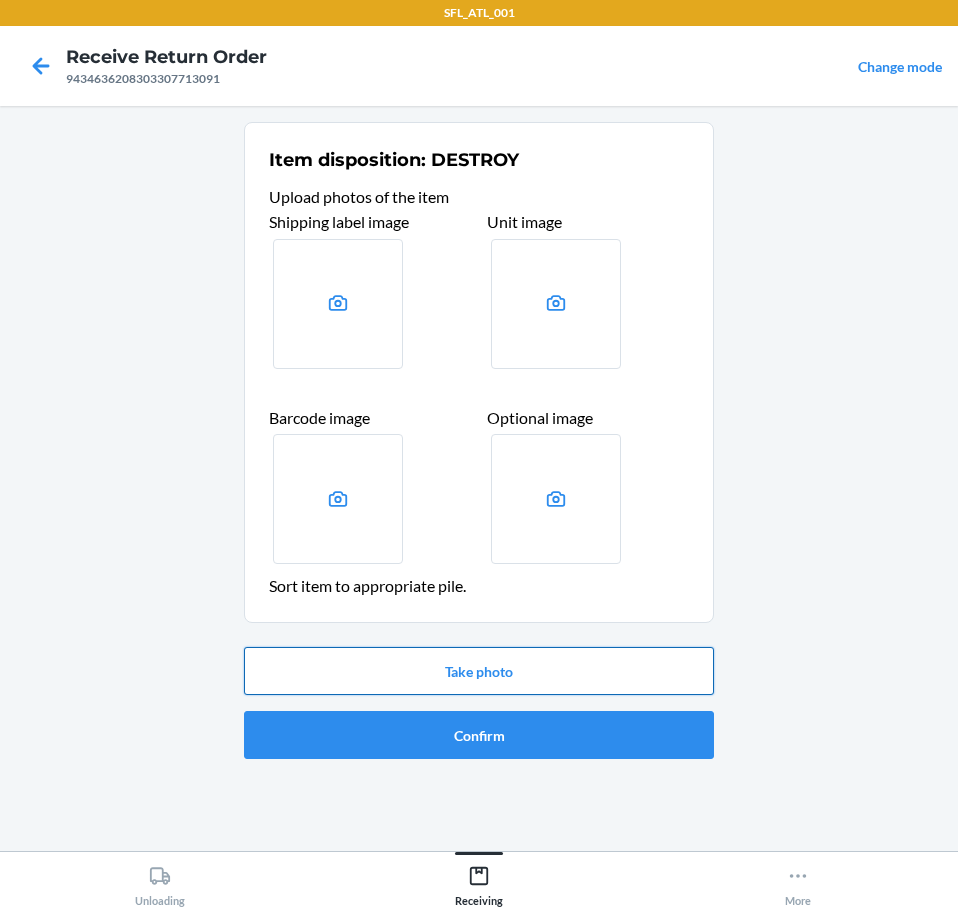 click on "Take photo" at bounding box center [479, 671] 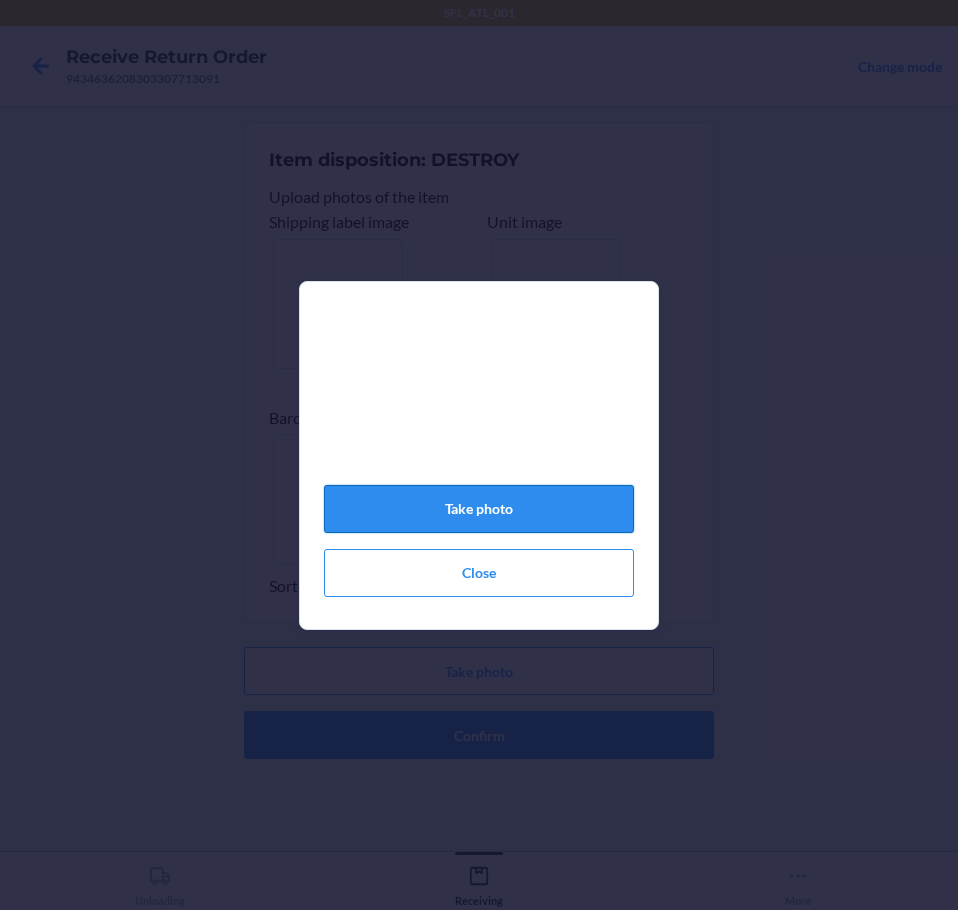 click on "Take photo" 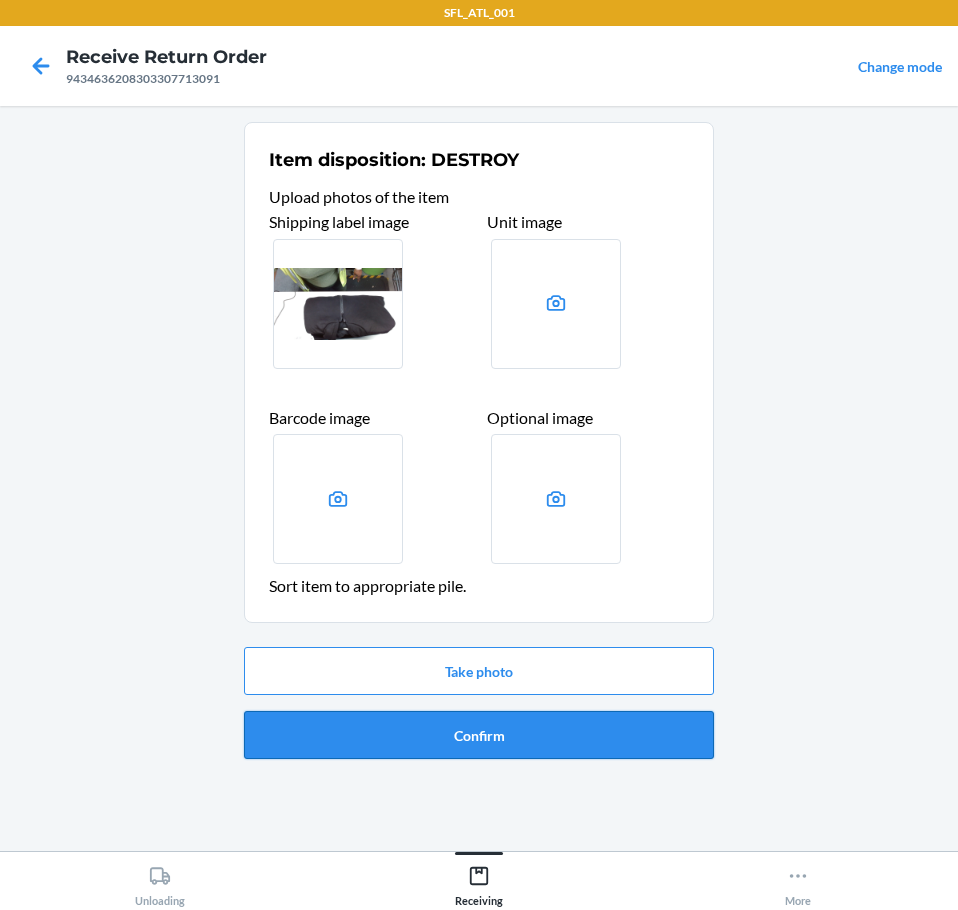click on "Confirm" at bounding box center [479, 735] 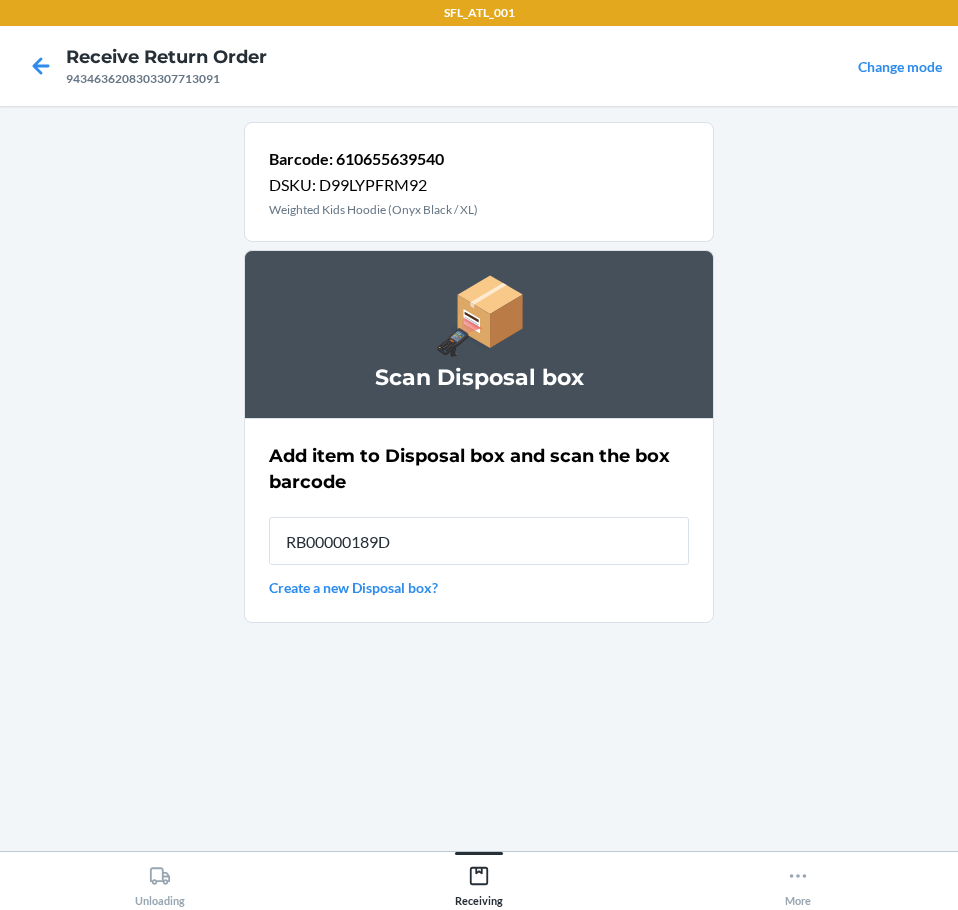 type on "RB00000189D" 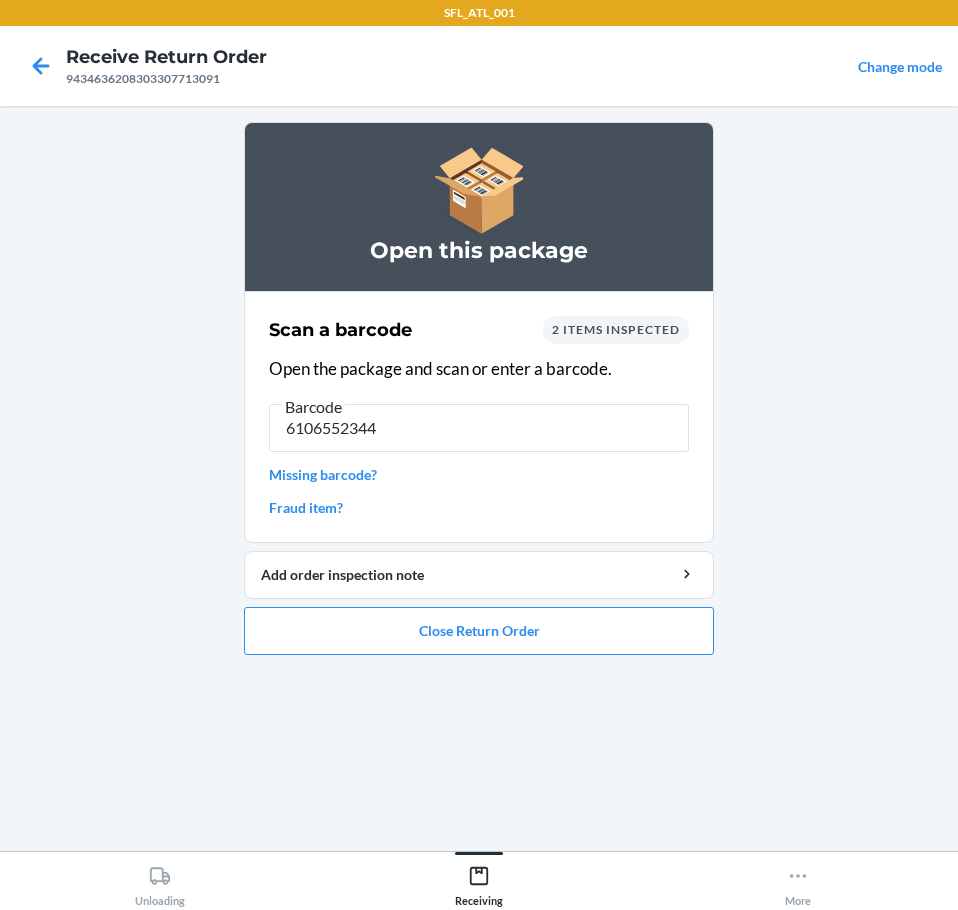 type on "61065523445" 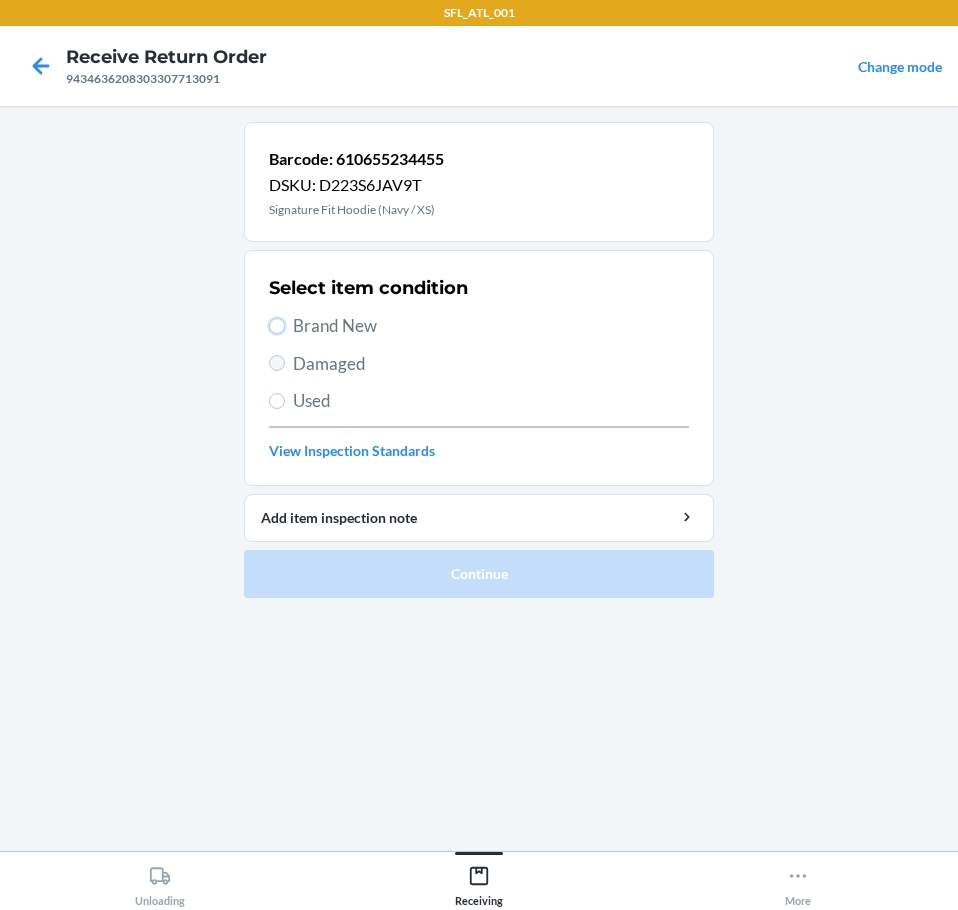 drag, startPoint x: 275, startPoint y: 329, endPoint x: 272, endPoint y: 361, distance: 32.140316 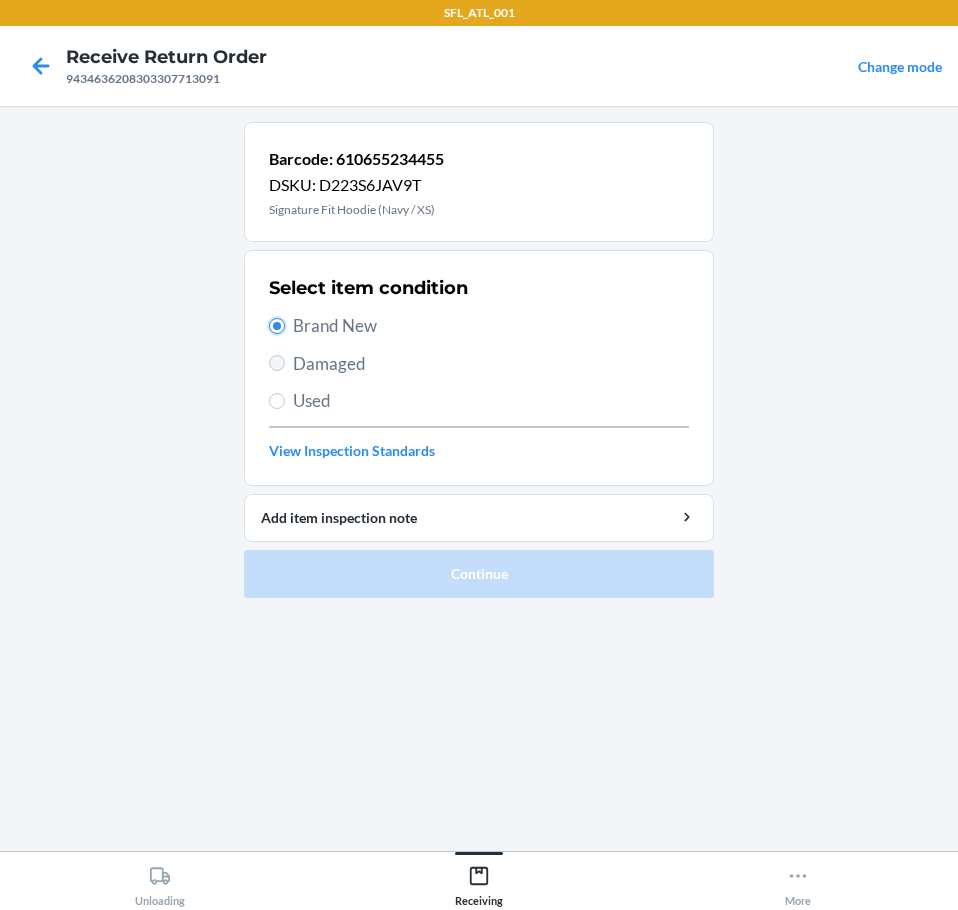 radio on "true" 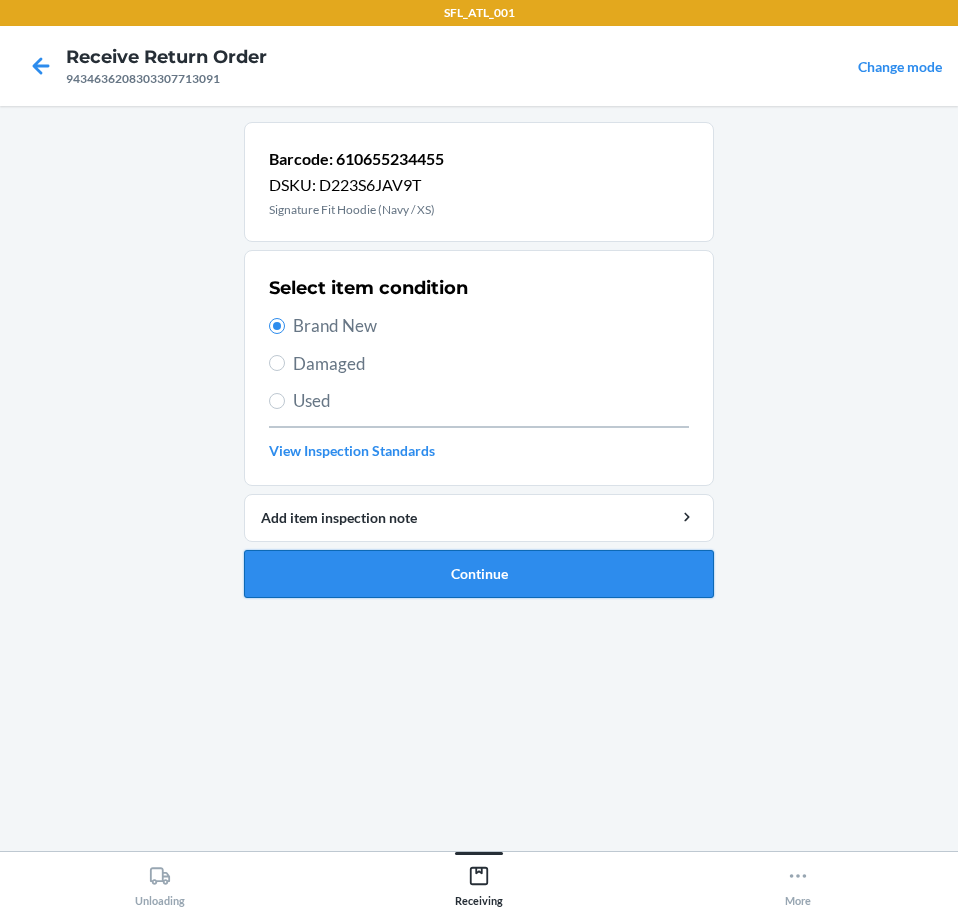click on "Continue" at bounding box center [479, 574] 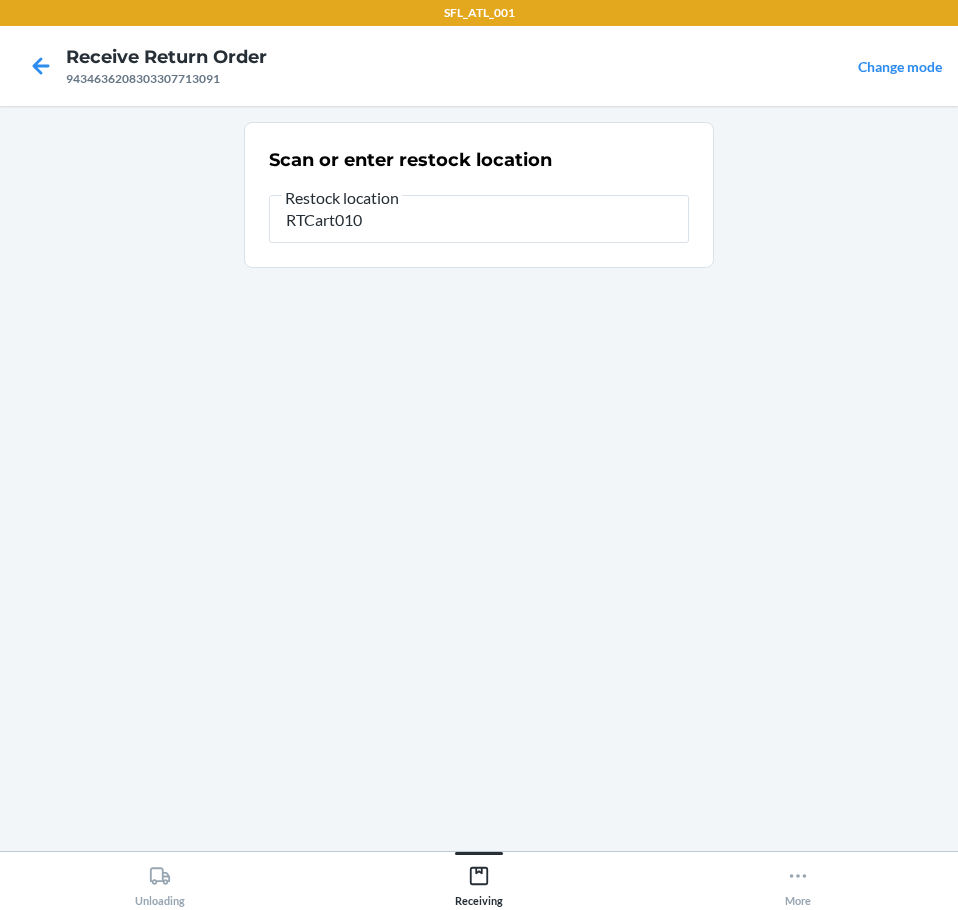 type on "RTCart010" 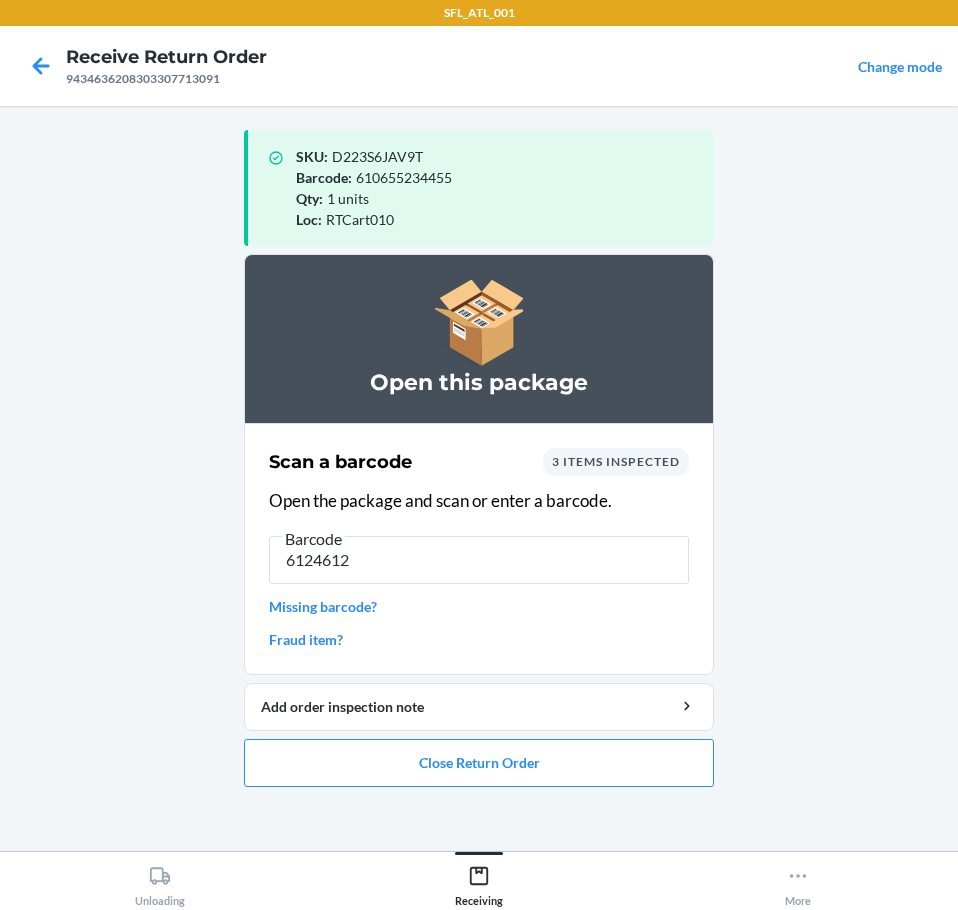 type on "61246122" 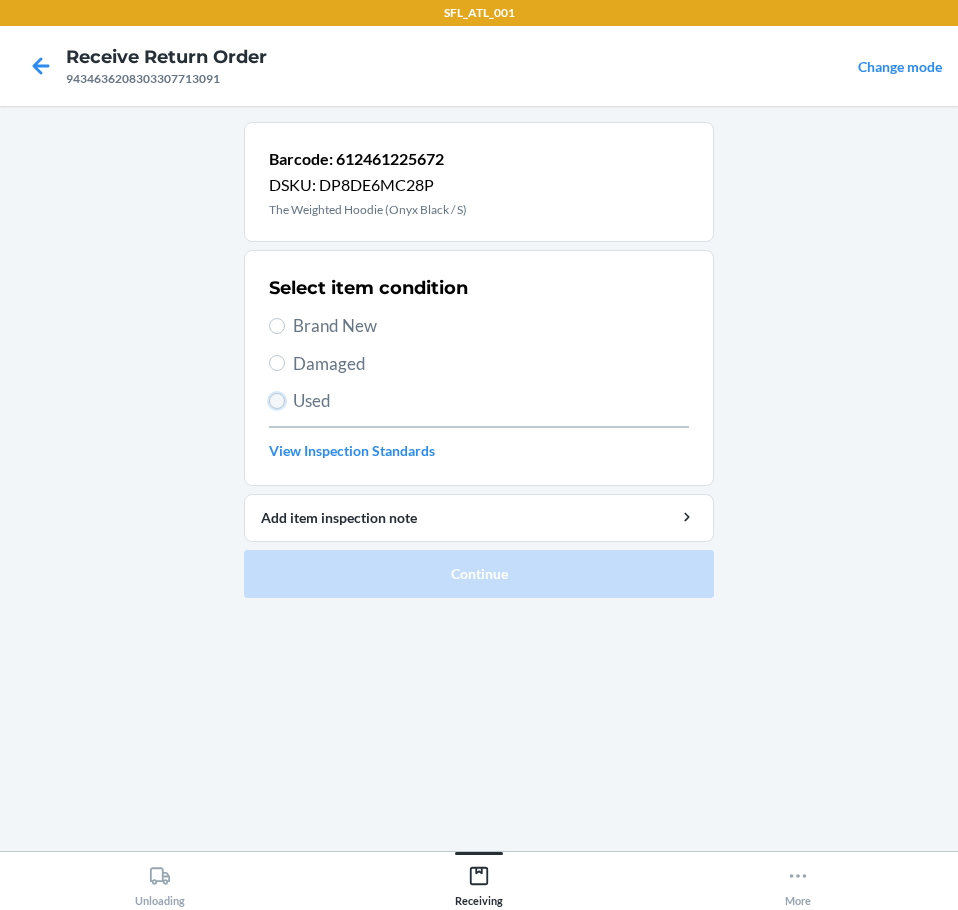 click on "Used" at bounding box center [277, 401] 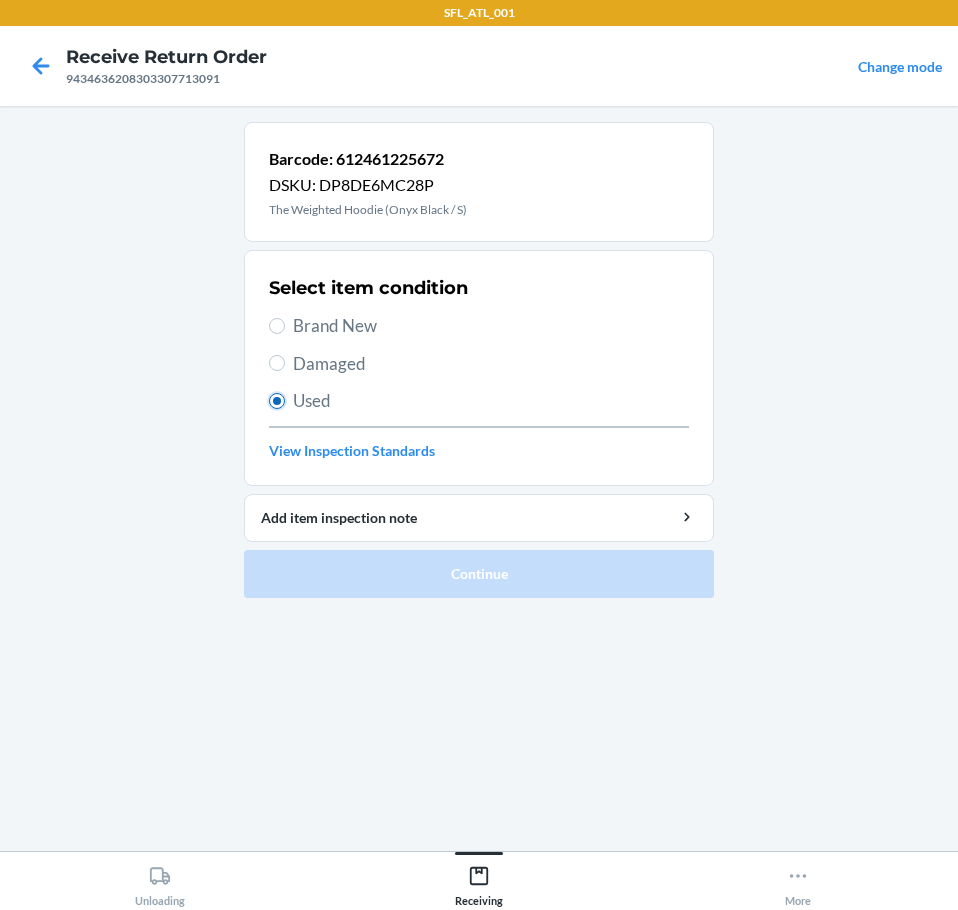 radio on "true" 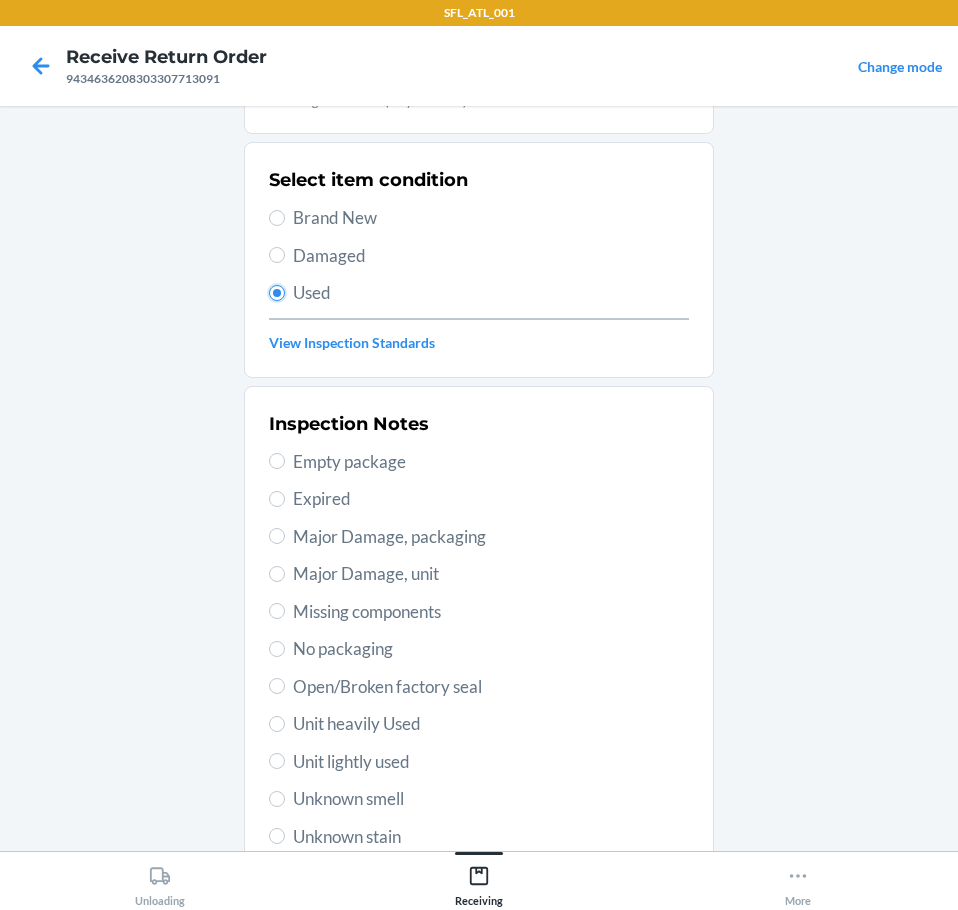 scroll, scrollTop: 297, scrollLeft: 0, axis: vertical 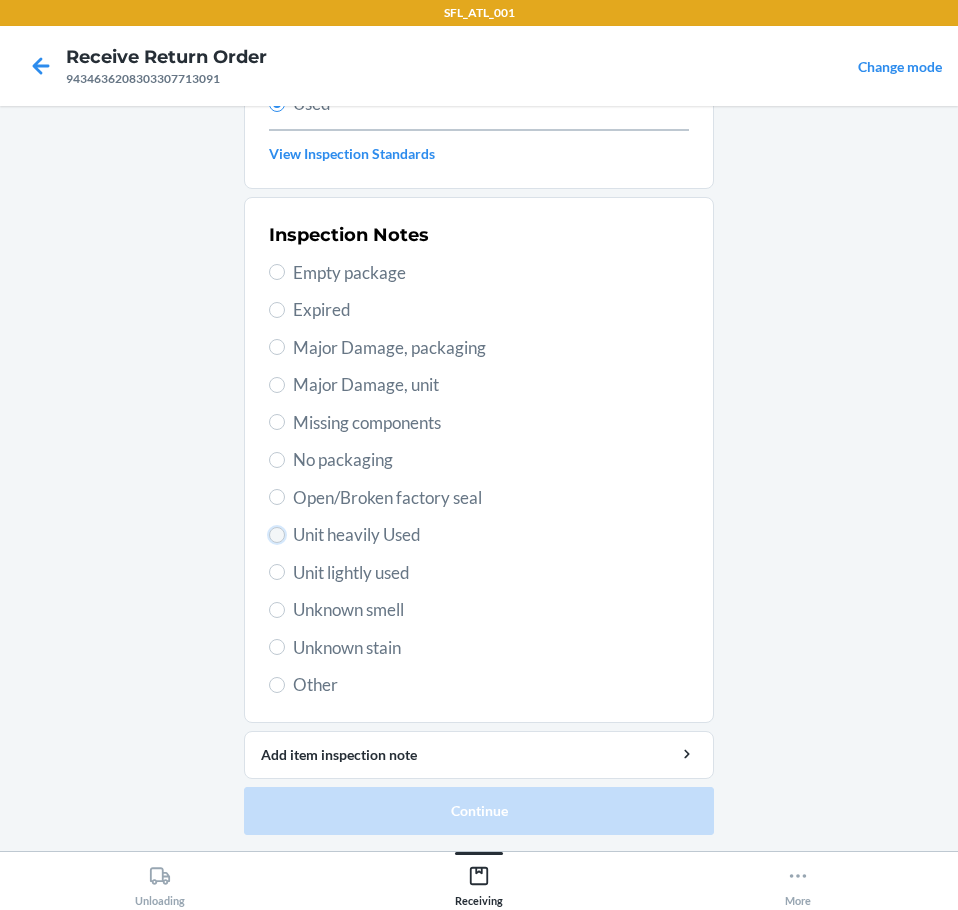 click on "Unit heavily Used" at bounding box center (277, 535) 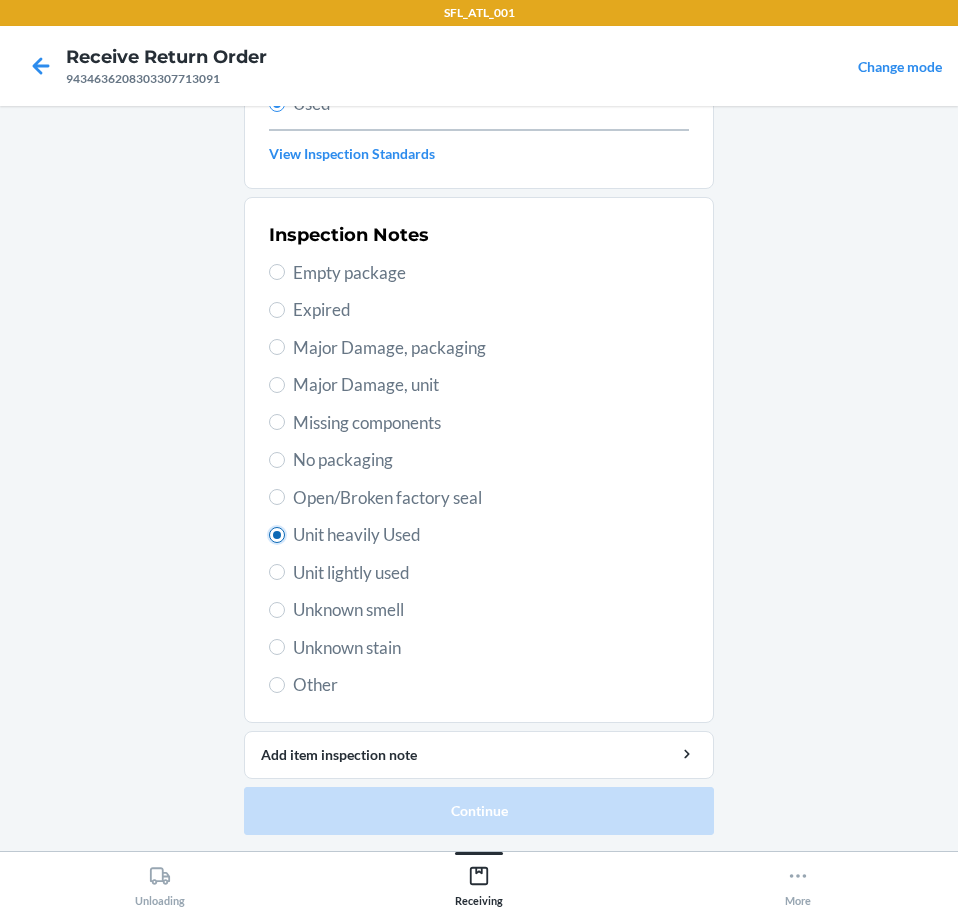 radio on "true" 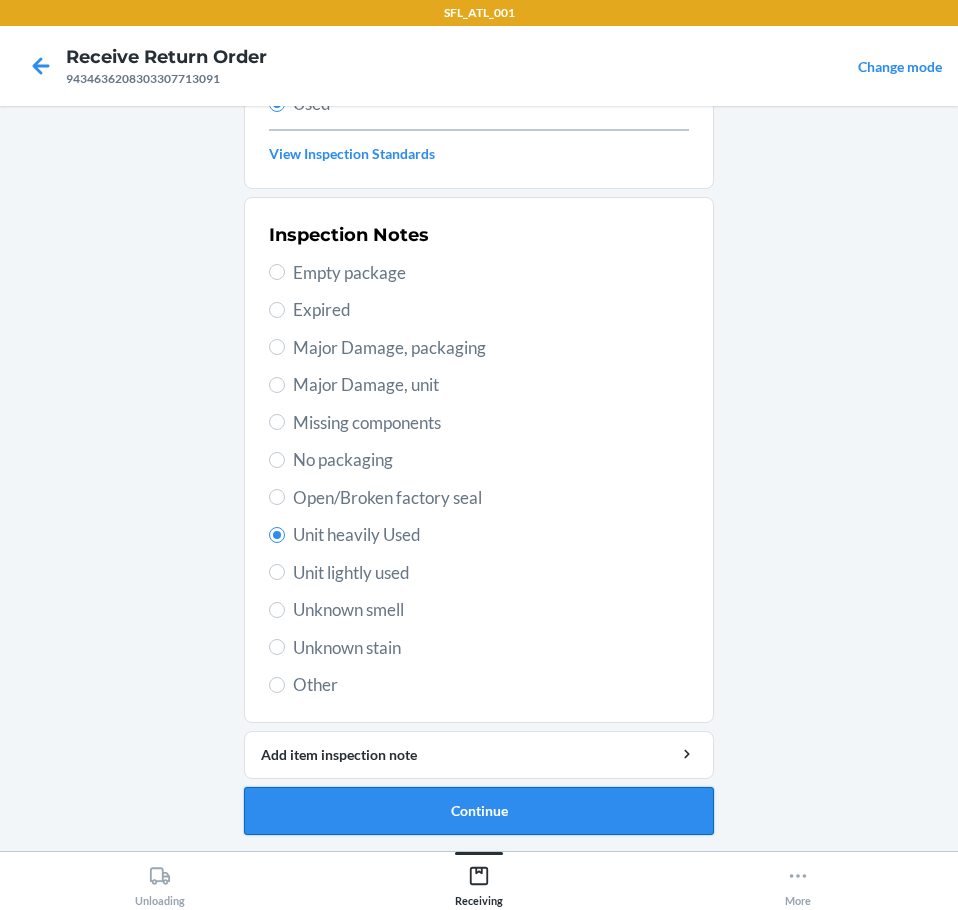 click on "Continue" at bounding box center [479, 811] 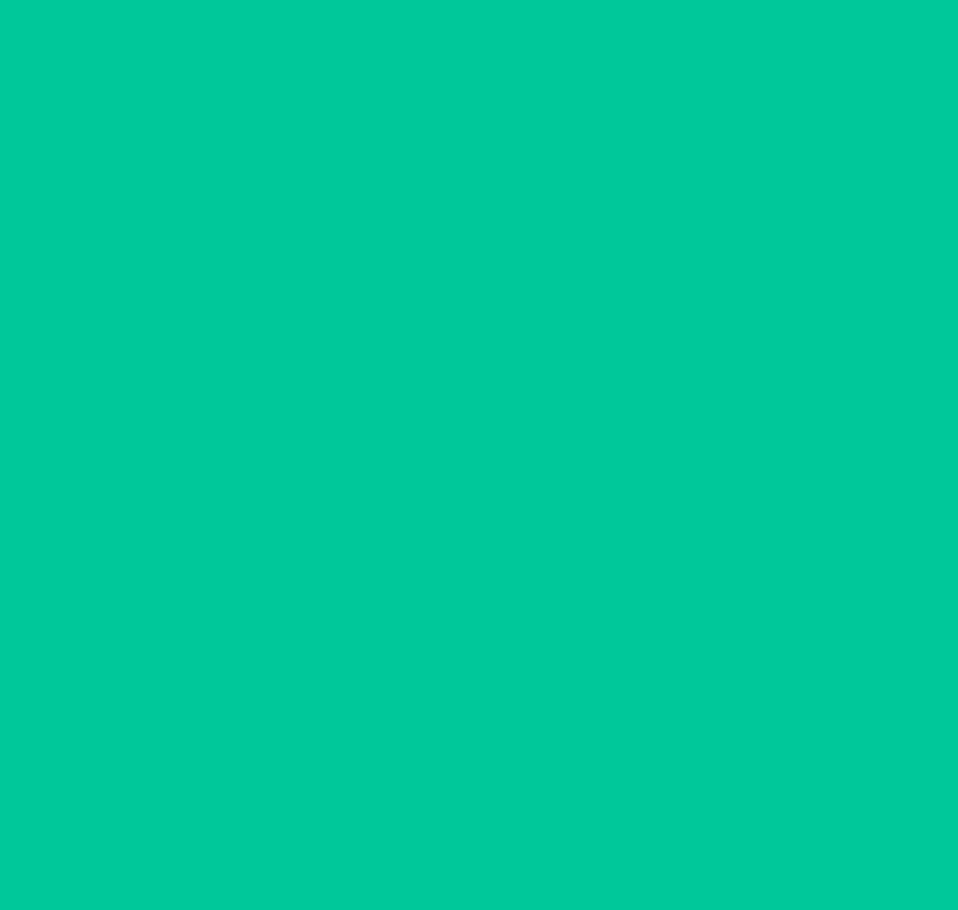 scroll, scrollTop: 0, scrollLeft: 0, axis: both 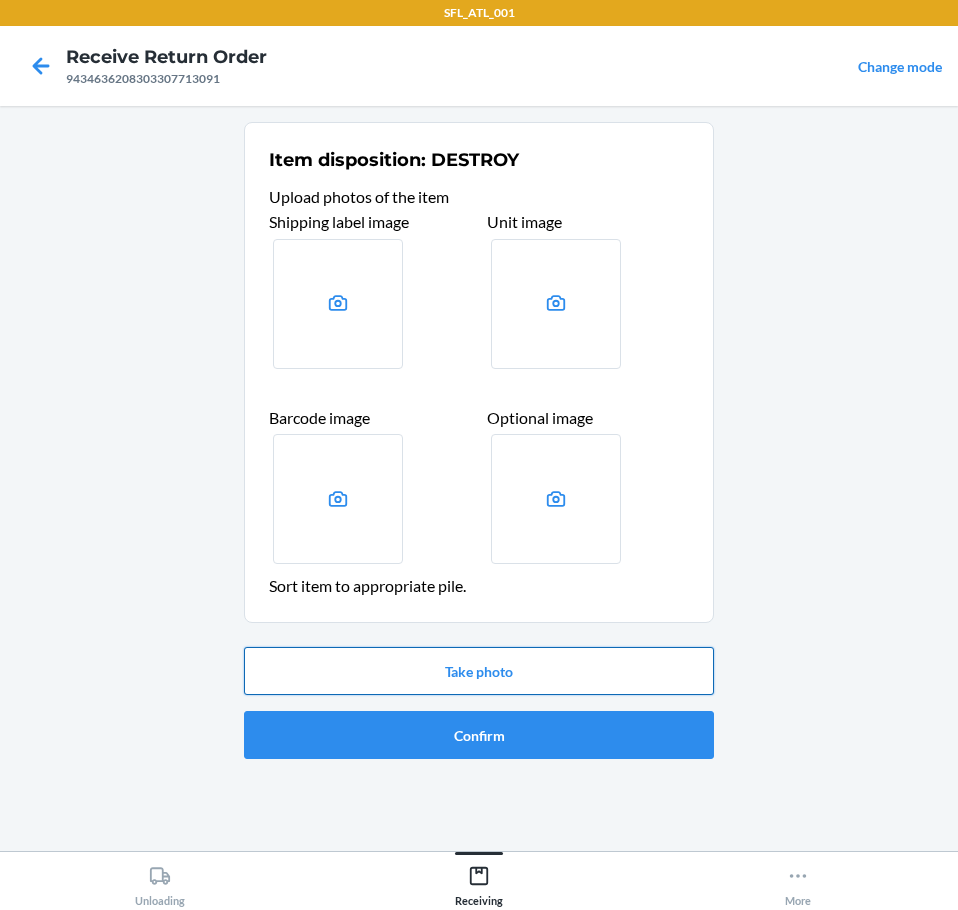 click on "Take photo" at bounding box center (479, 671) 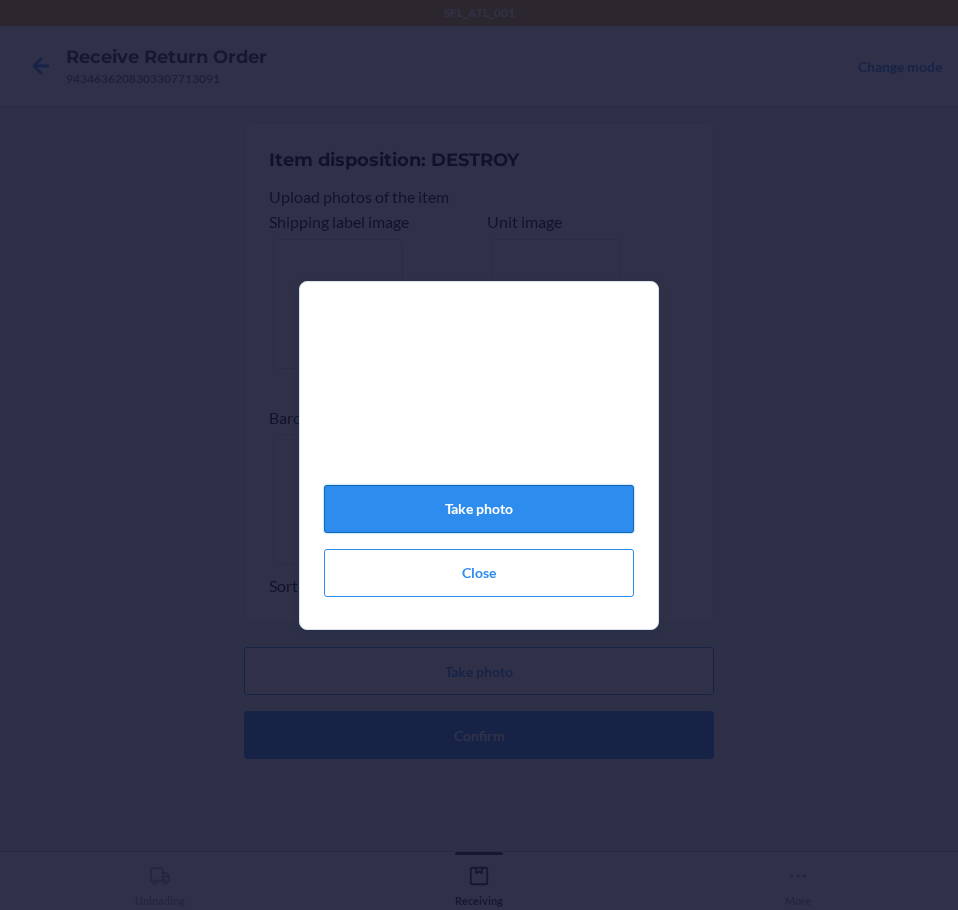 click on "Take photo" 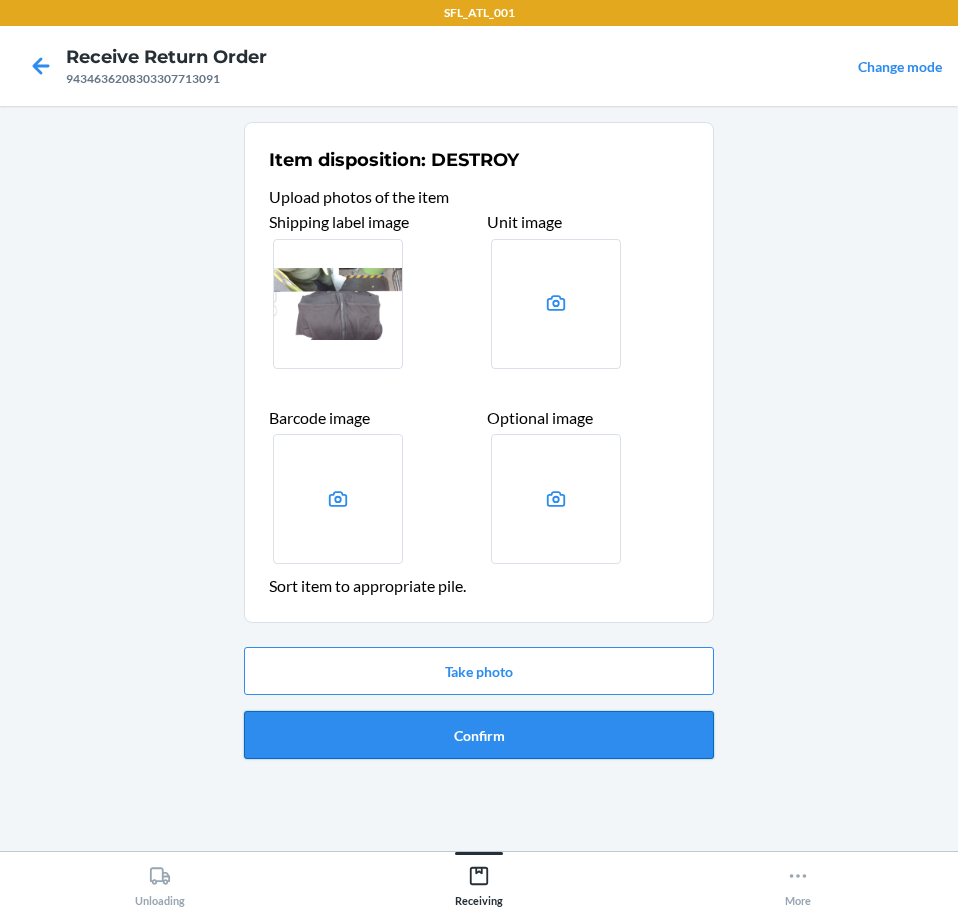 click on "Confirm" at bounding box center [479, 735] 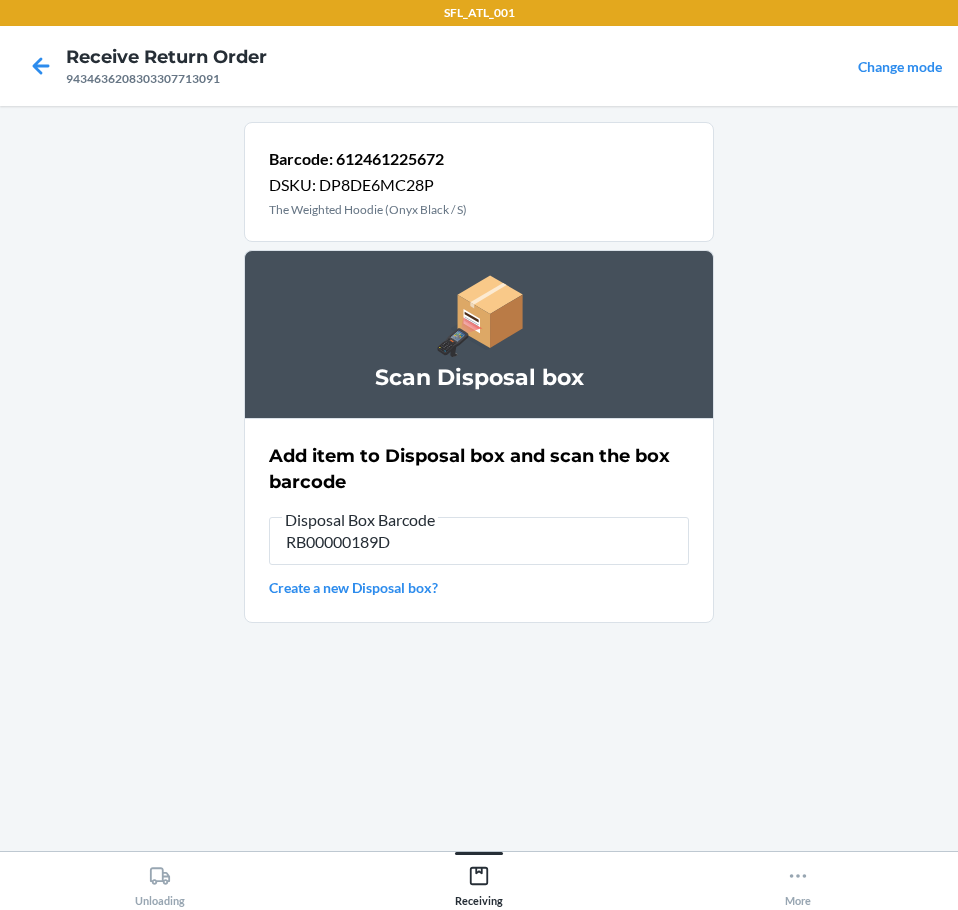 type on "RB00000189D" 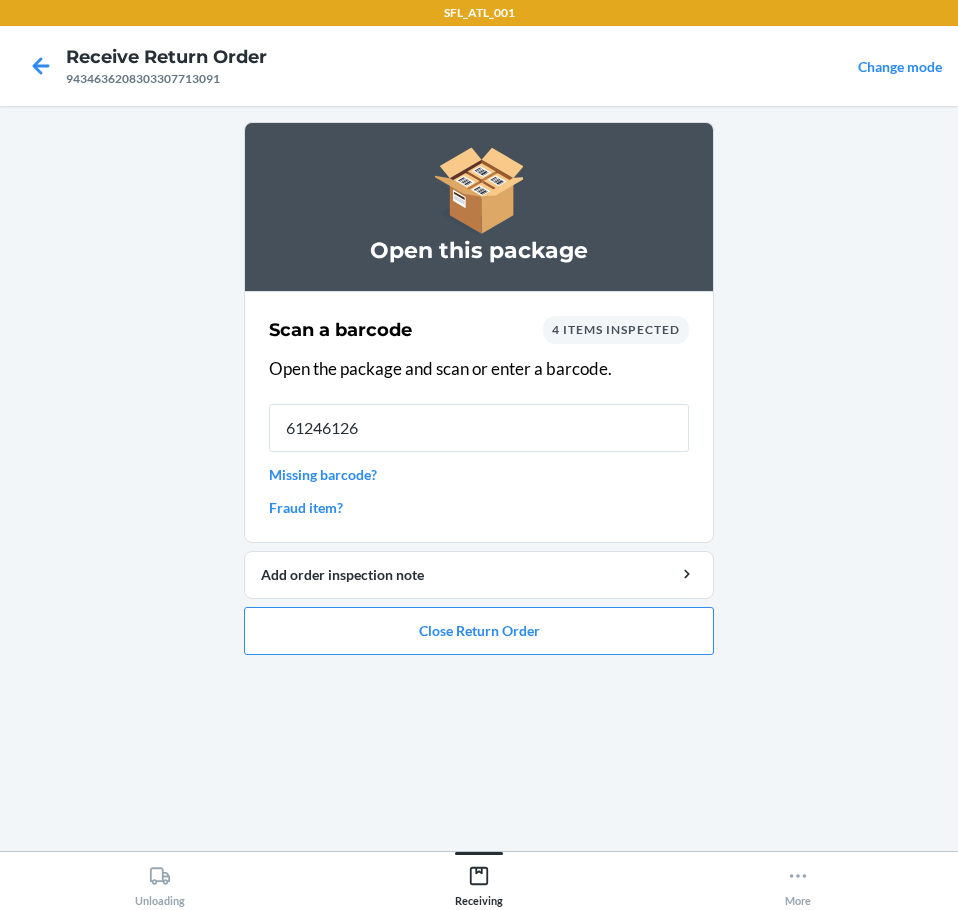 type on "612461265" 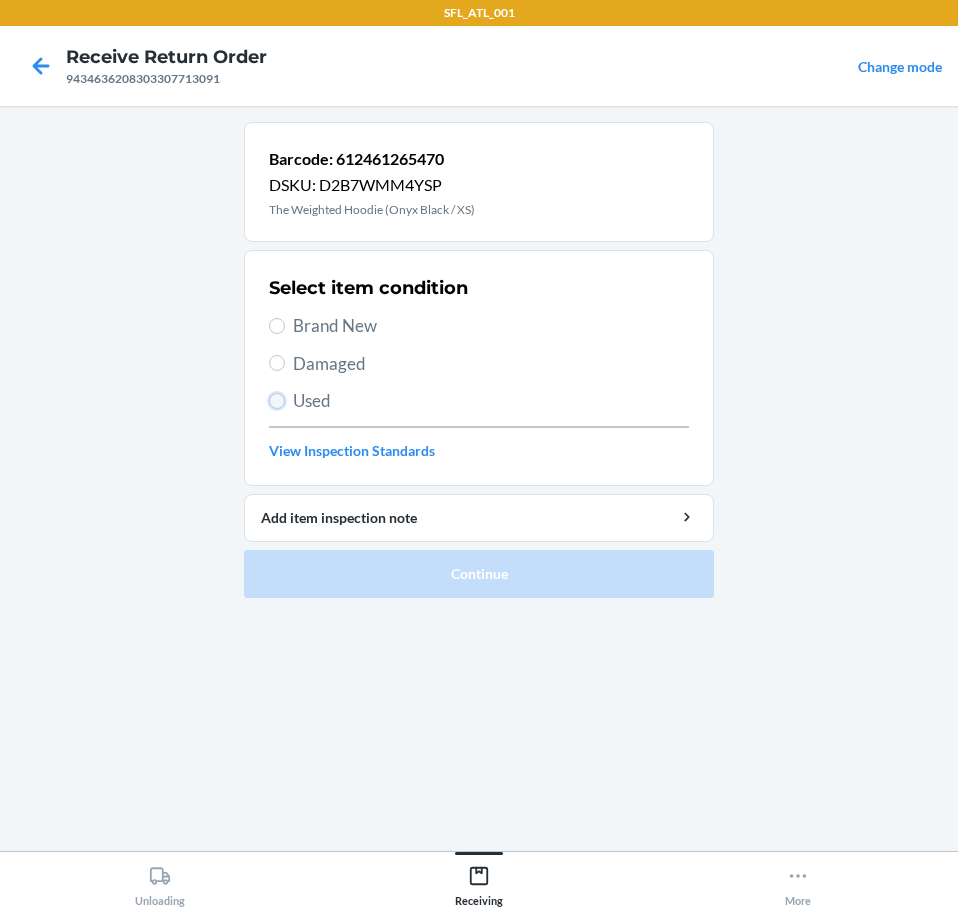 click on "Used" at bounding box center [277, 401] 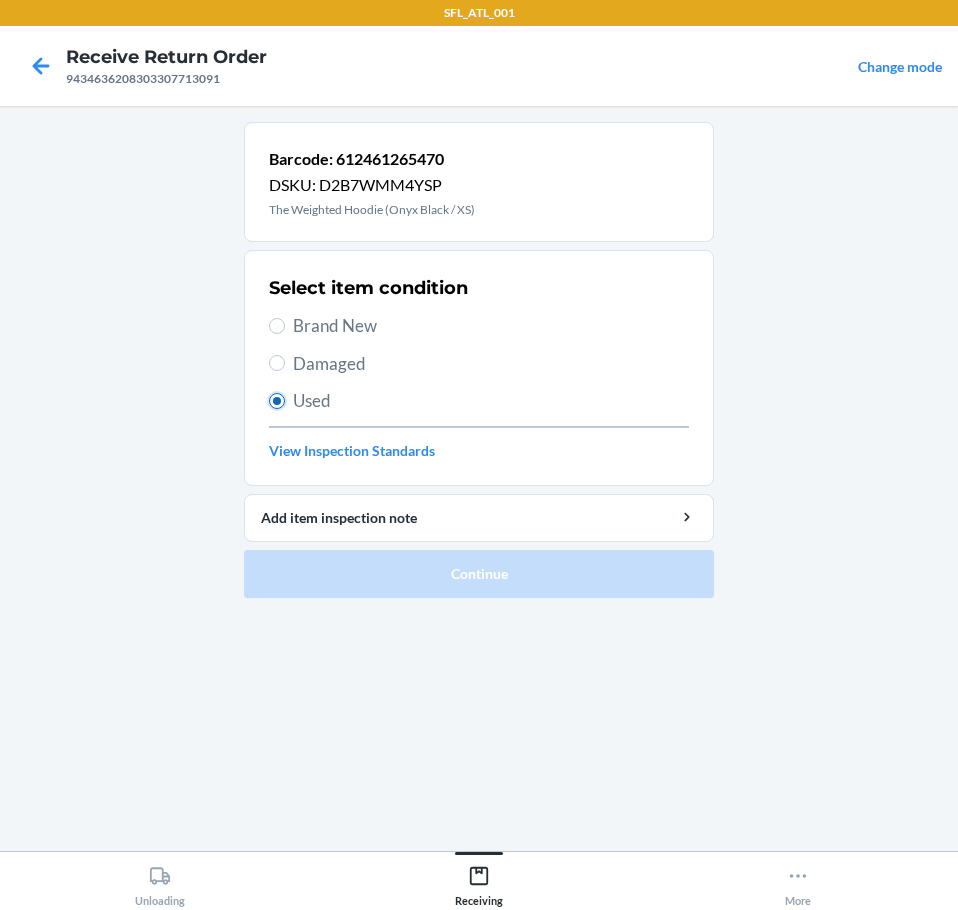 radio on "true" 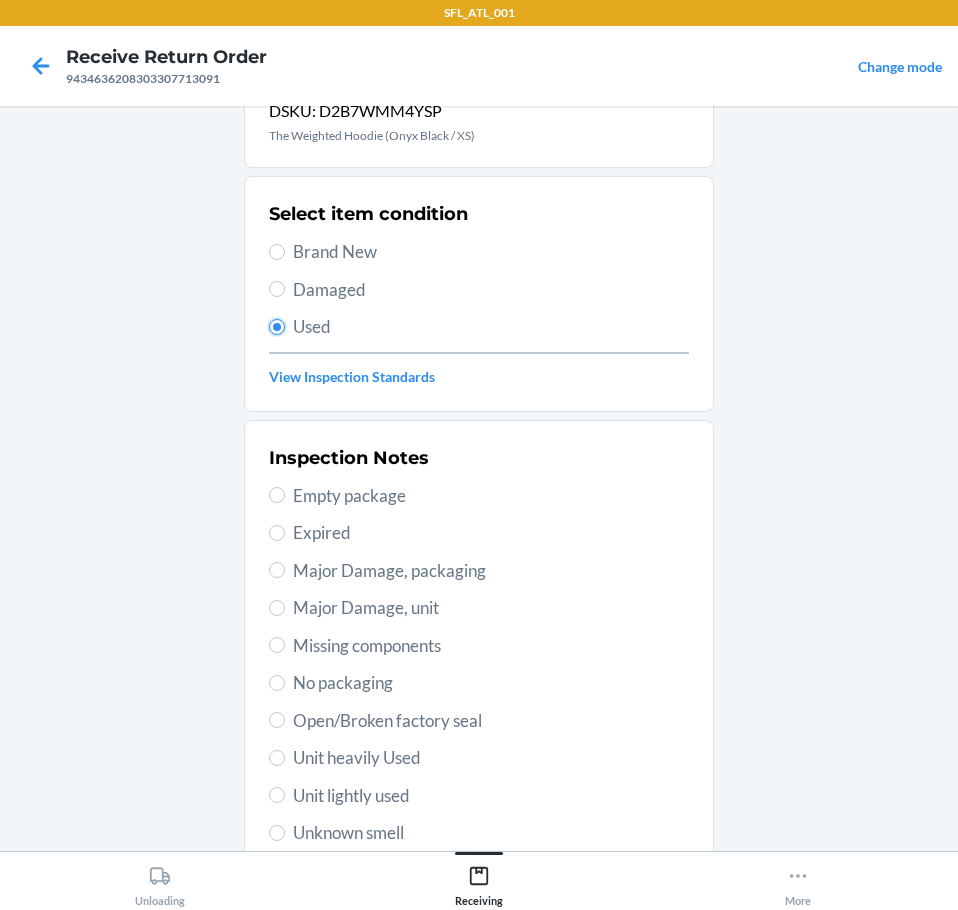 scroll, scrollTop: 297, scrollLeft: 0, axis: vertical 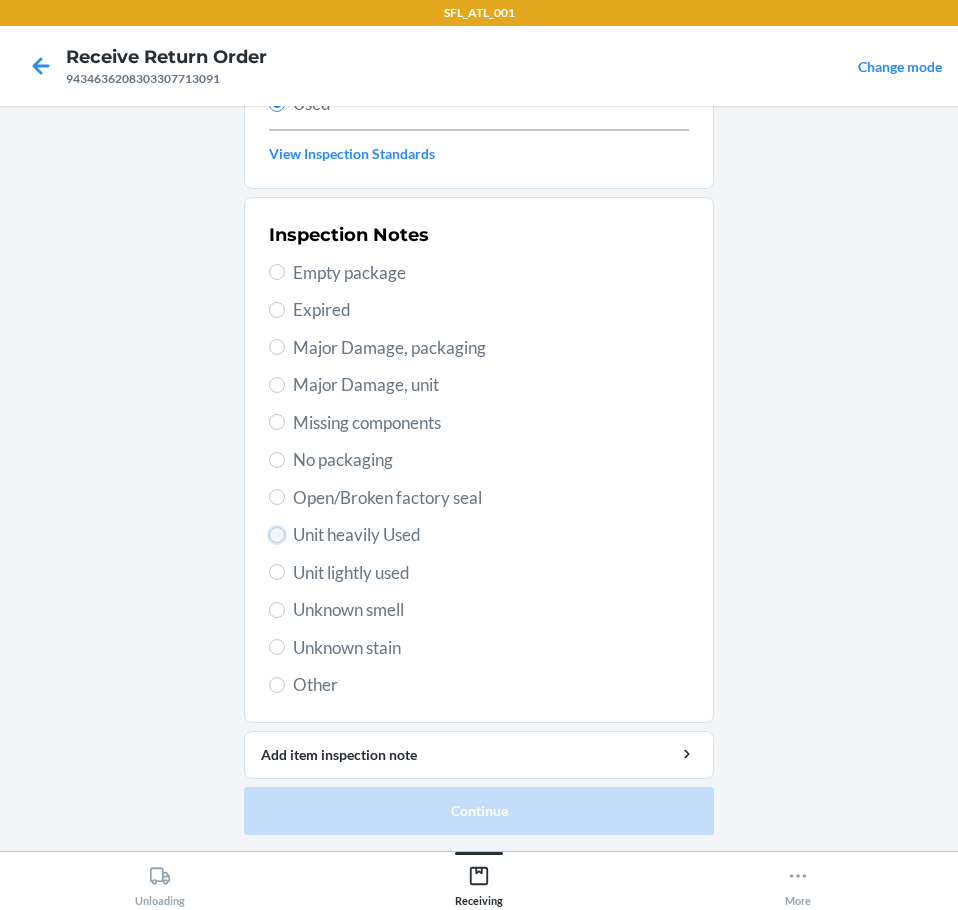 click on "Unit heavily Used" at bounding box center (277, 535) 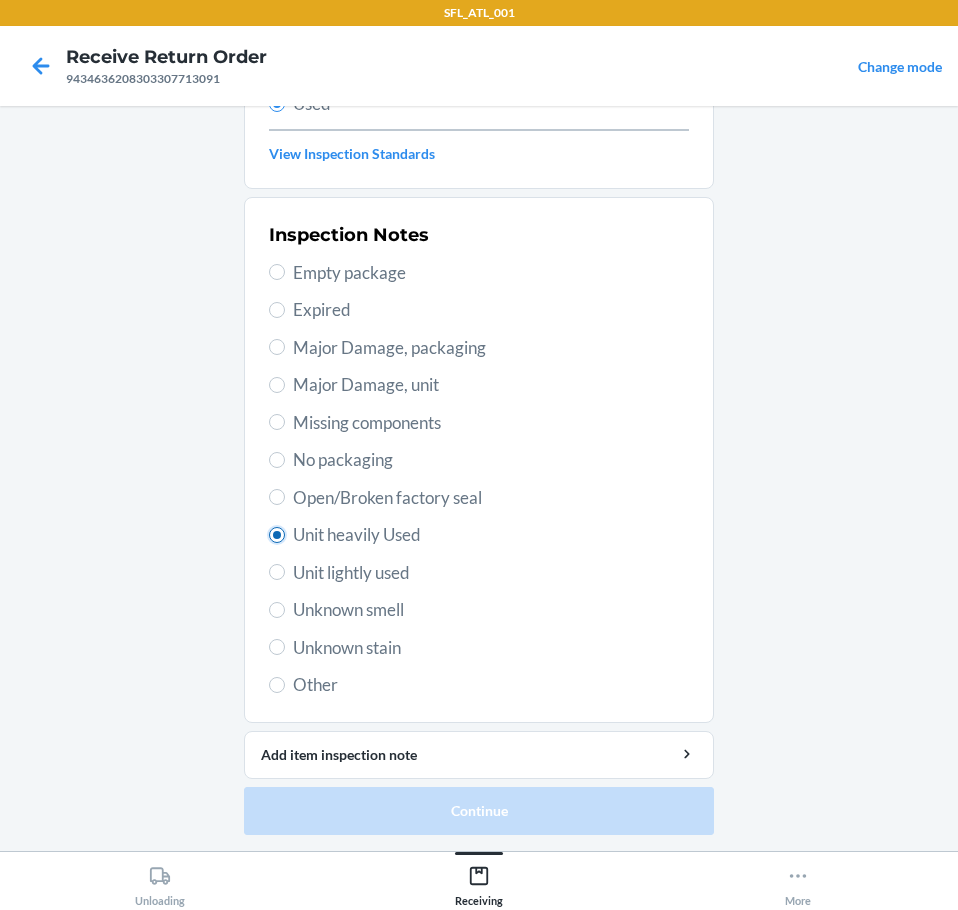 radio on "true" 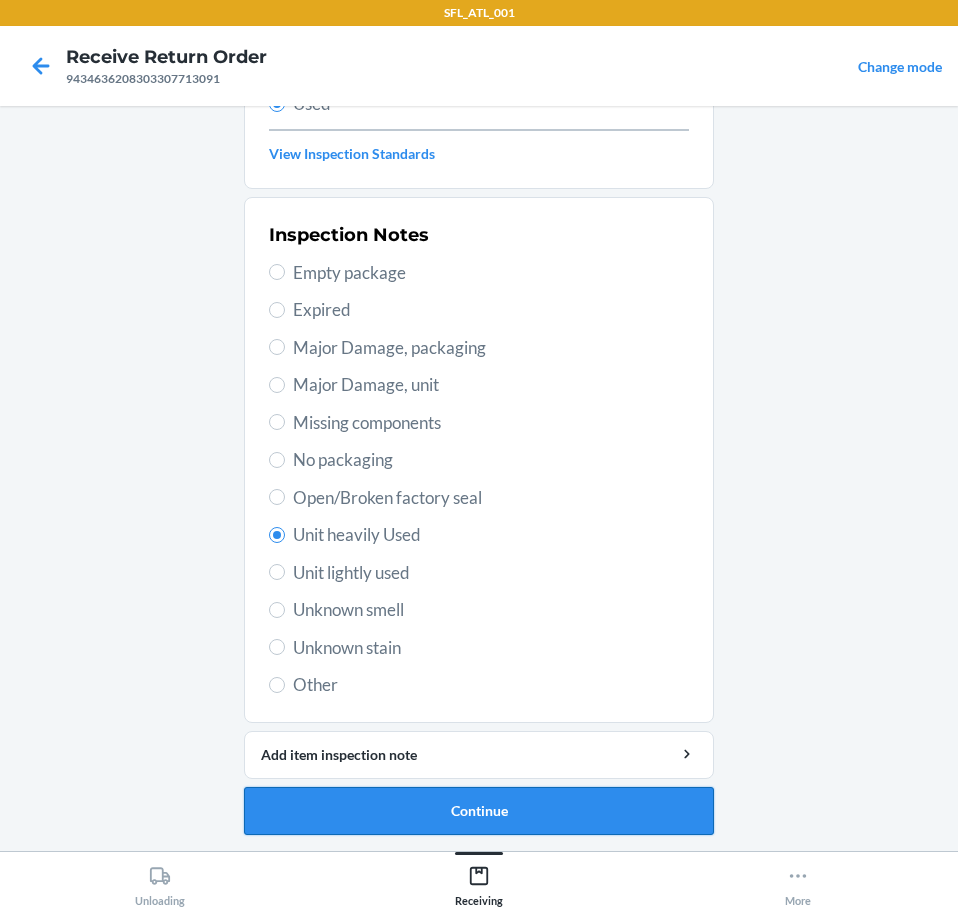 click on "Continue" at bounding box center (479, 811) 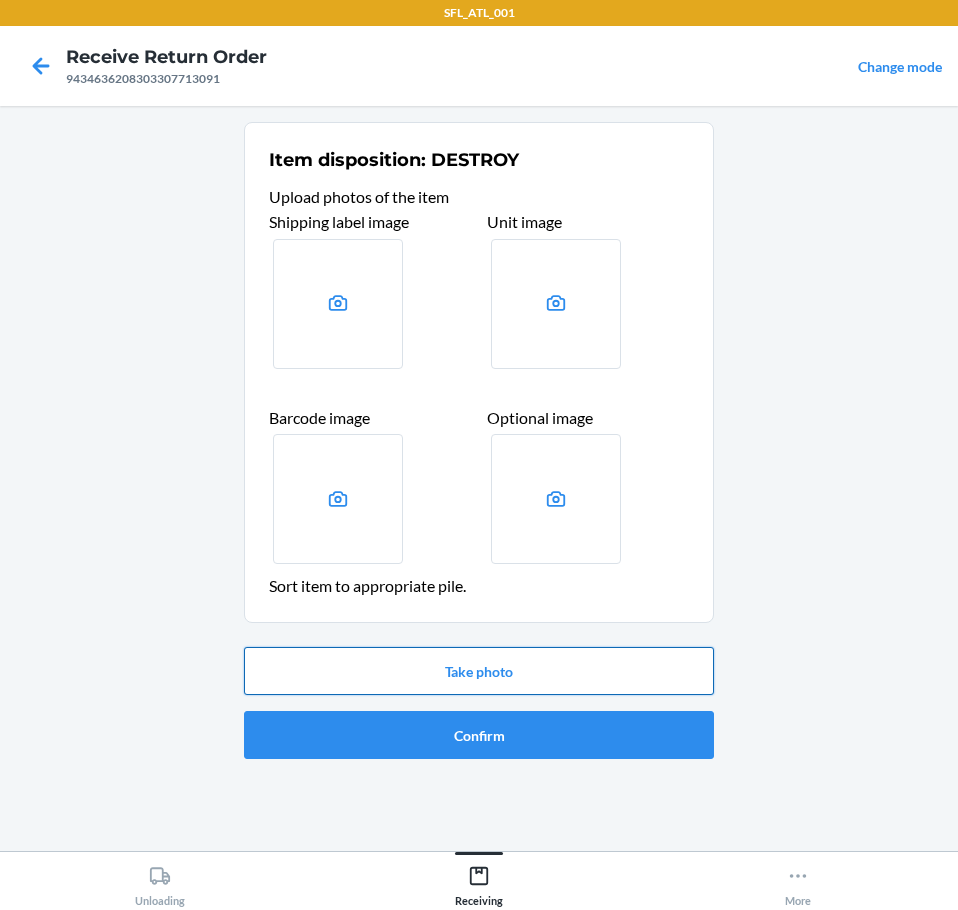 click on "Take photo" at bounding box center (479, 671) 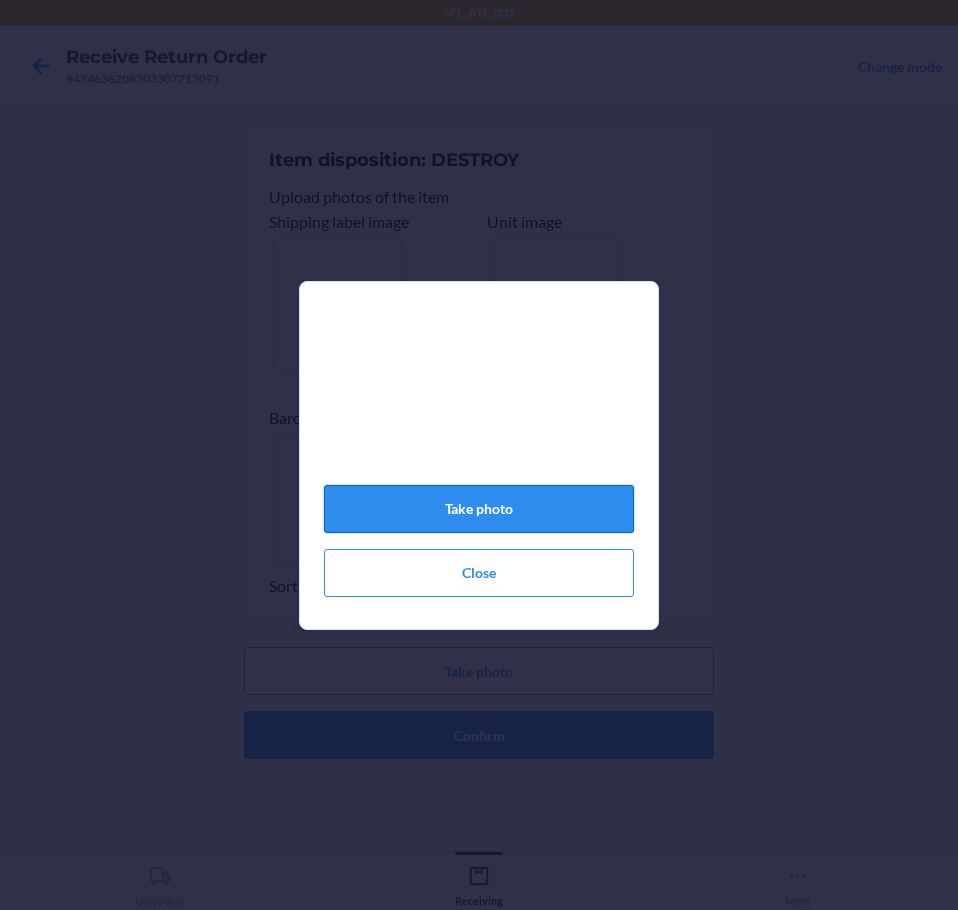 click on "Take photo" 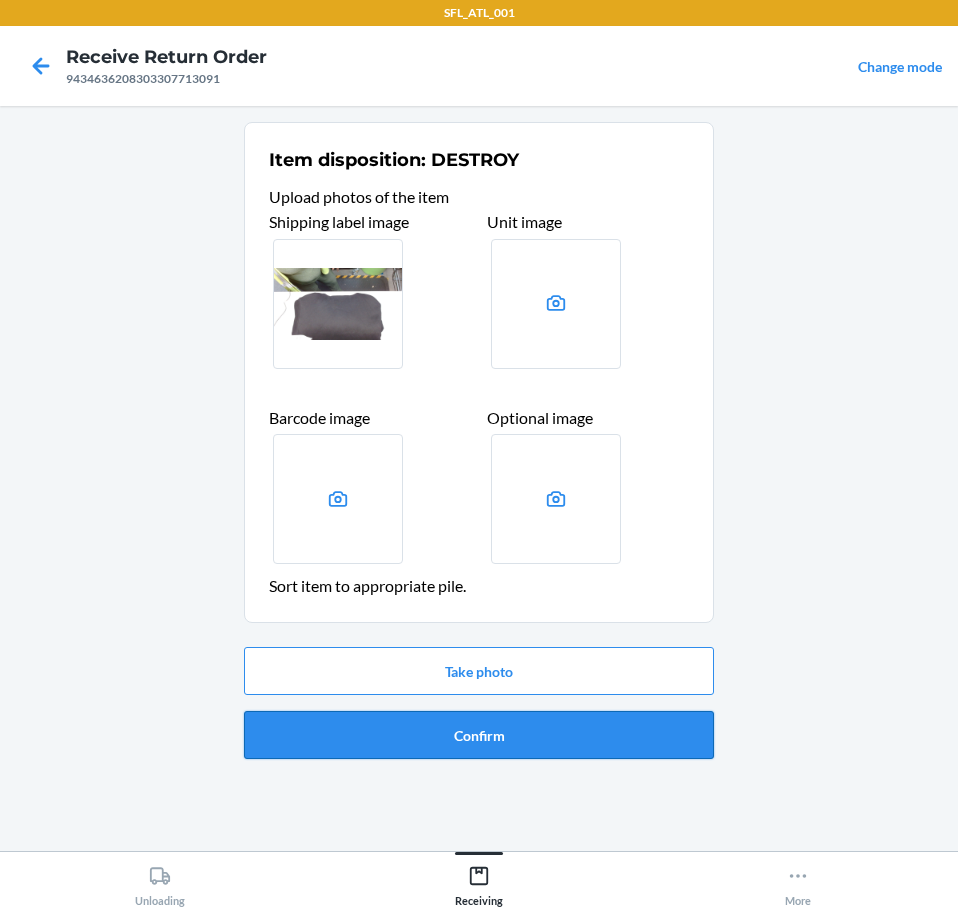 click on "Confirm" at bounding box center (479, 735) 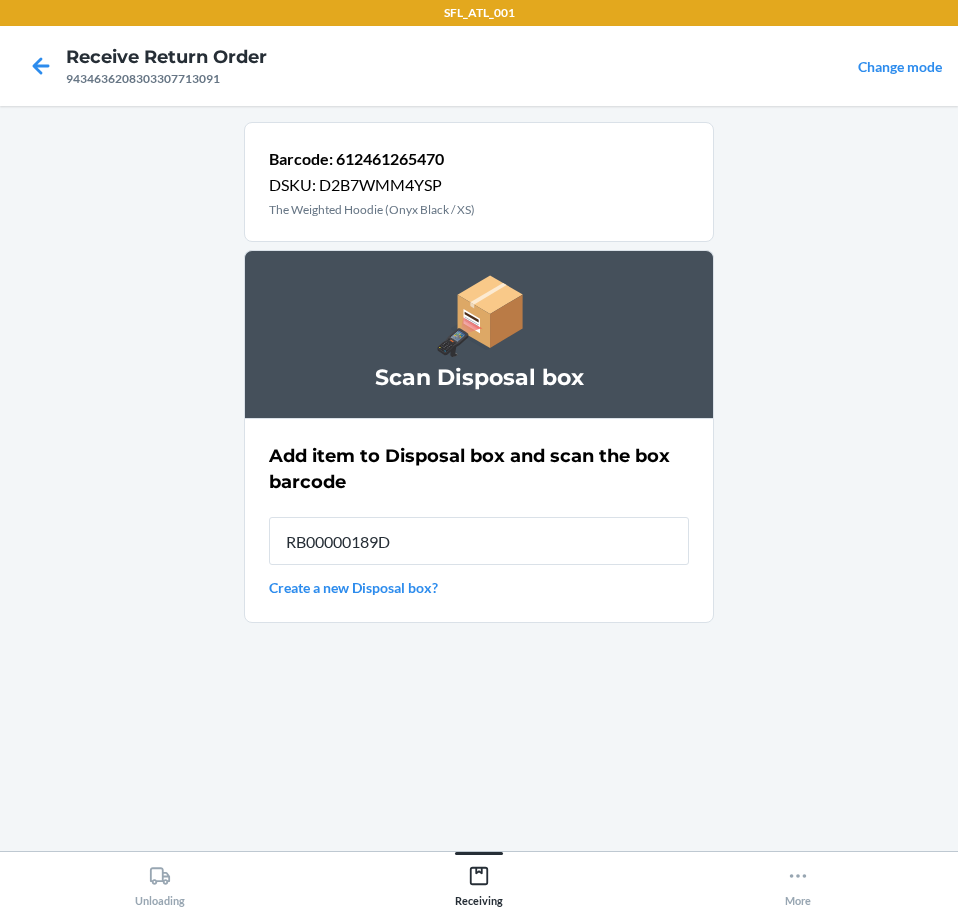 type on "RB00000189D" 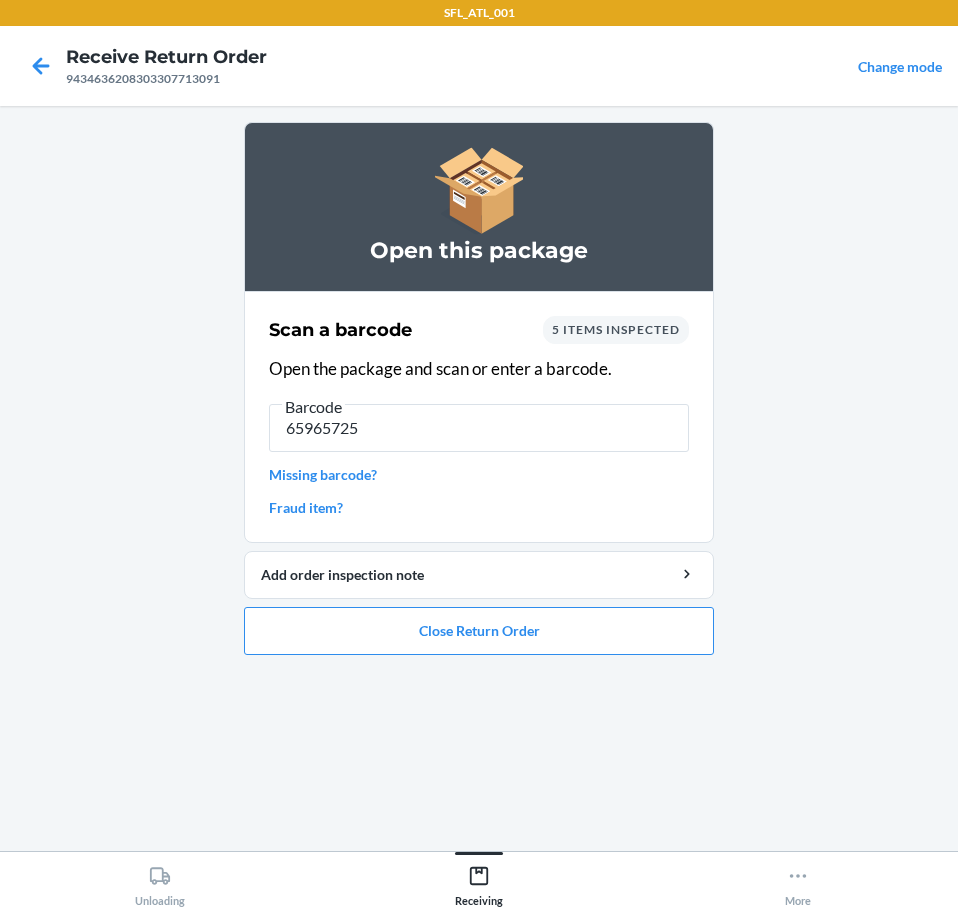 type on "659657254" 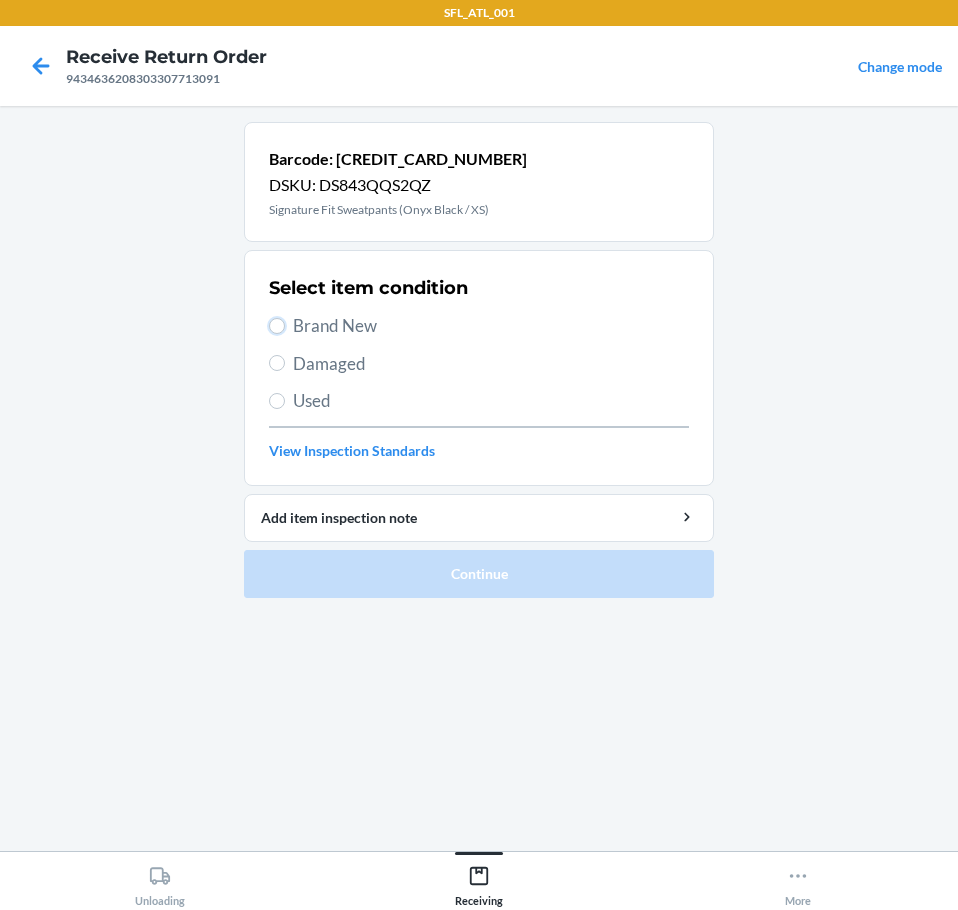 drag, startPoint x: 276, startPoint y: 330, endPoint x: 272, endPoint y: 390, distance: 60.133186 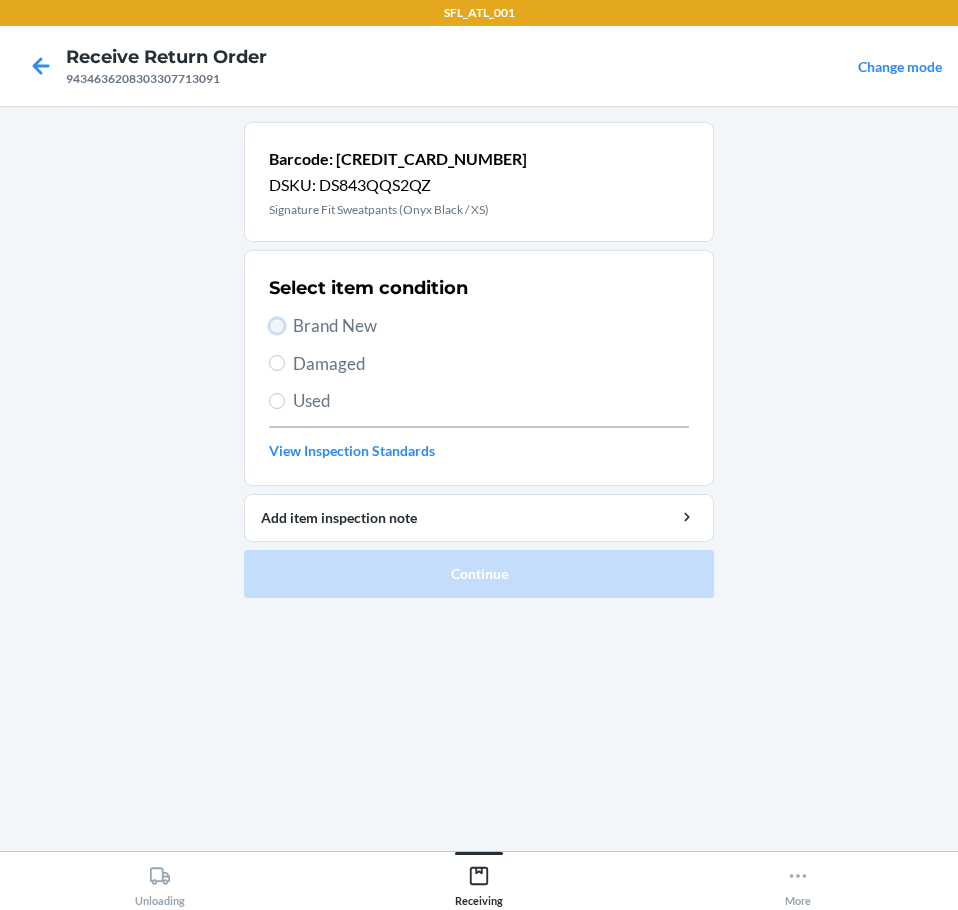 click on "Brand New" at bounding box center (277, 326) 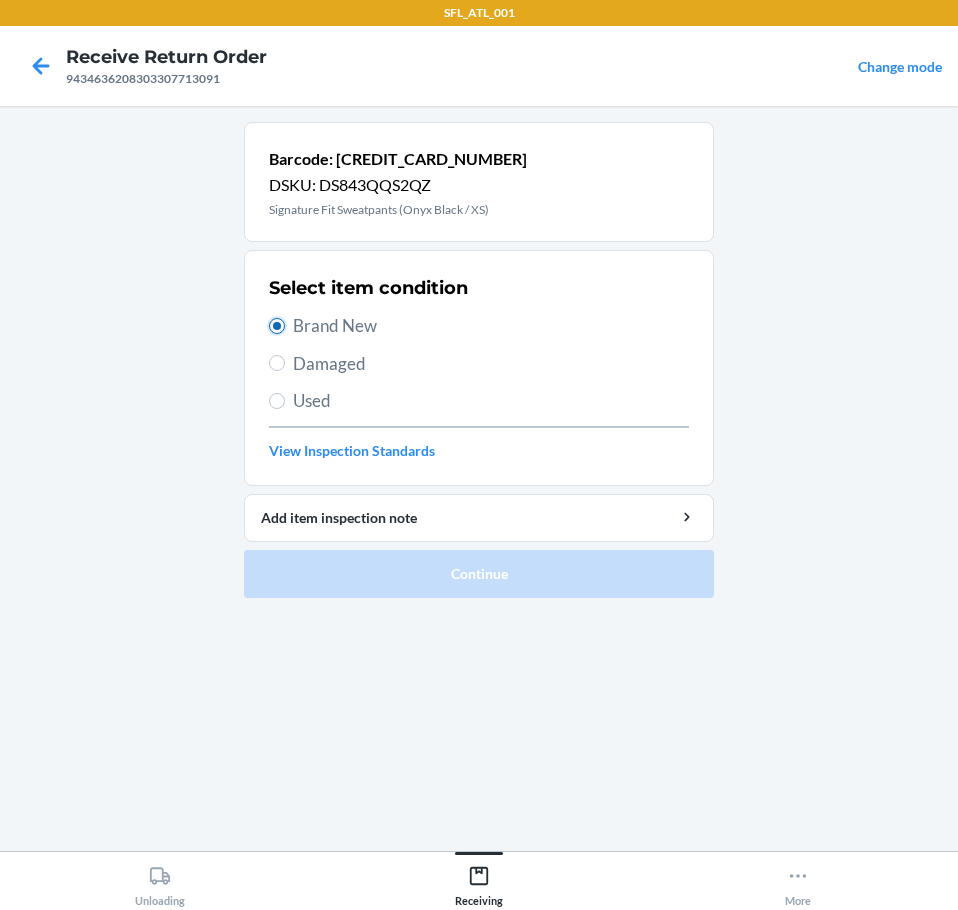 radio on "true" 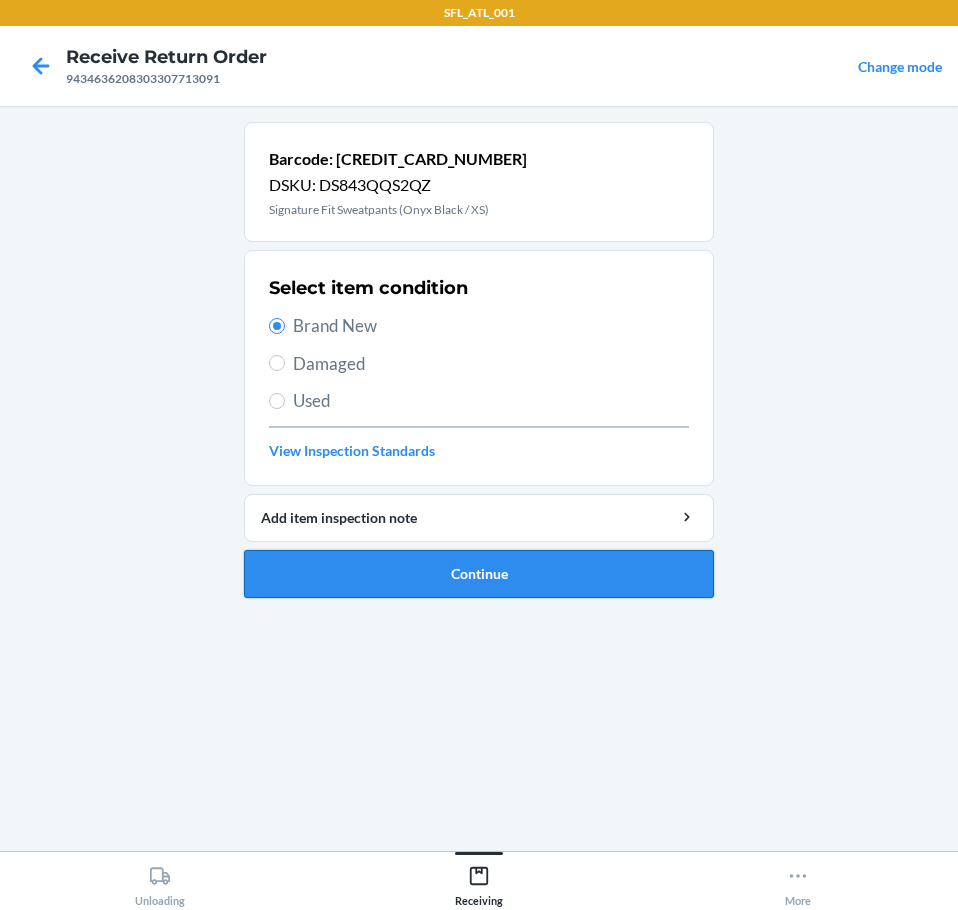 click on "Continue" at bounding box center [479, 574] 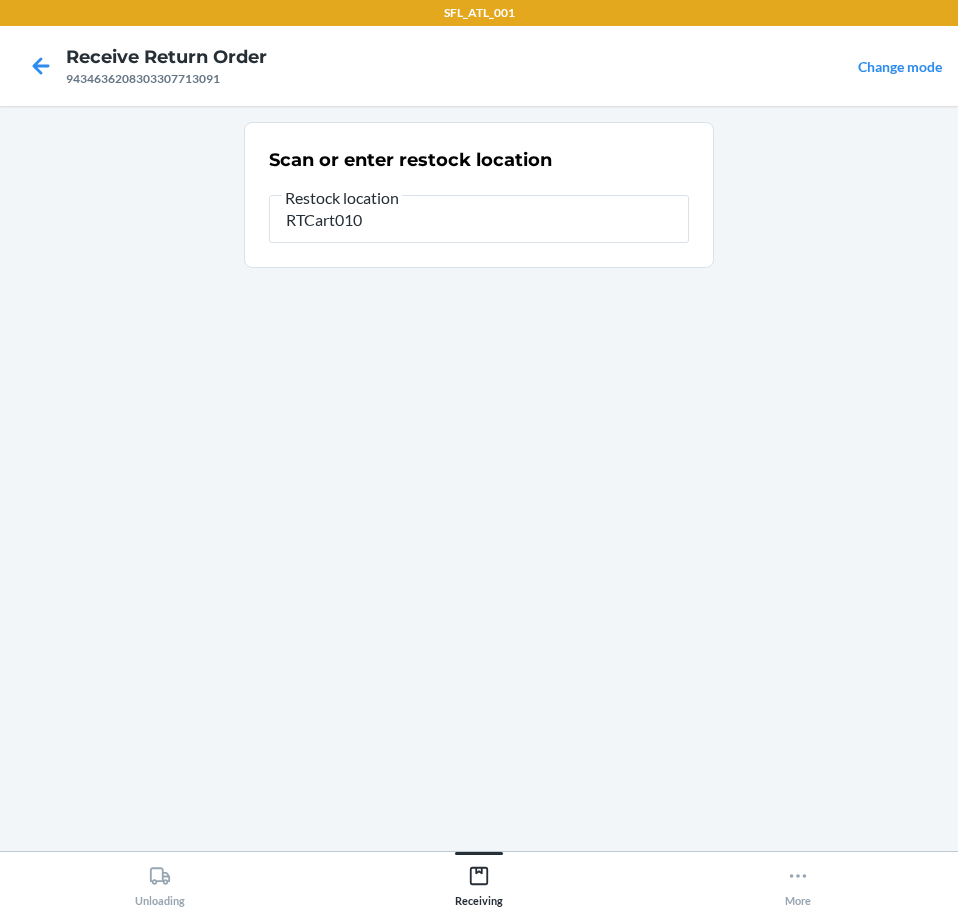 type on "RTCart010" 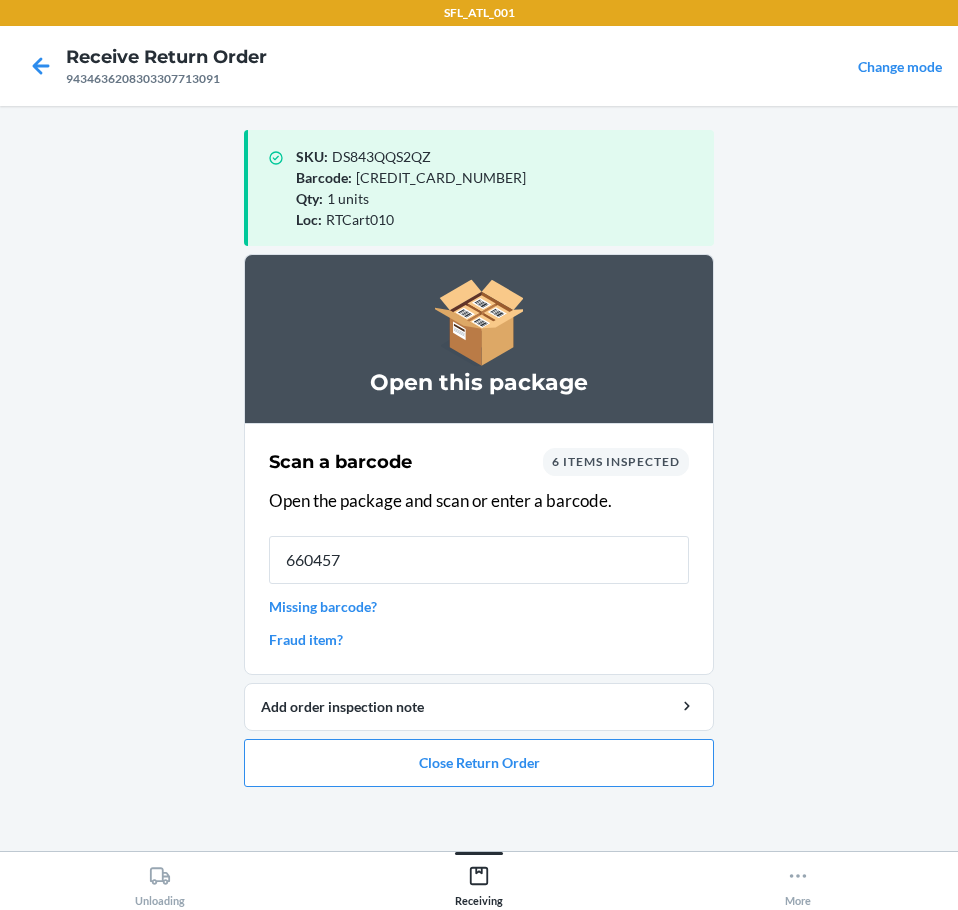 type on "6604571" 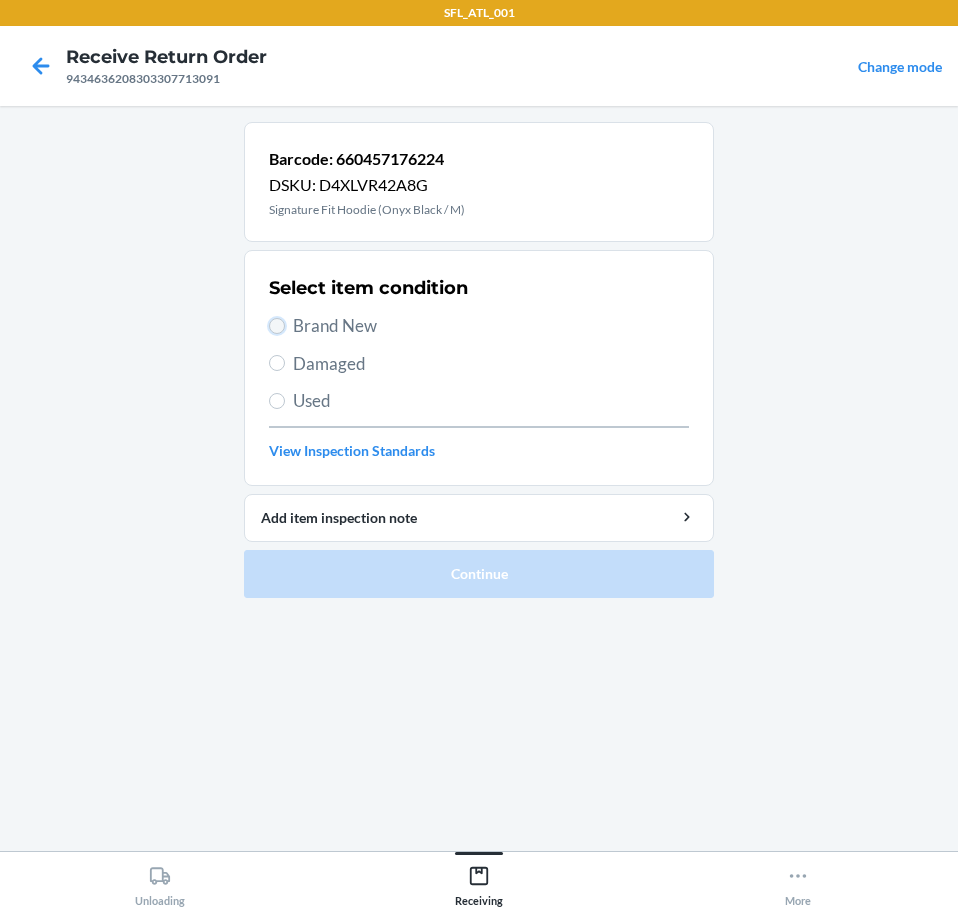 click on "Brand New" at bounding box center (277, 326) 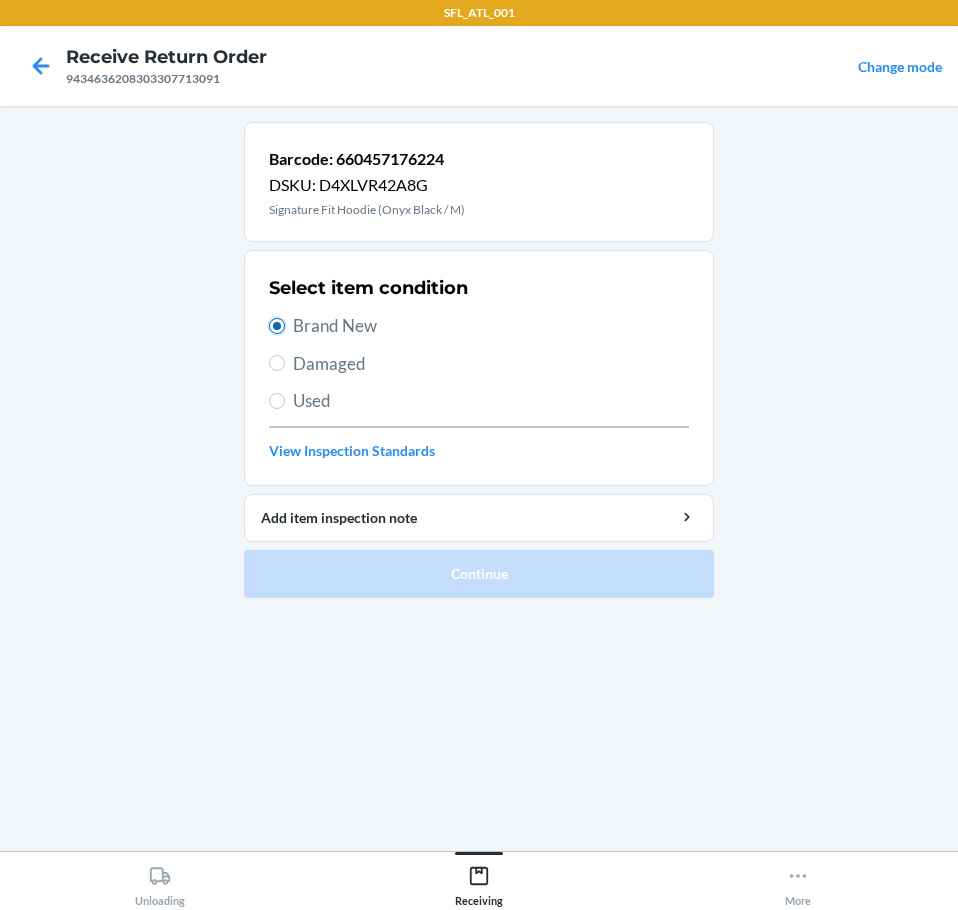 radio on "true" 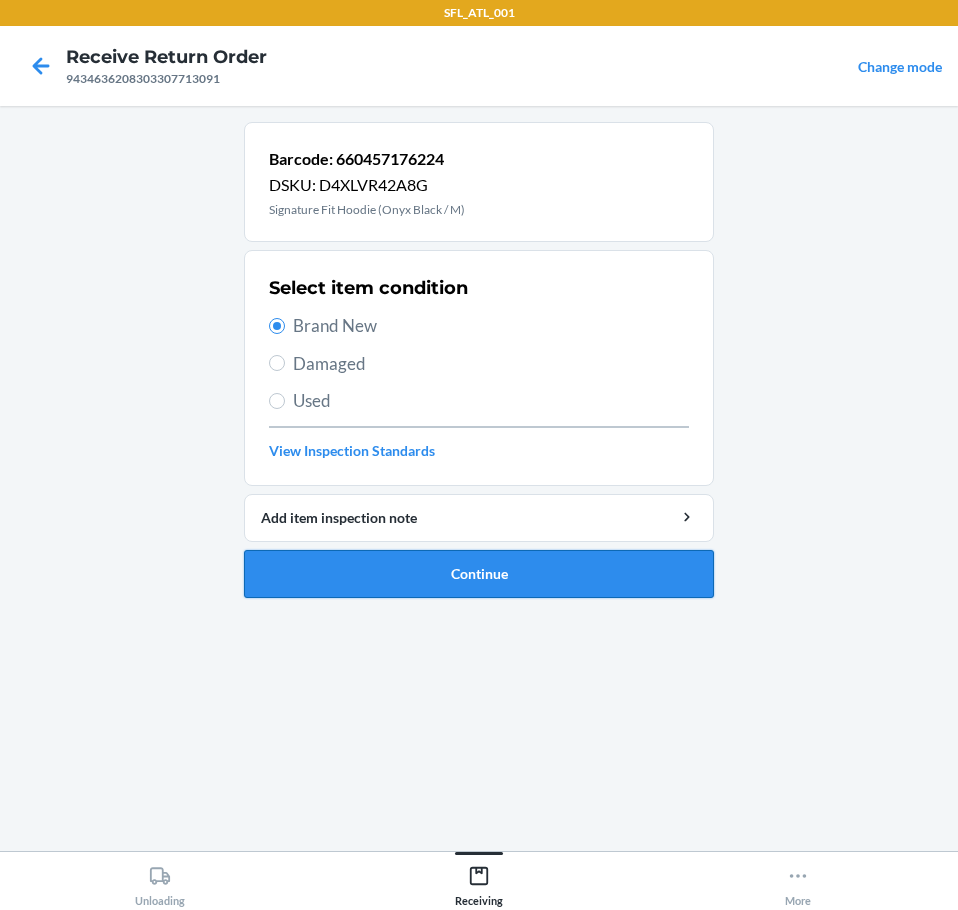 click on "Continue" at bounding box center [479, 574] 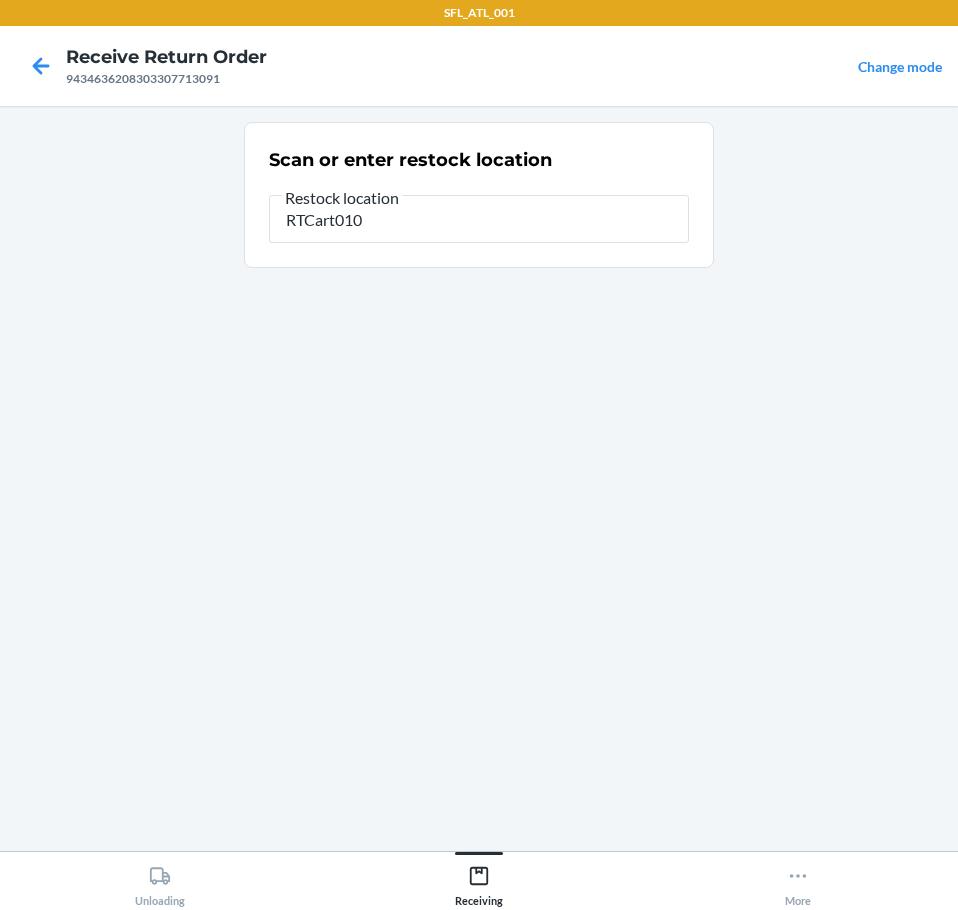 type on "RTCart010" 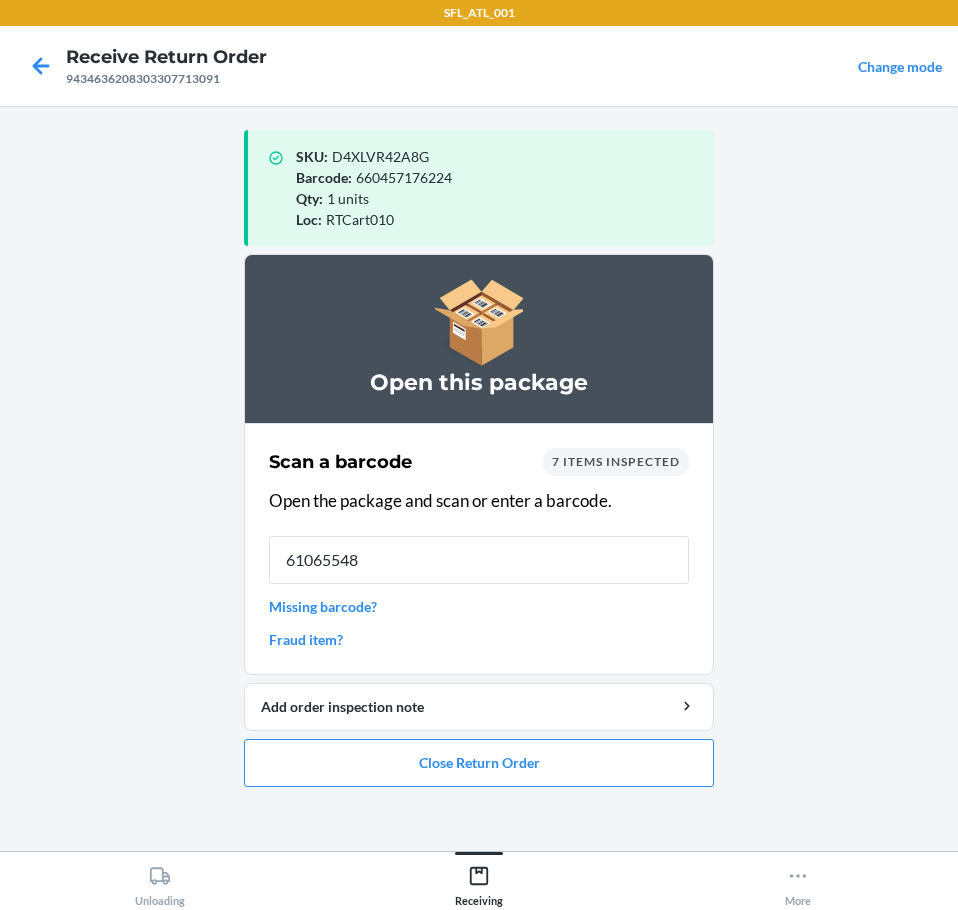 type on "610655481" 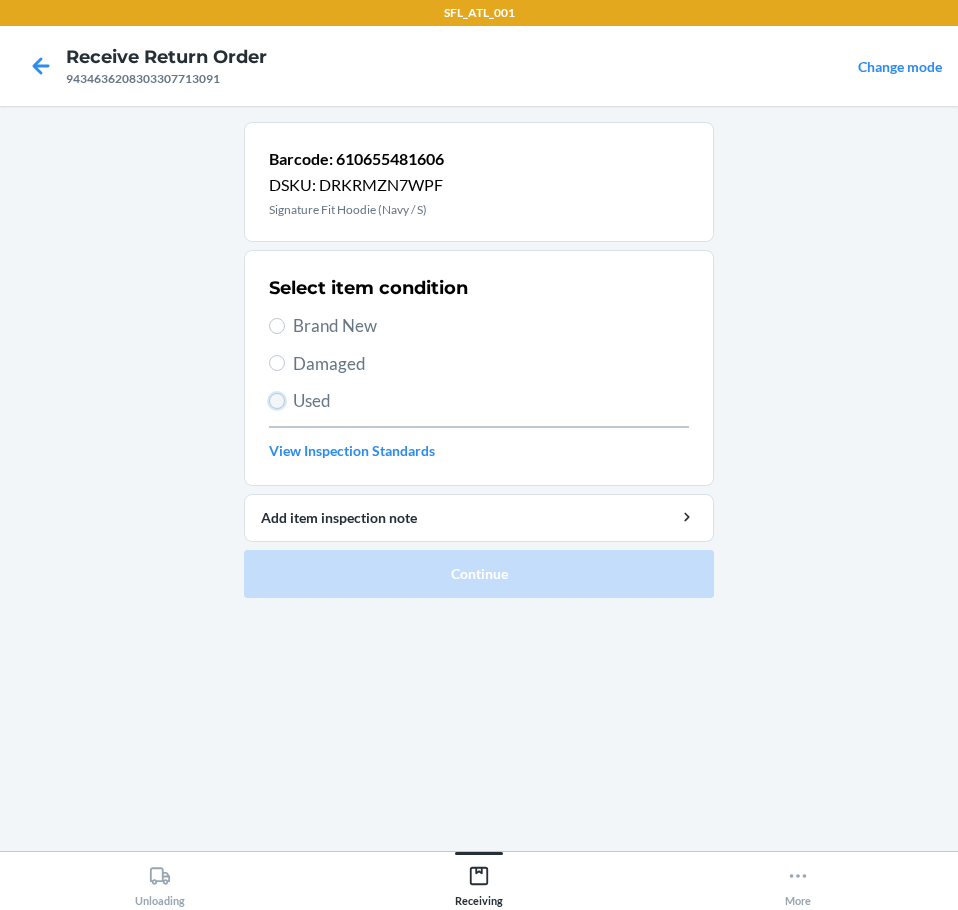 click on "Used" at bounding box center [277, 401] 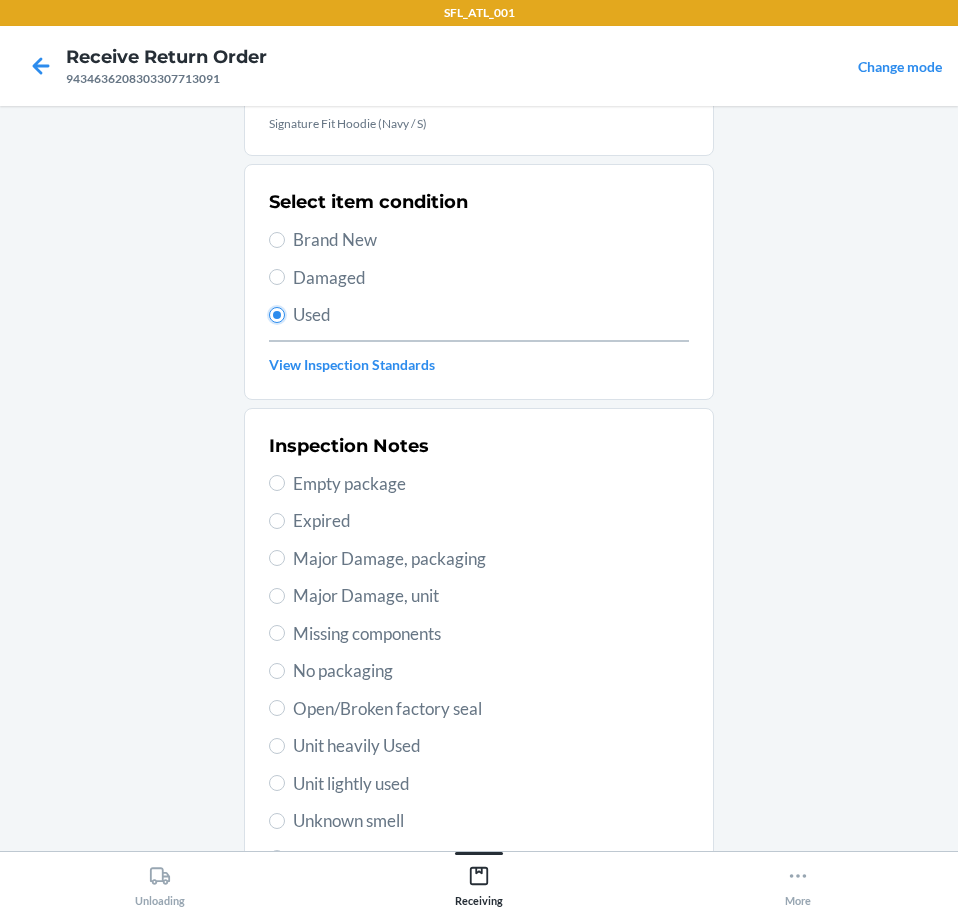 scroll, scrollTop: 297, scrollLeft: 0, axis: vertical 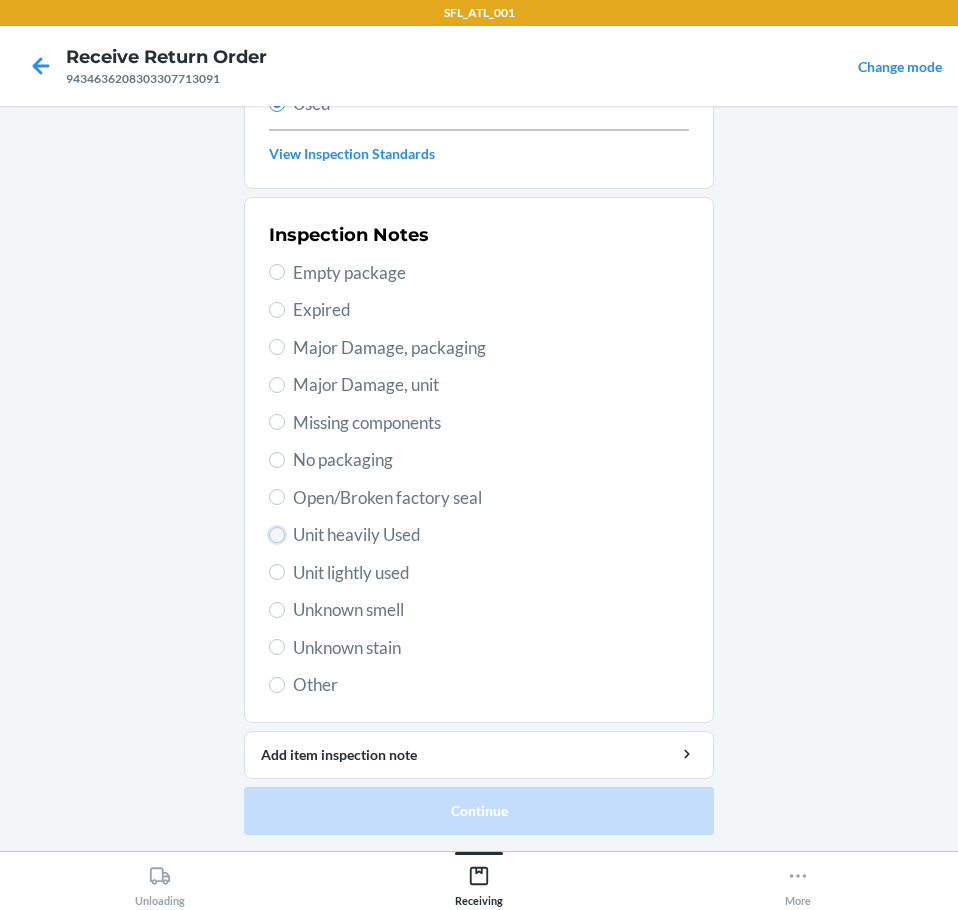 click on "Unit heavily Used" at bounding box center (277, 535) 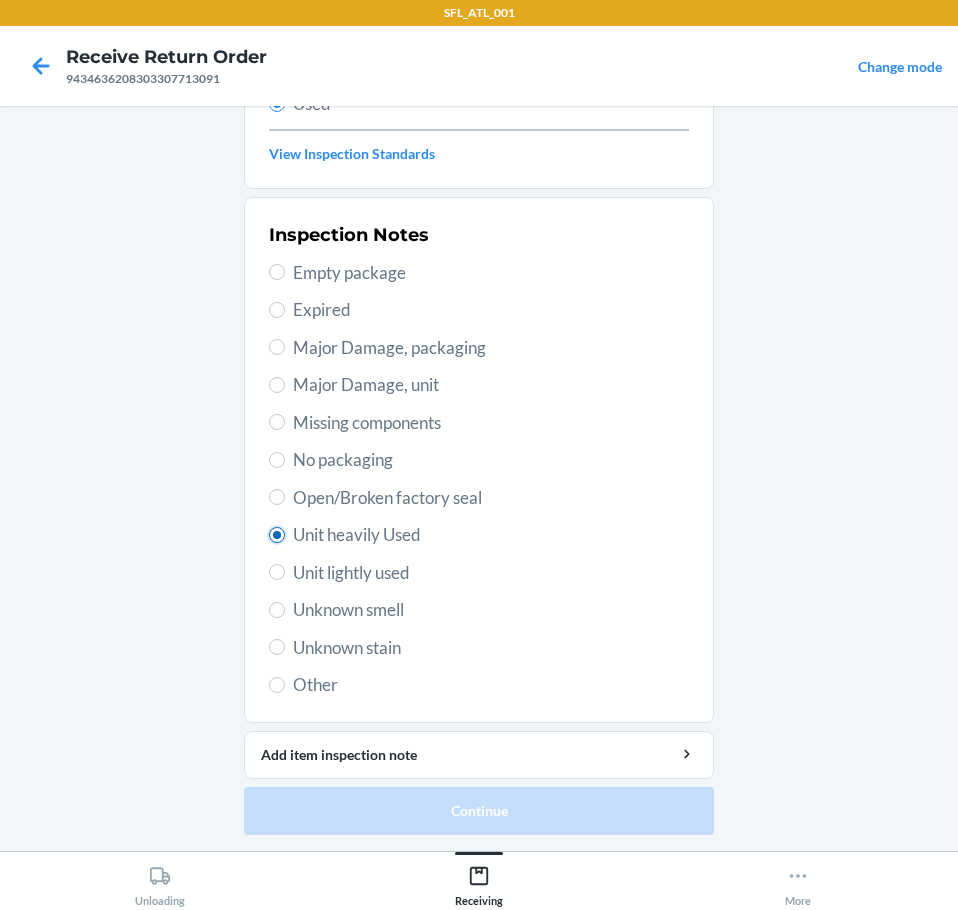 radio on "true" 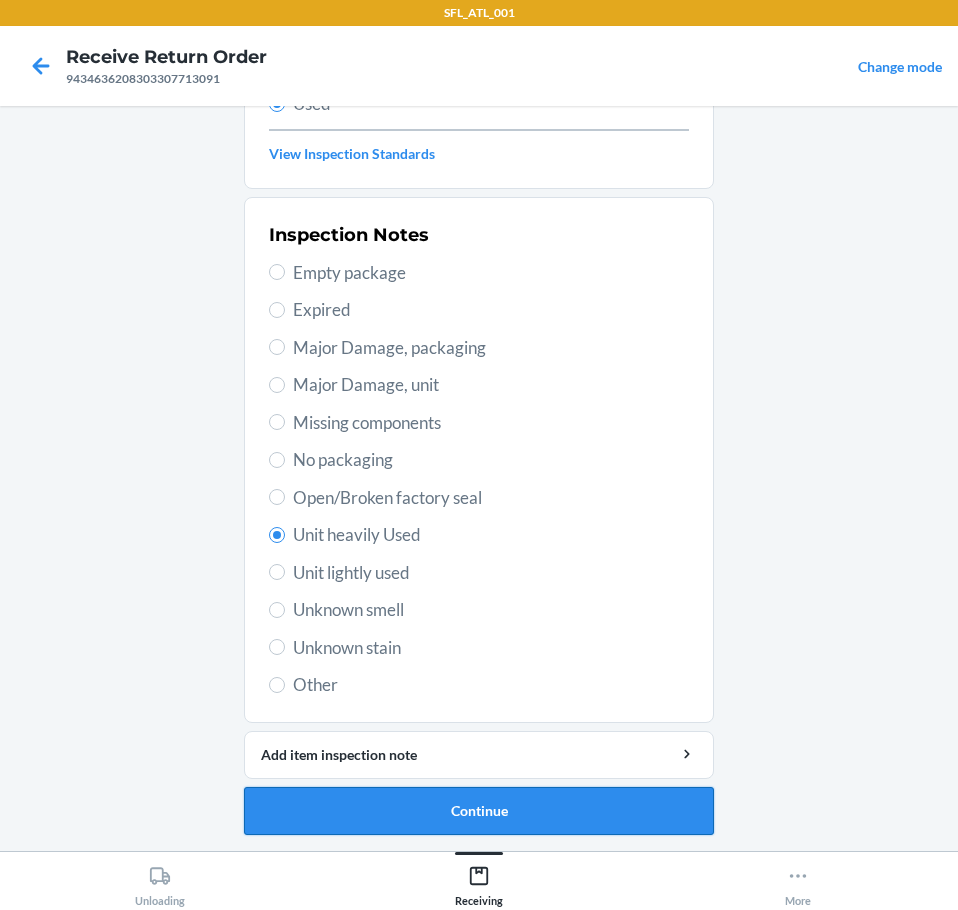 click on "Continue" at bounding box center [479, 811] 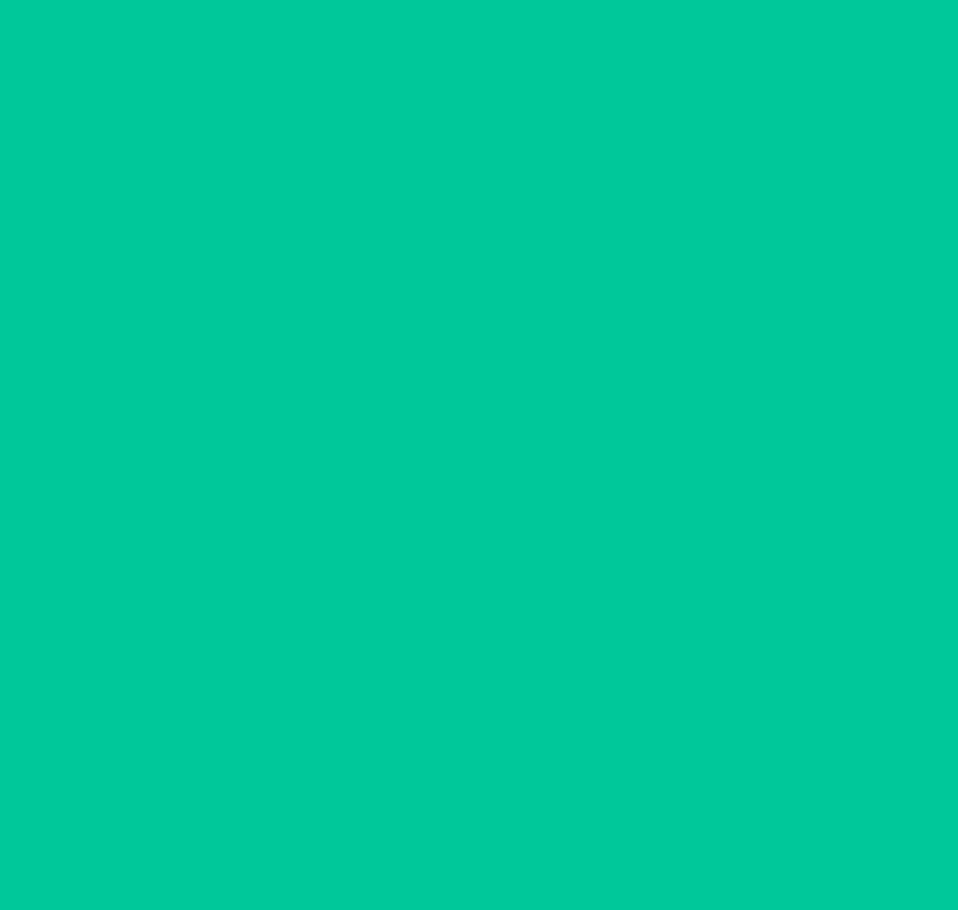 scroll, scrollTop: 0, scrollLeft: 0, axis: both 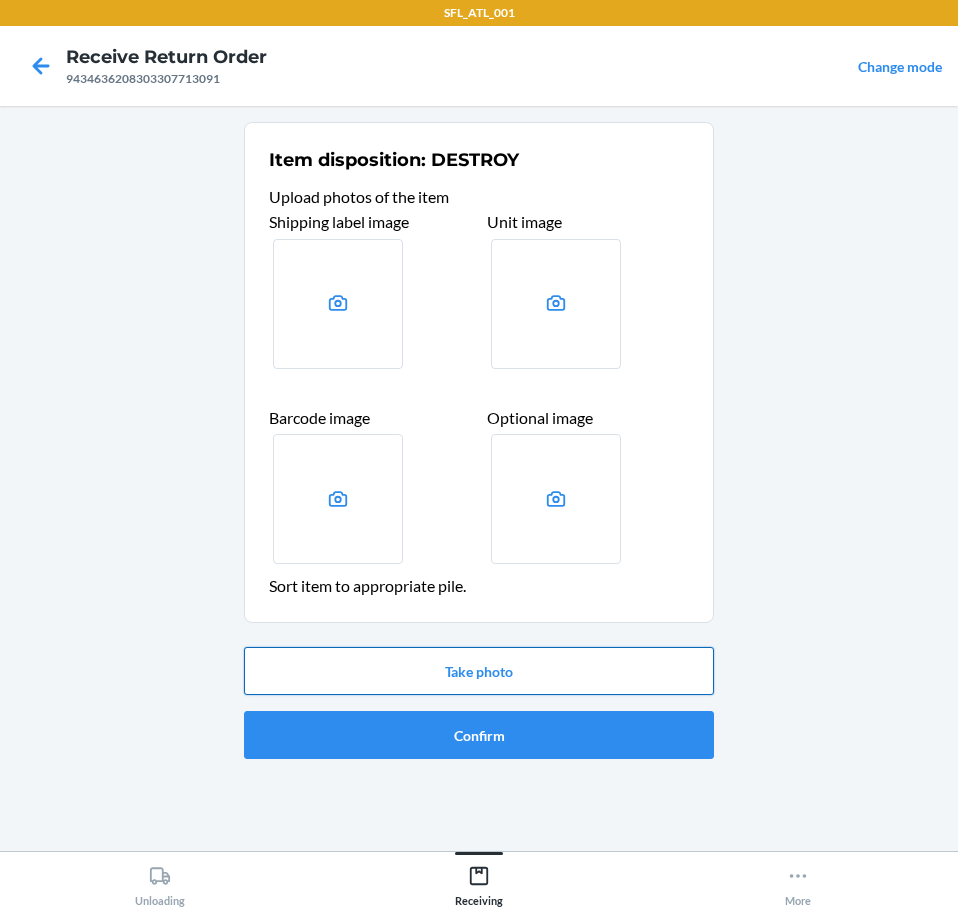 click on "Take photo" at bounding box center [479, 671] 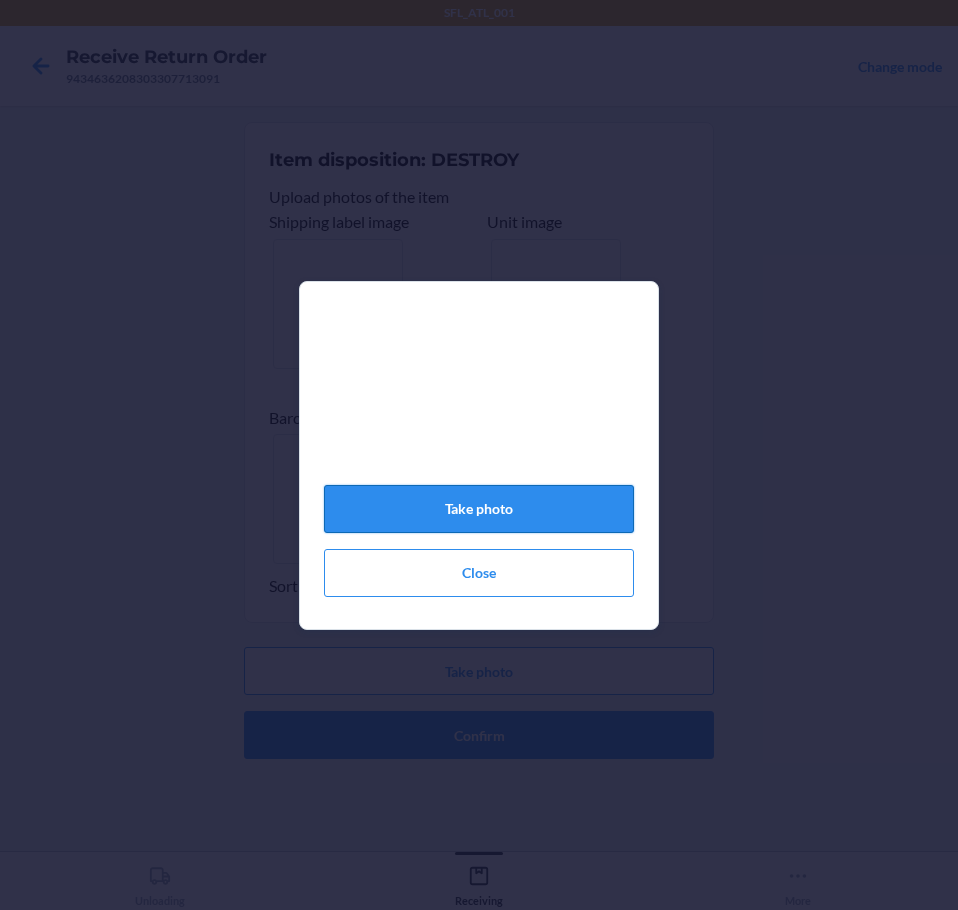 click on "Take photo" 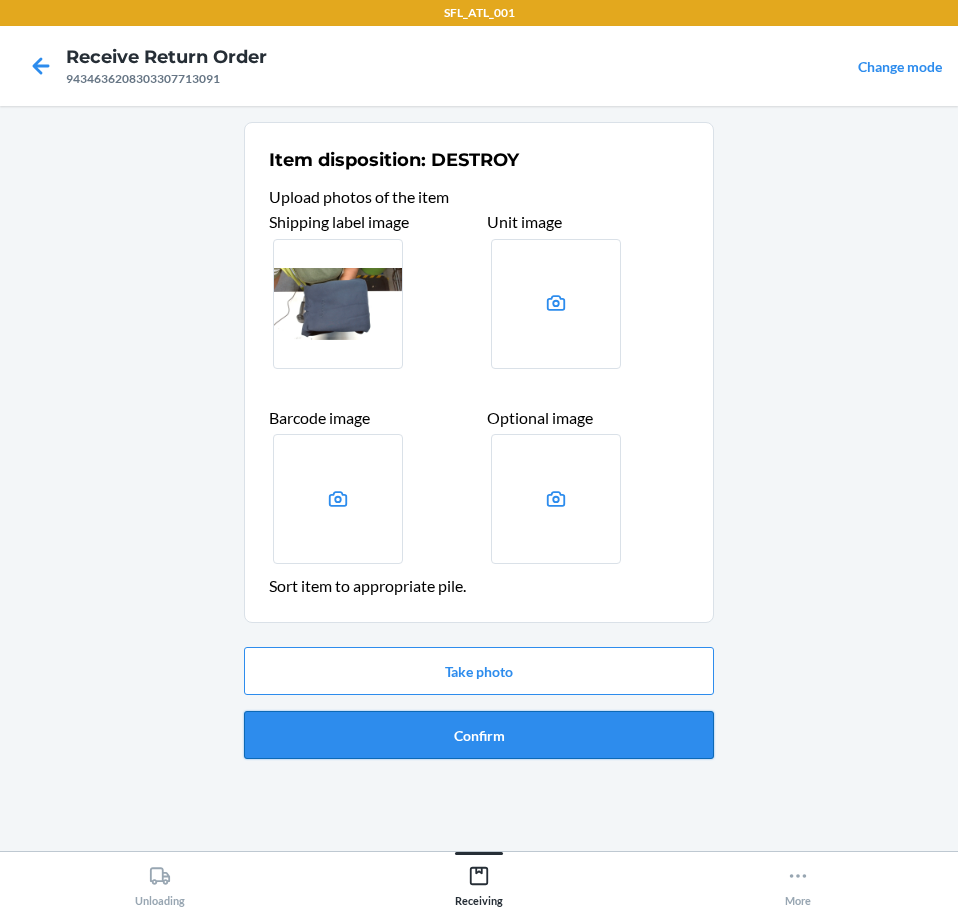 click on "Confirm" at bounding box center [479, 735] 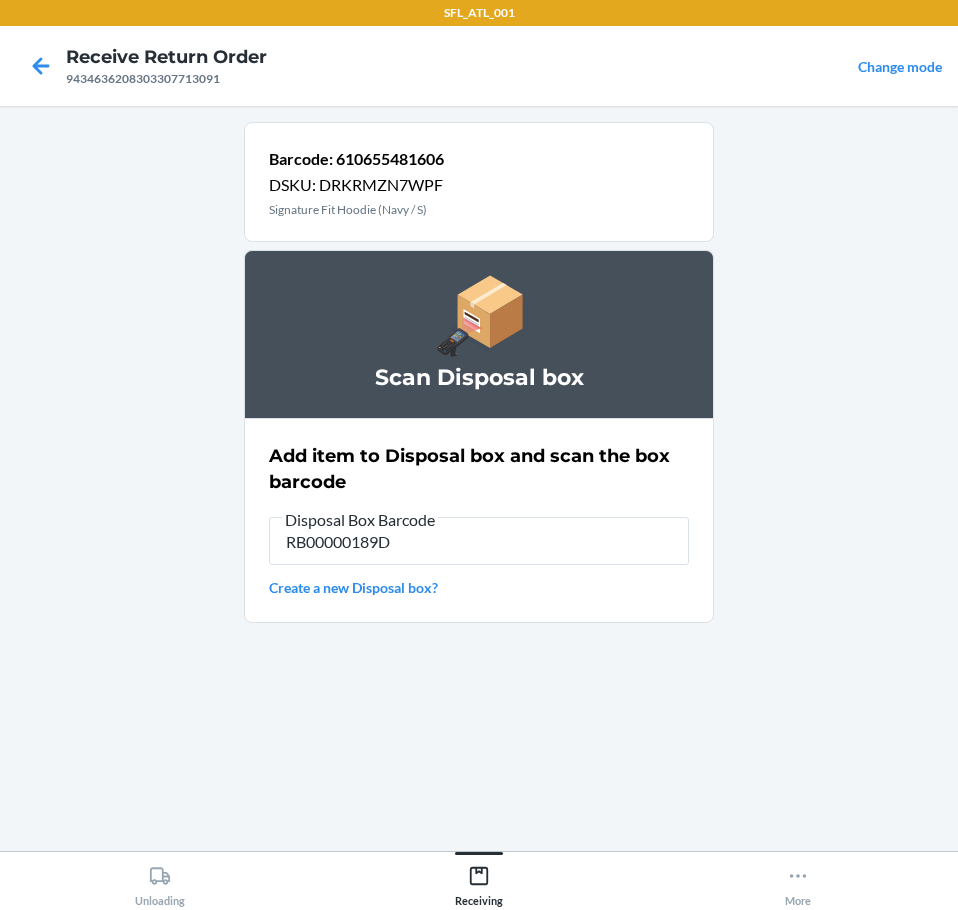type on "RB00000189D" 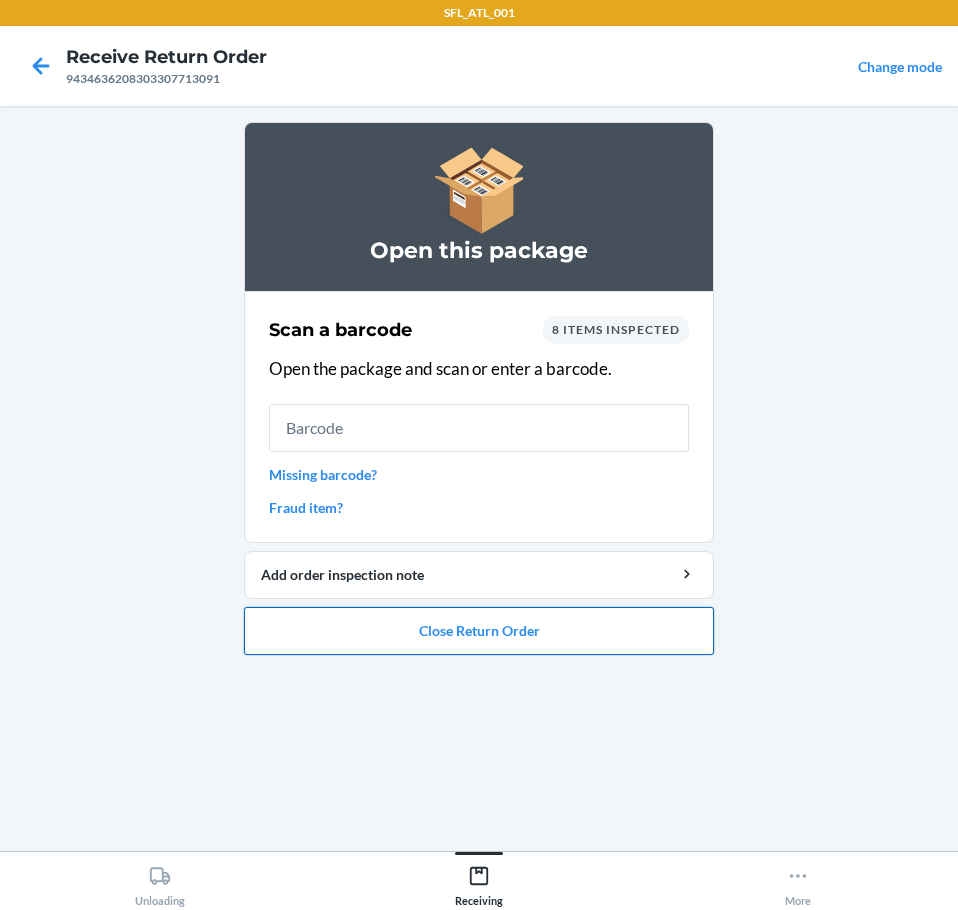 click on "Close Return Order" at bounding box center [479, 631] 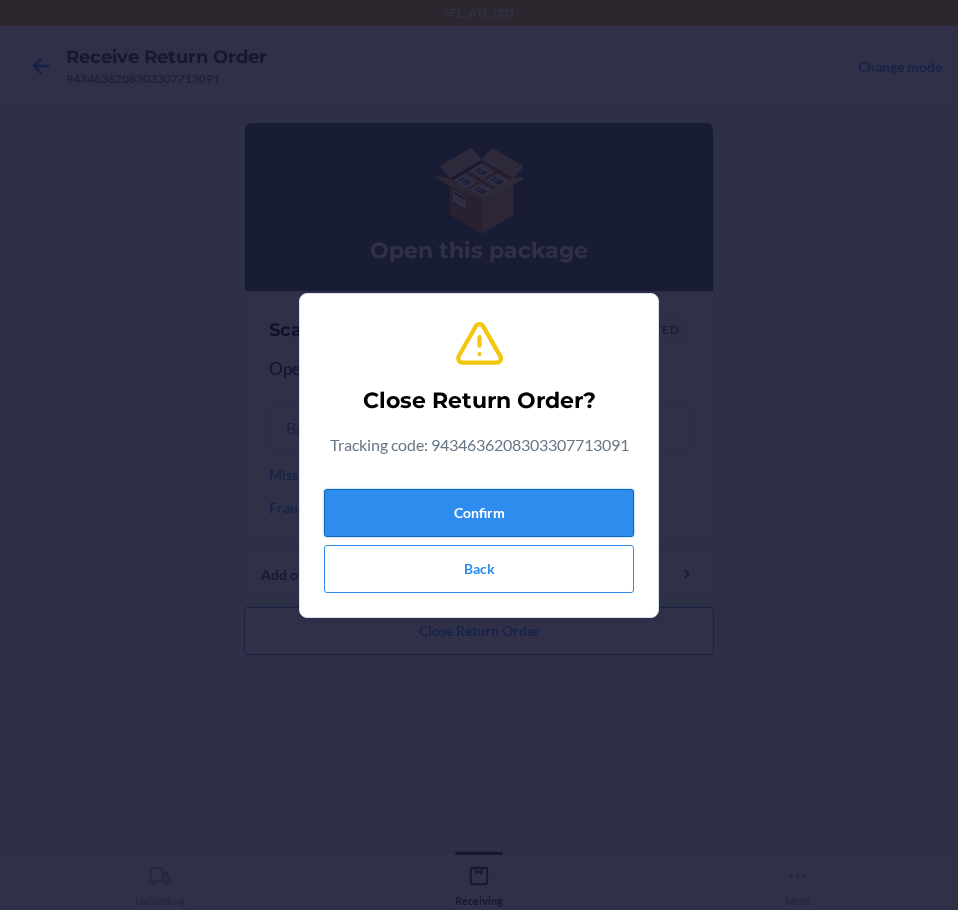 click on "Confirm" at bounding box center [479, 513] 